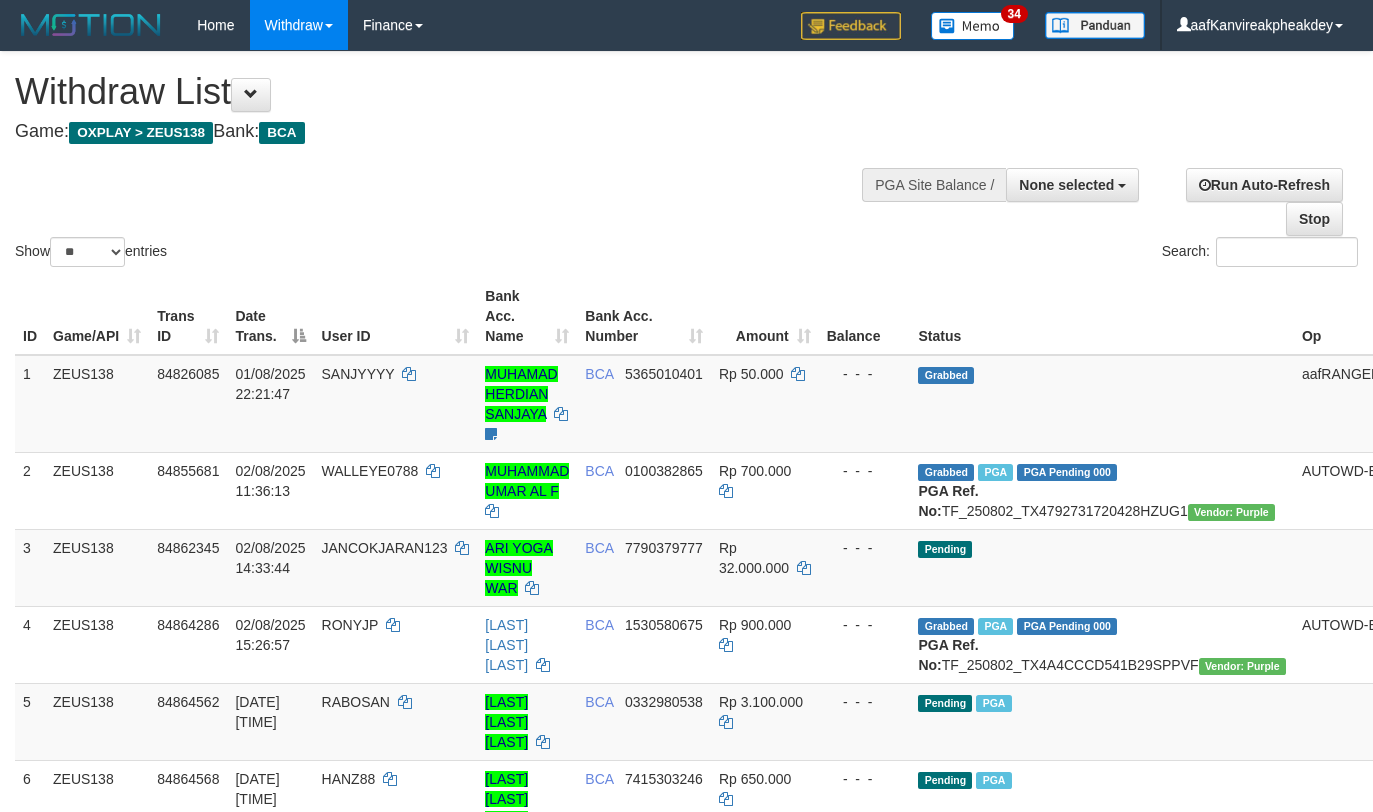 select 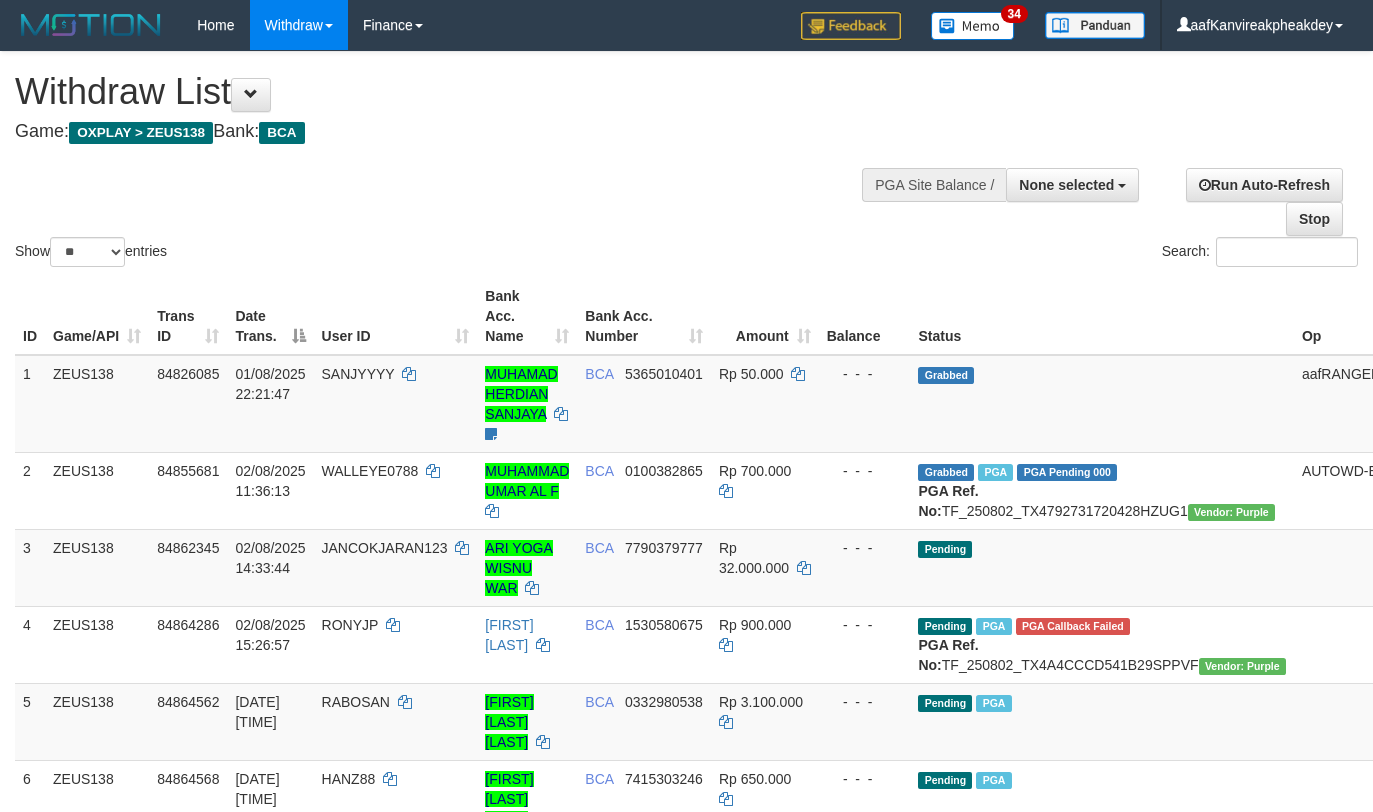 select 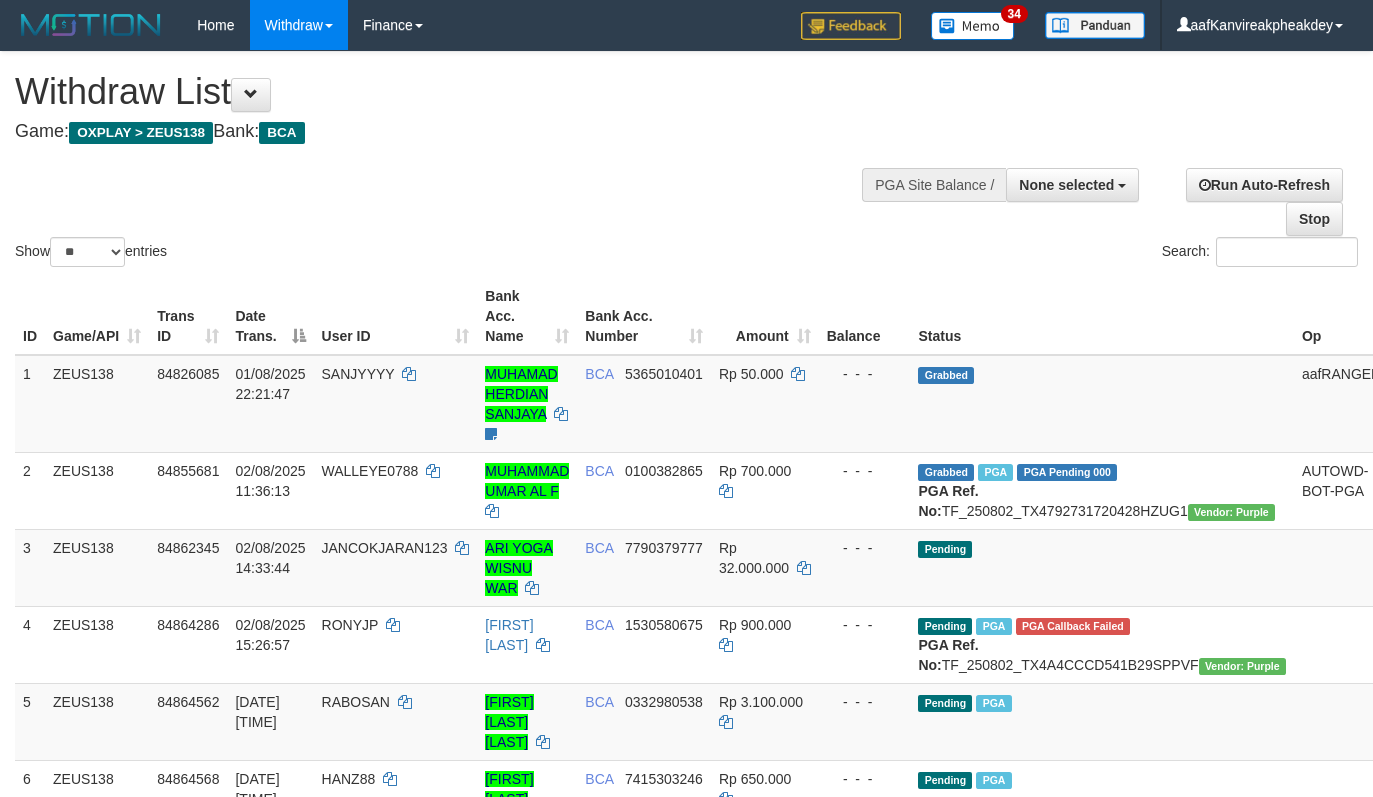 select 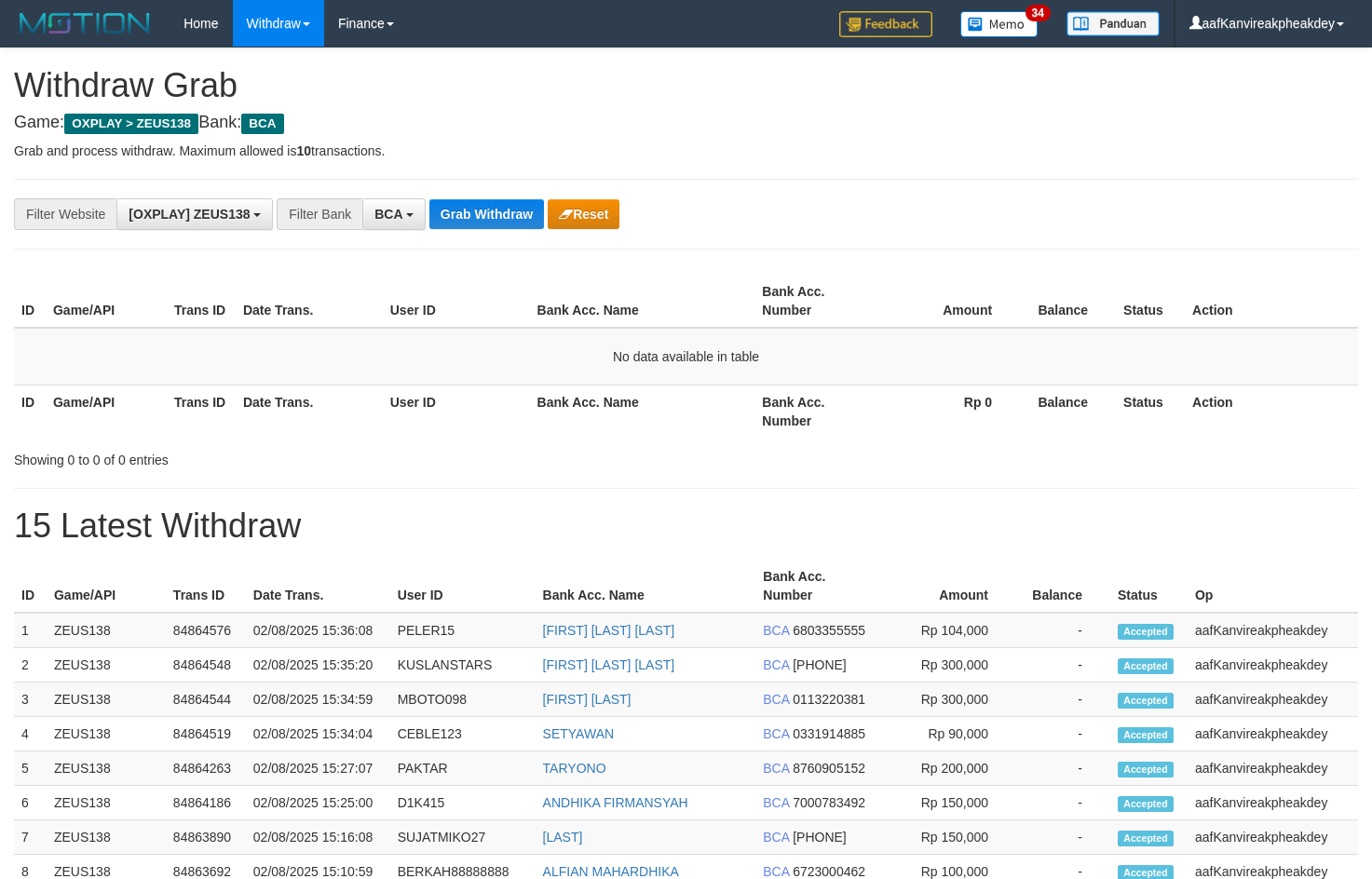 scroll, scrollTop: 0, scrollLeft: 0, axis: both 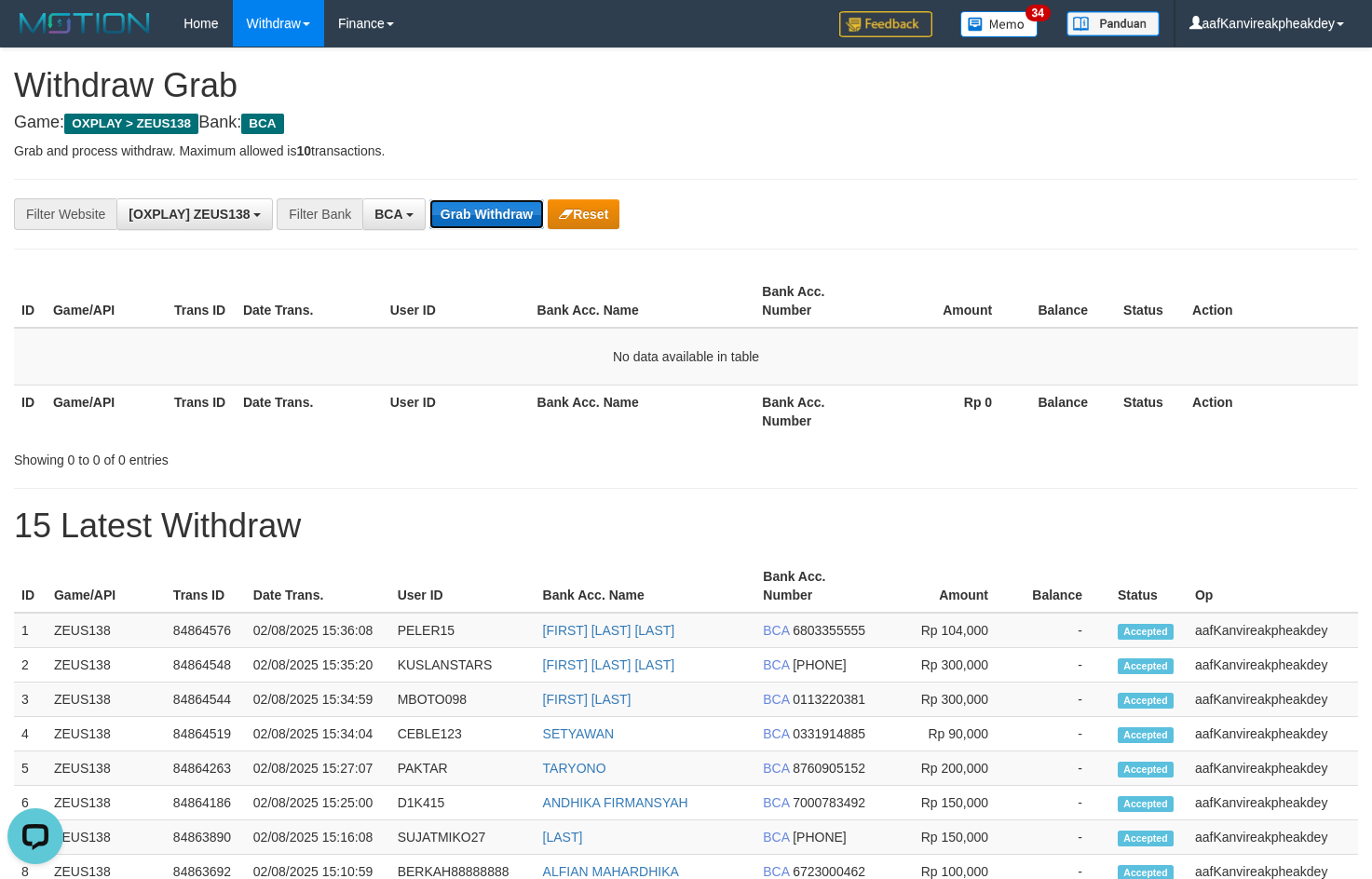 click on "Grab Withdraw" at bounding box center [486, 214] 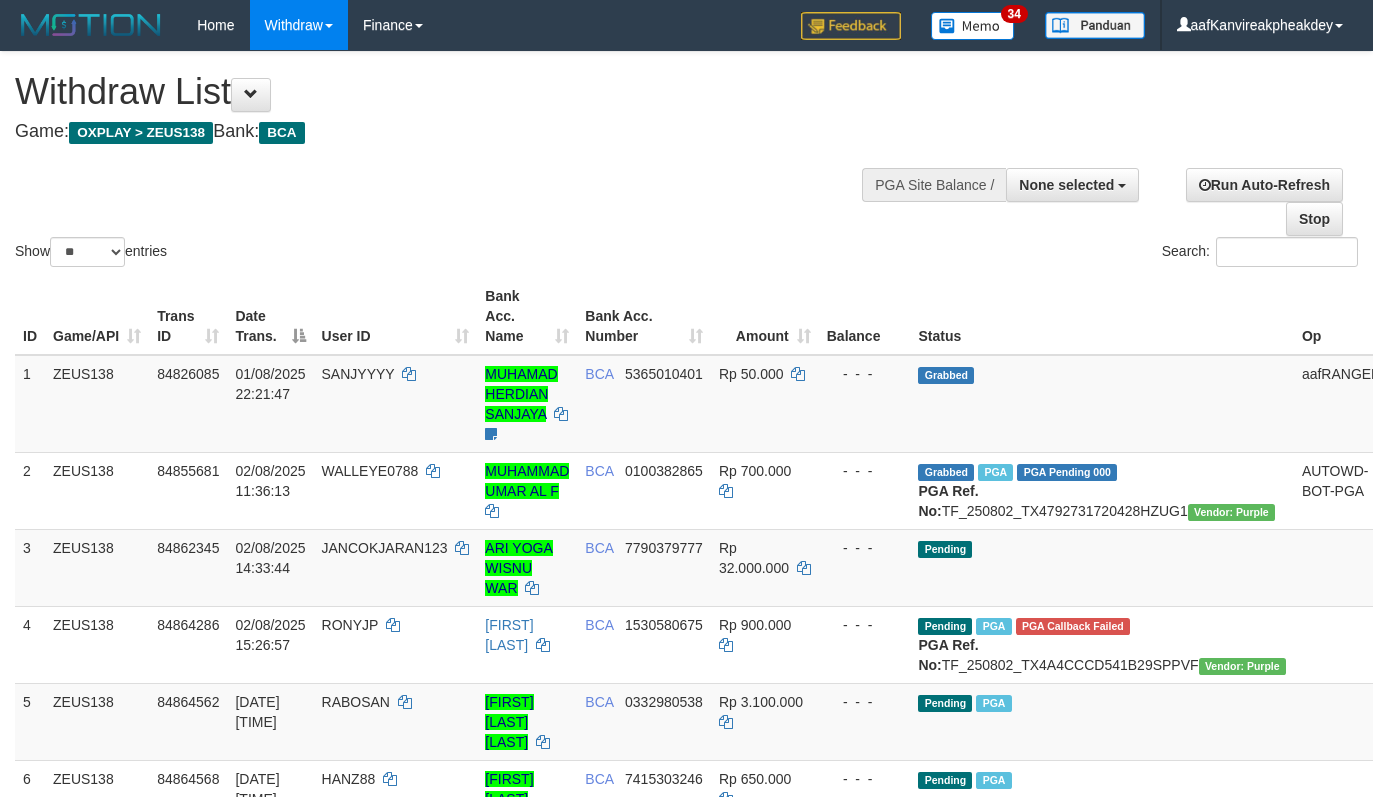 select 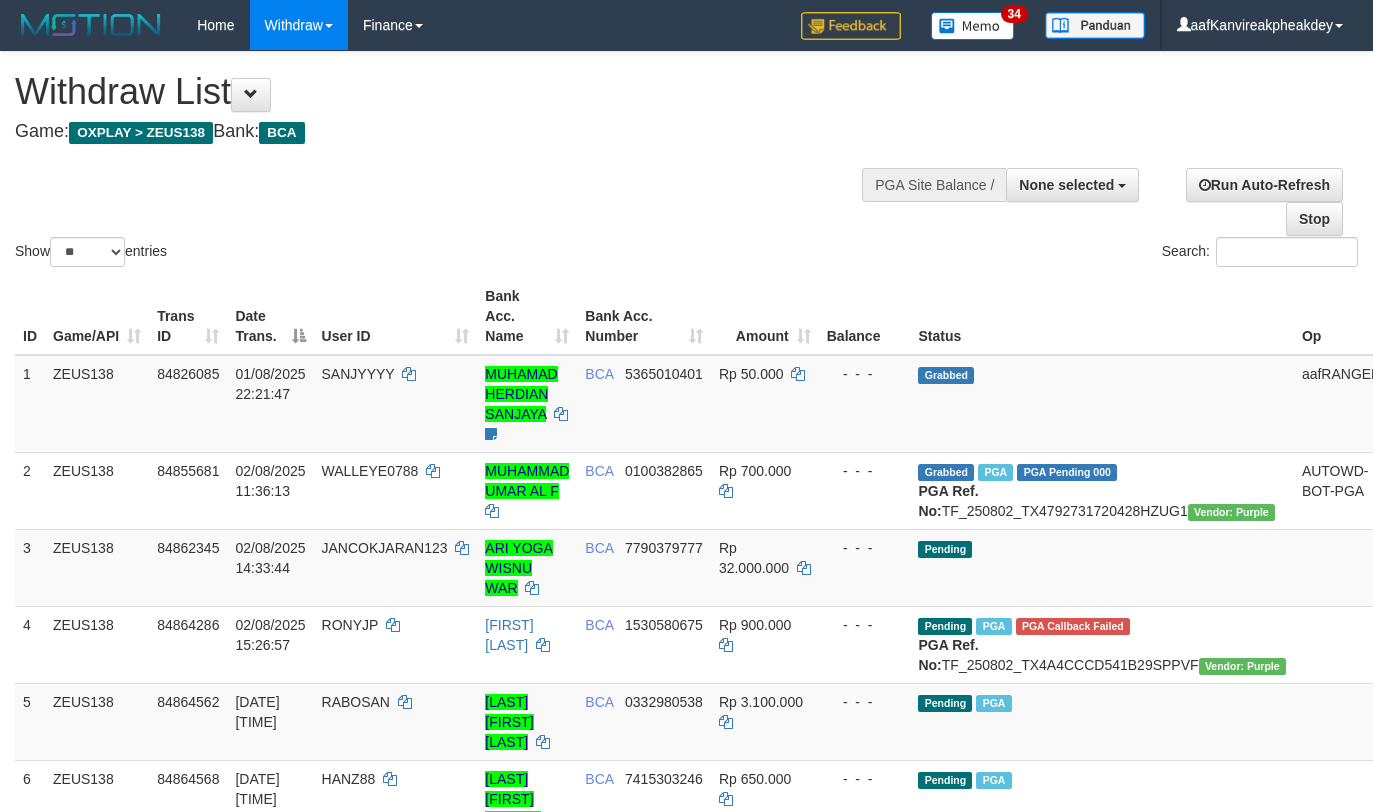 select 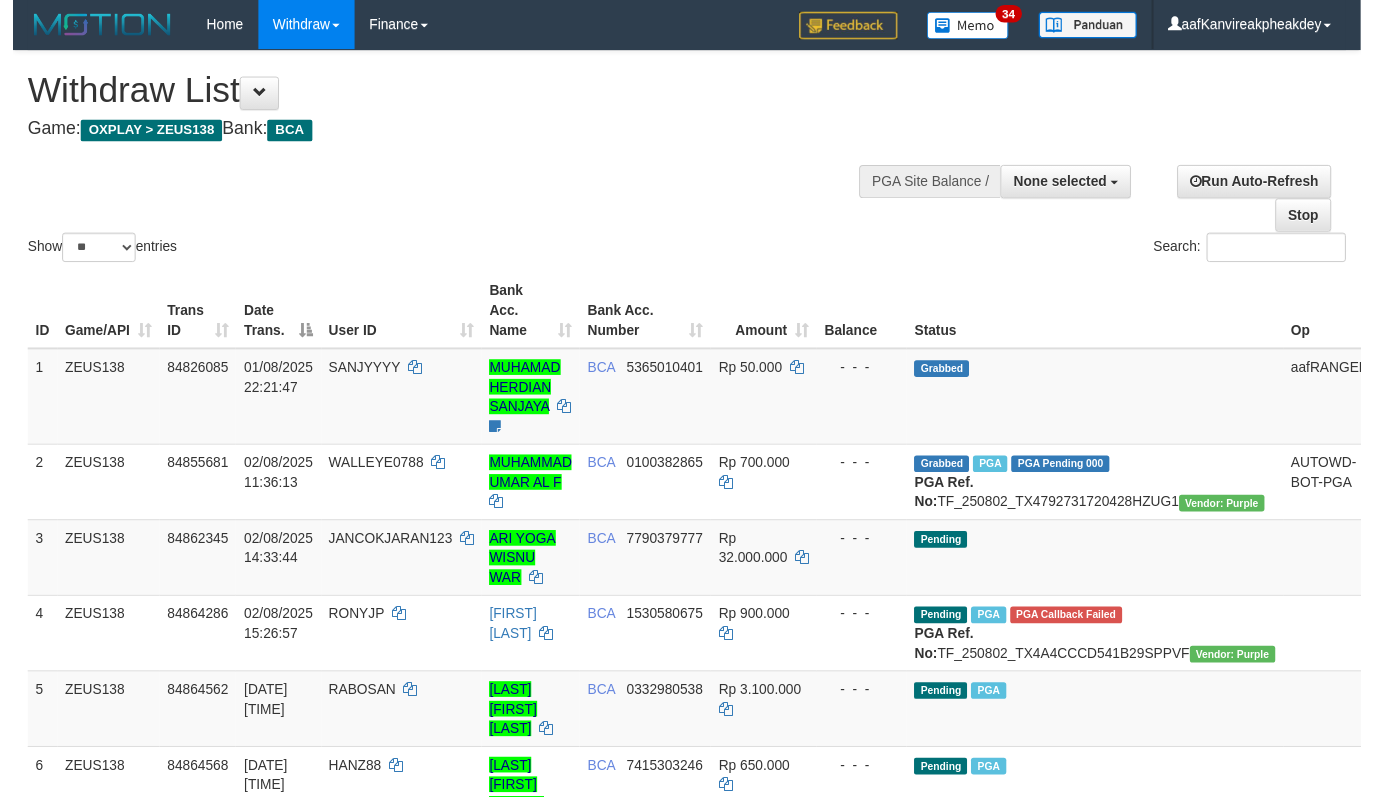 scroll, scrollTop: 267, scrollLeft: 0, axis: vertical 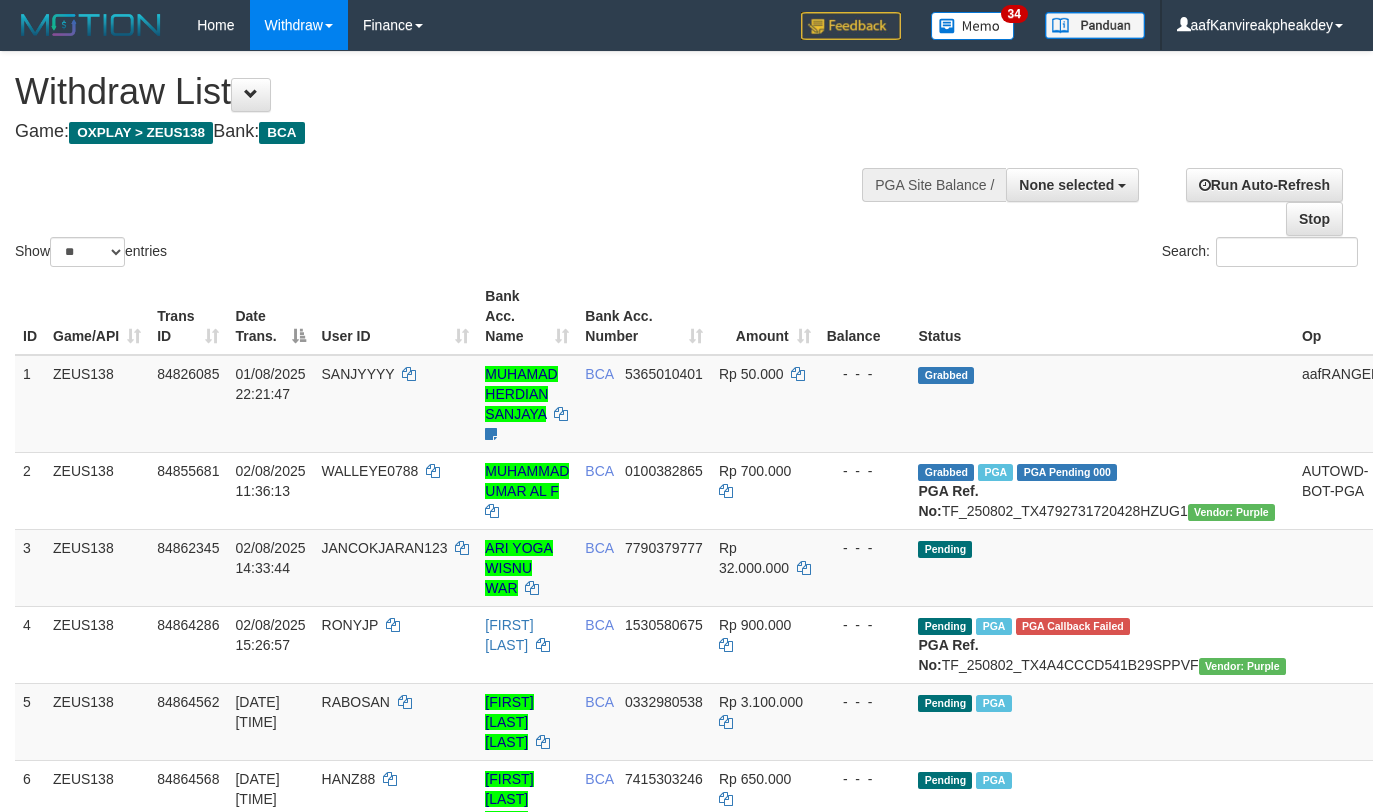 select 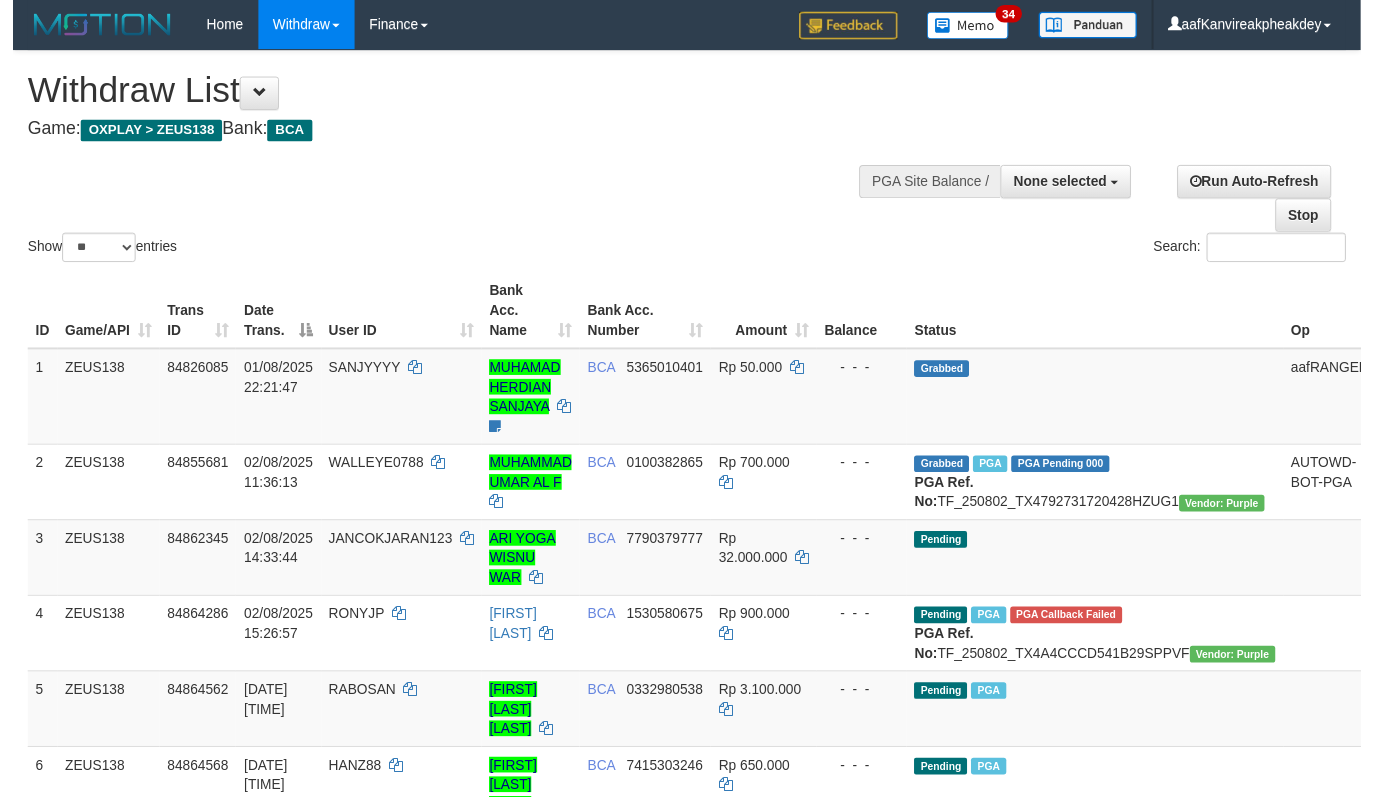 scroll, scrollTop: 267, scrollLeft: 0, axis: vertical 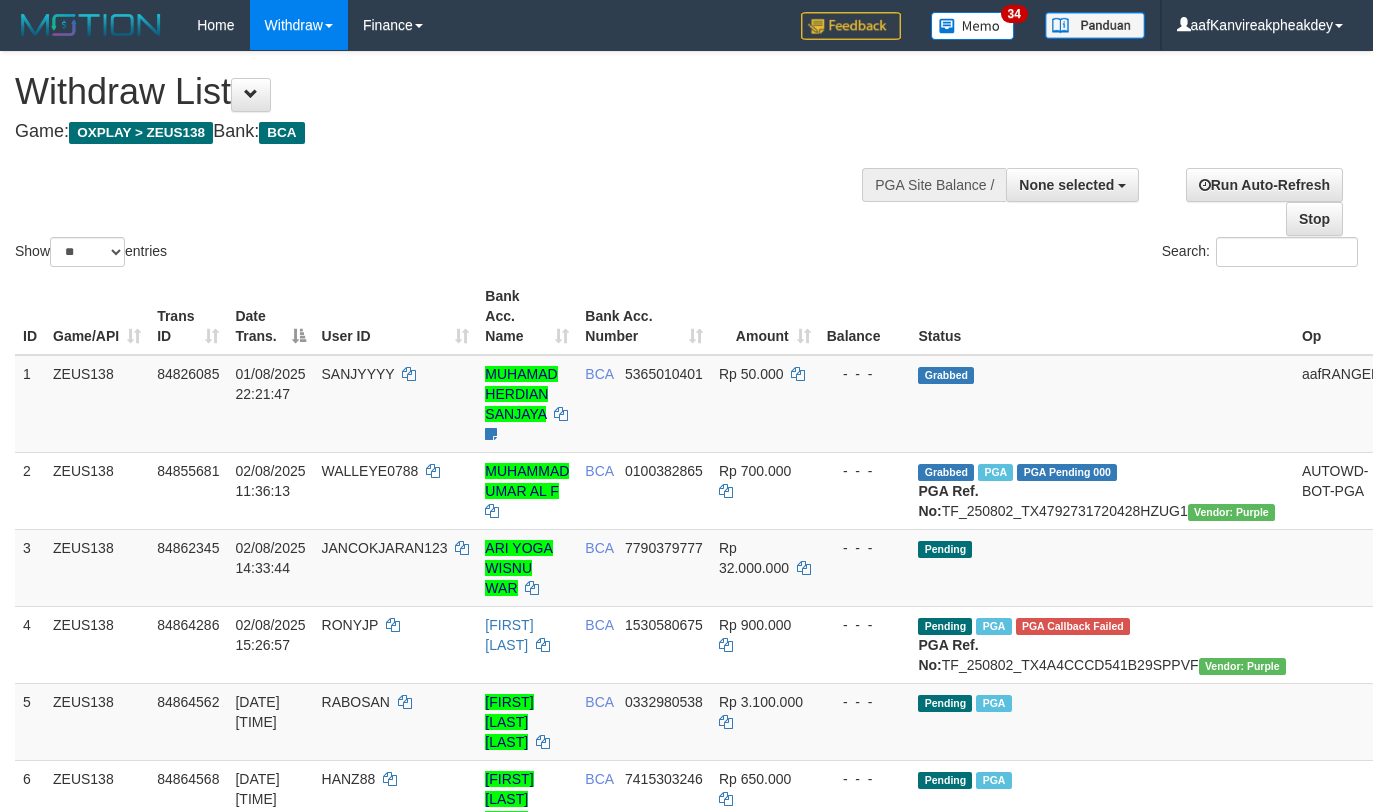 select 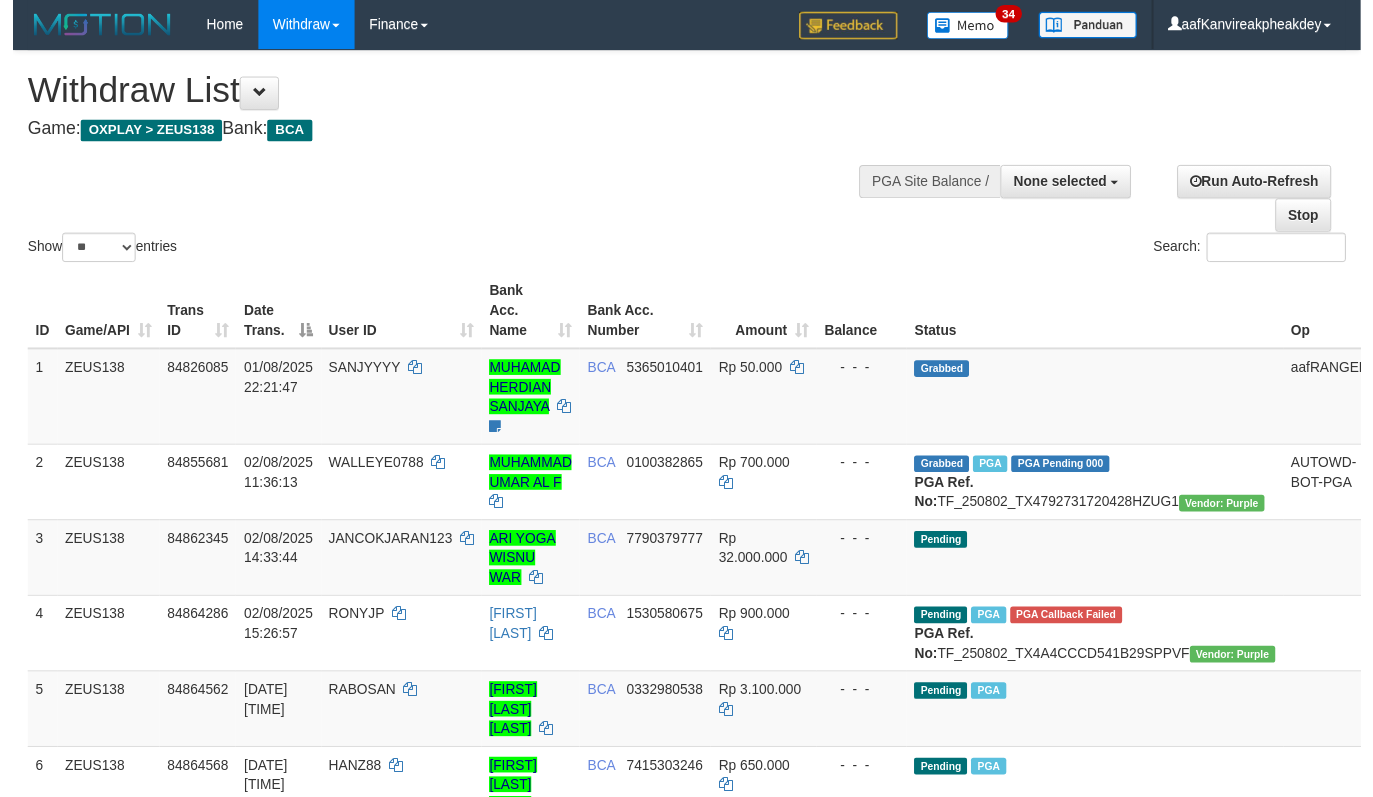 scroll, scrollTop: 267, scrollLeft: 0, axis: vertical 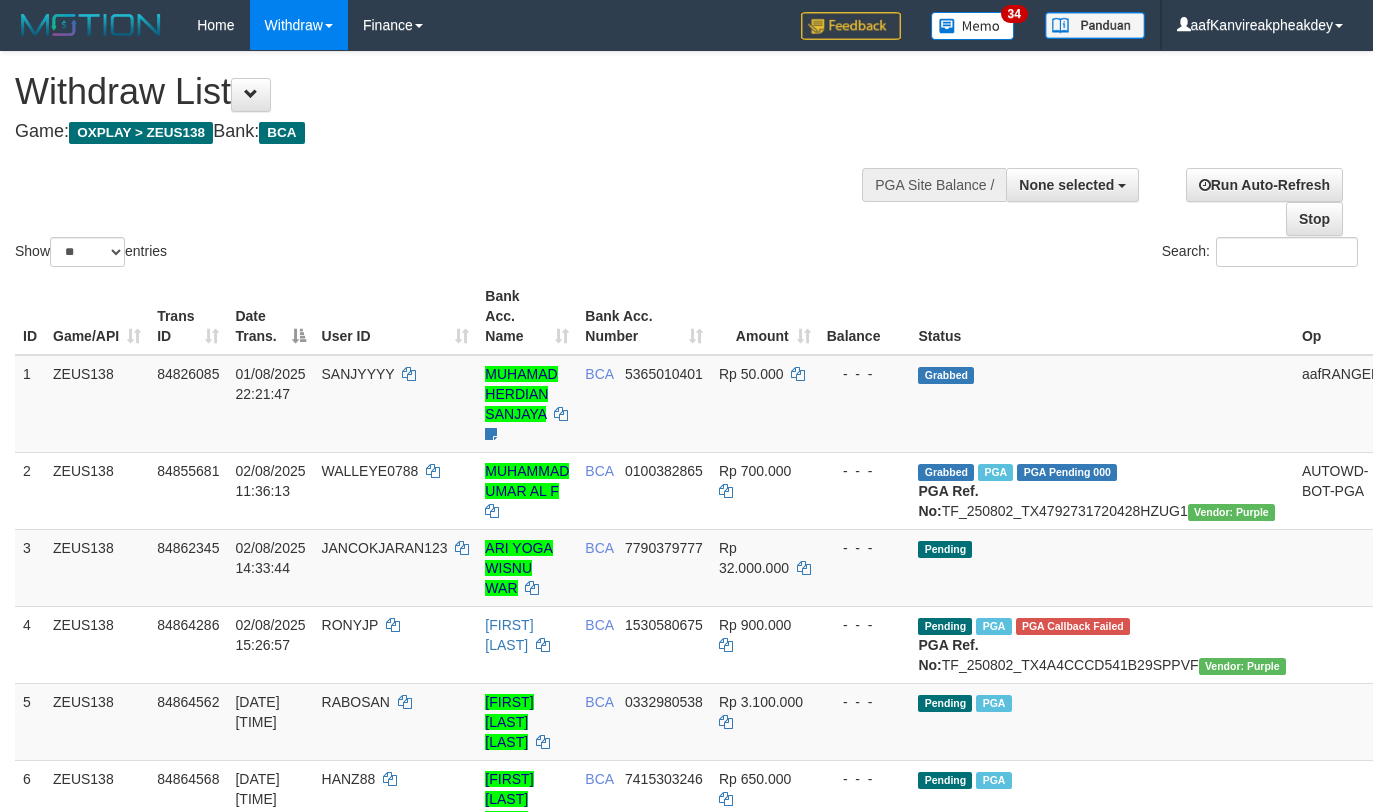 select 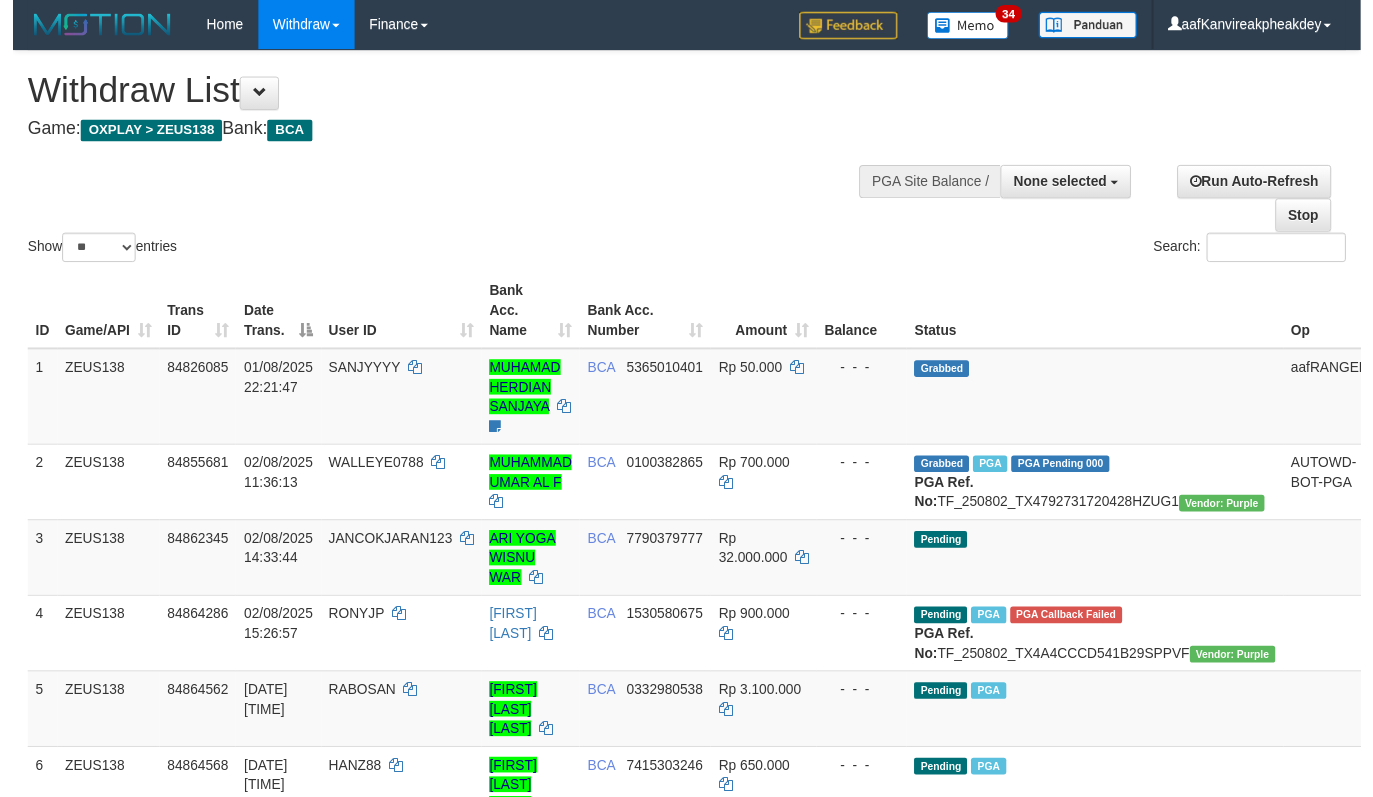 scroll, scrollTop: 267, scrollLeft: 0, axis: vertical 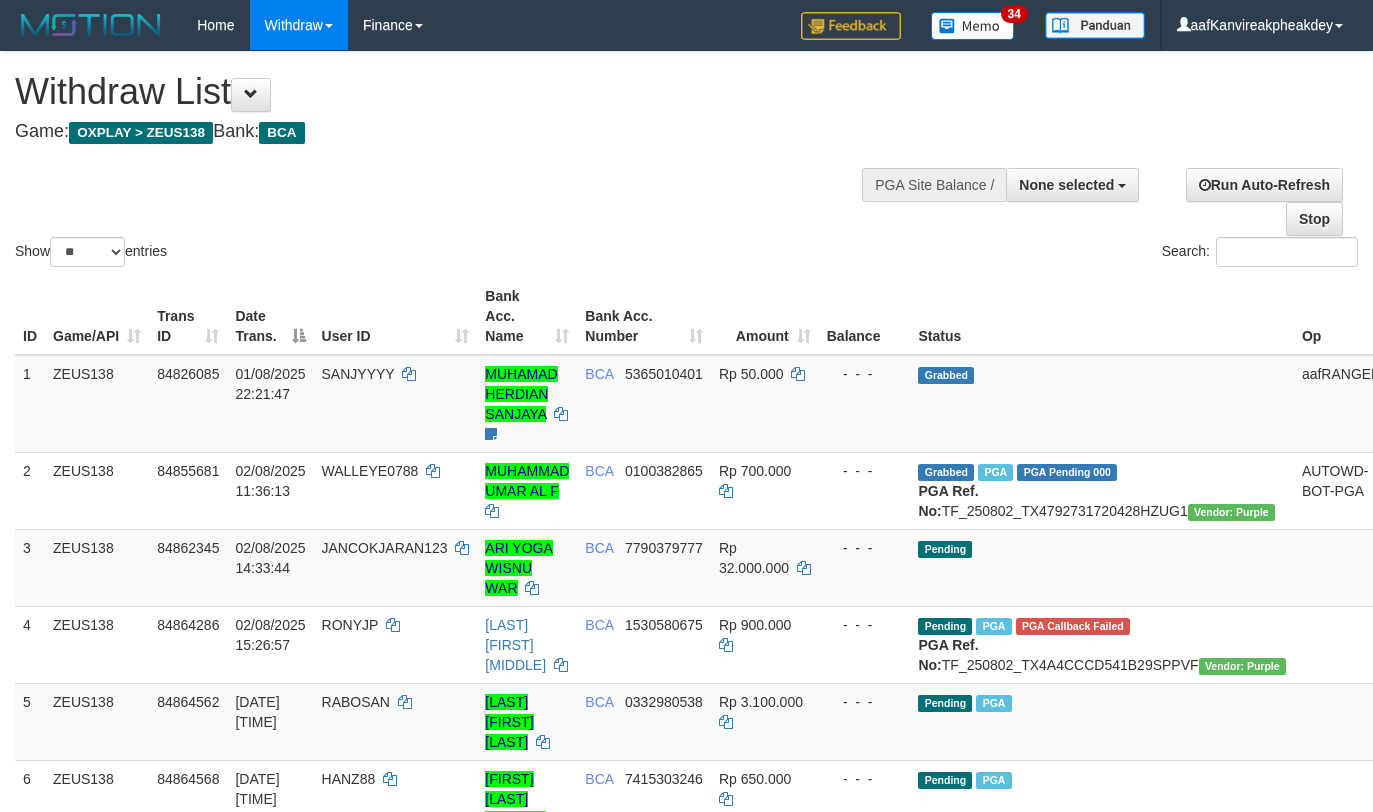 select 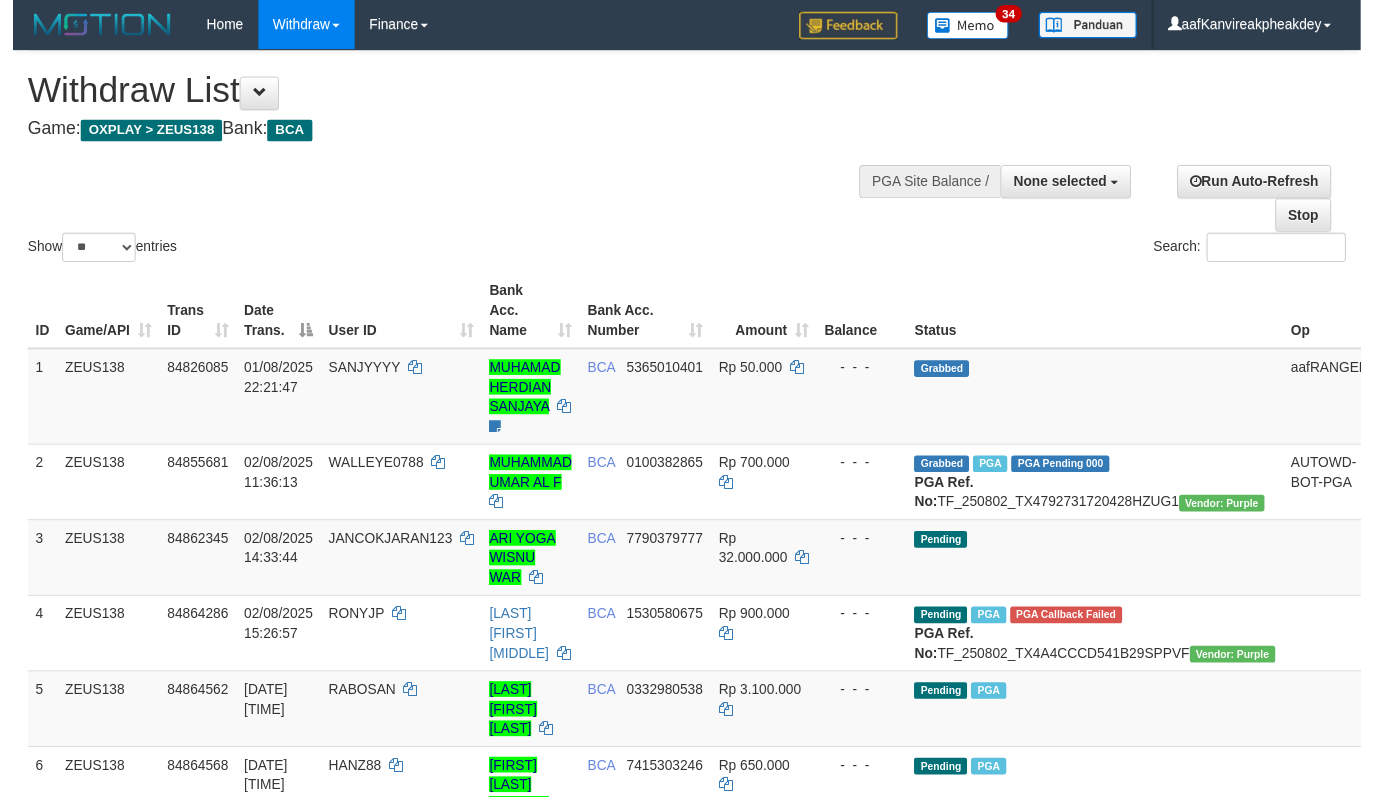 scroll, scrollTop: 267, scrollLeft: 0, axis: vertical 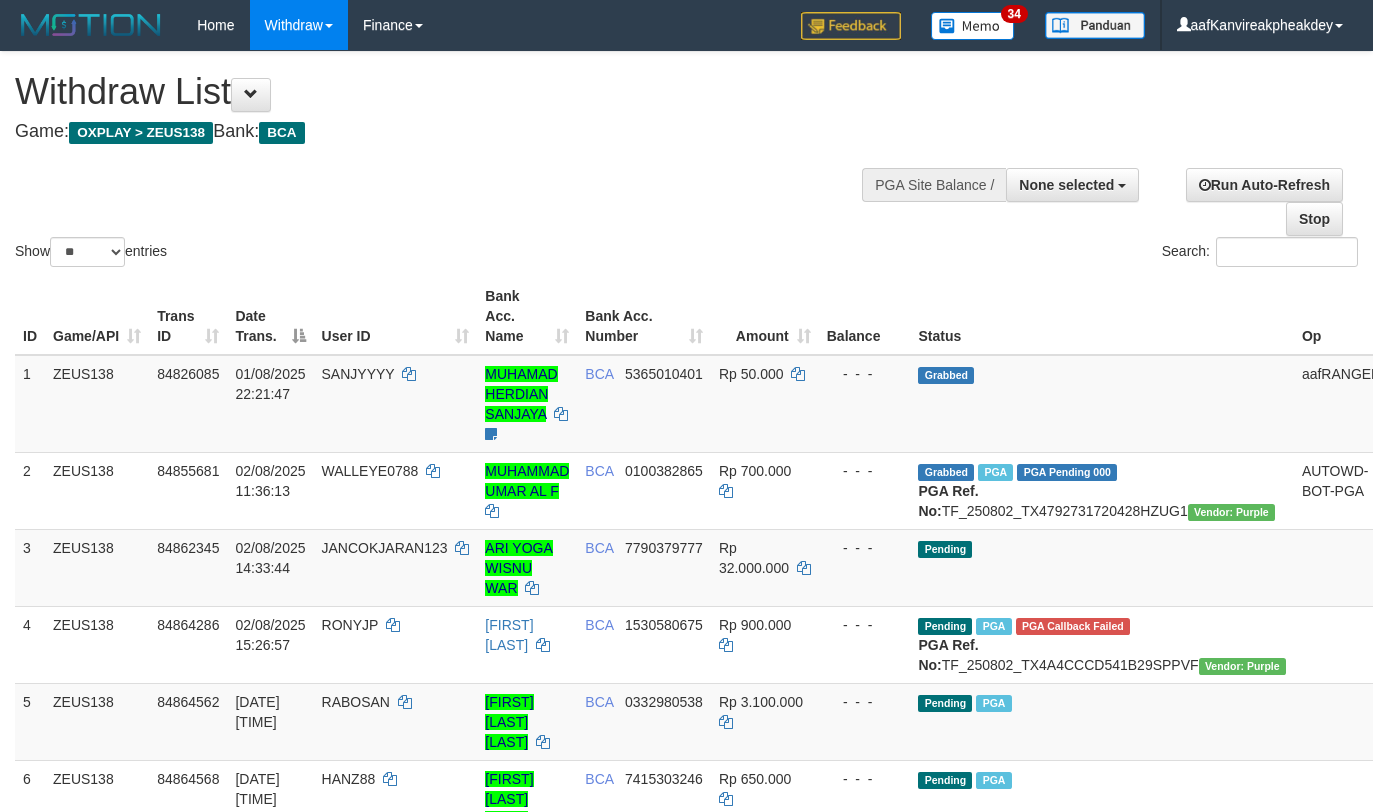 select 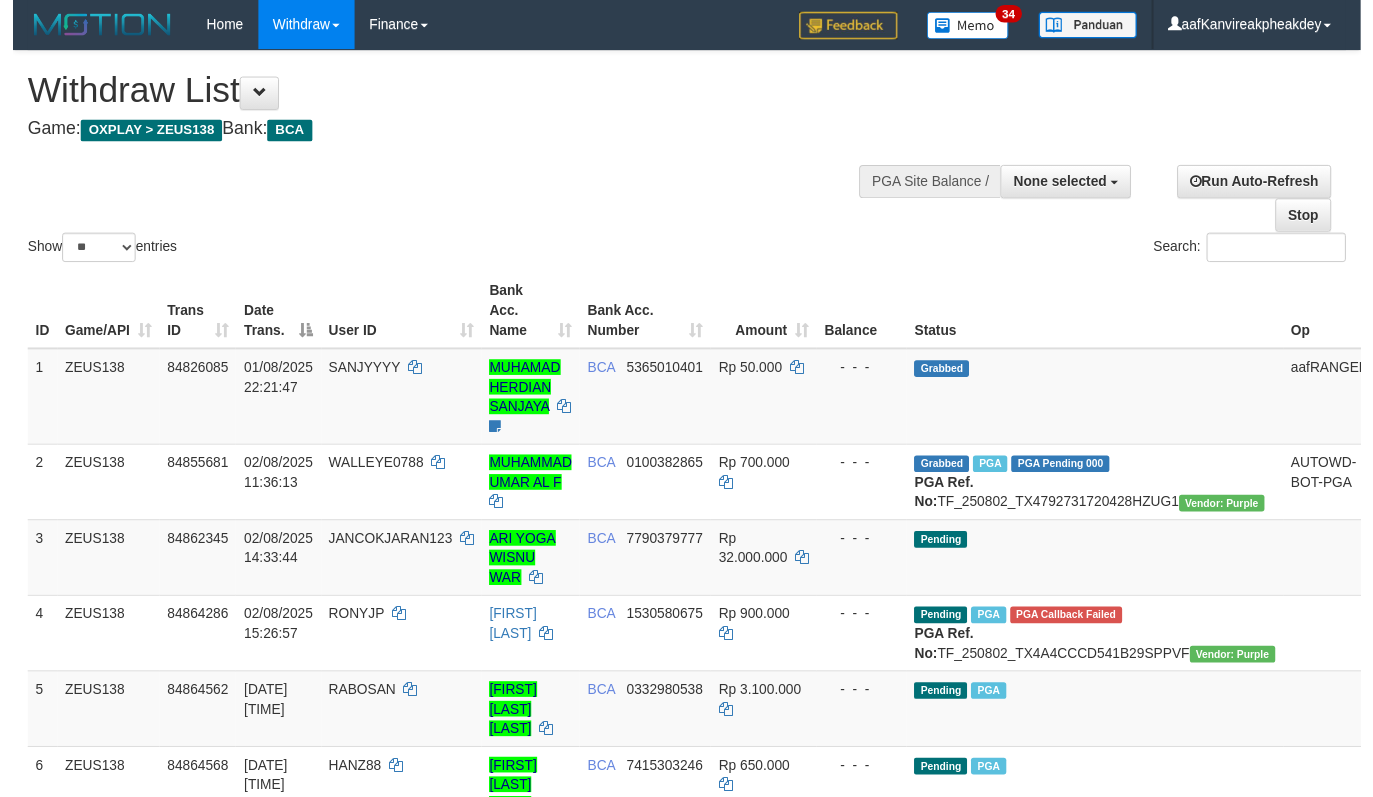 scroll, scrollTop: 267, scrollLeft: 0, axis: vertical 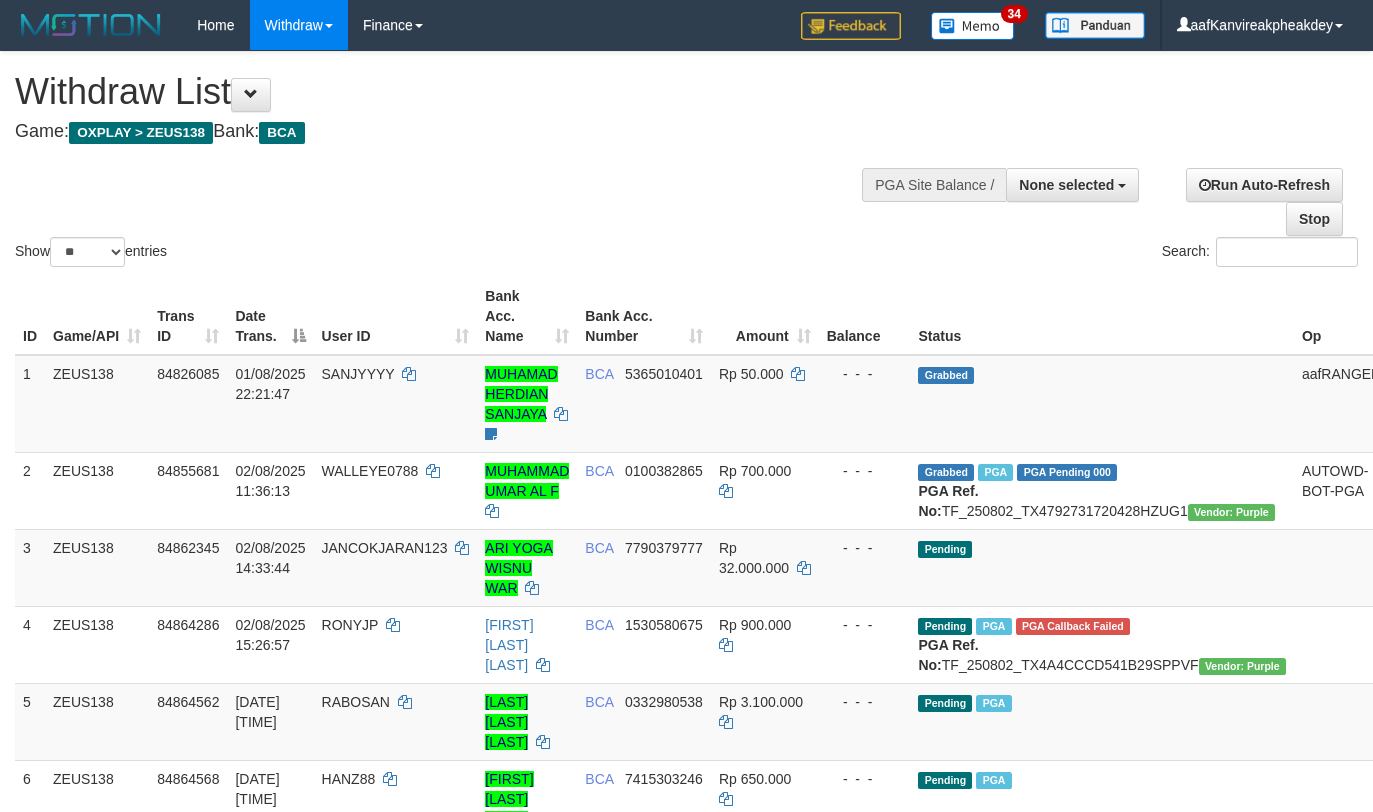 select 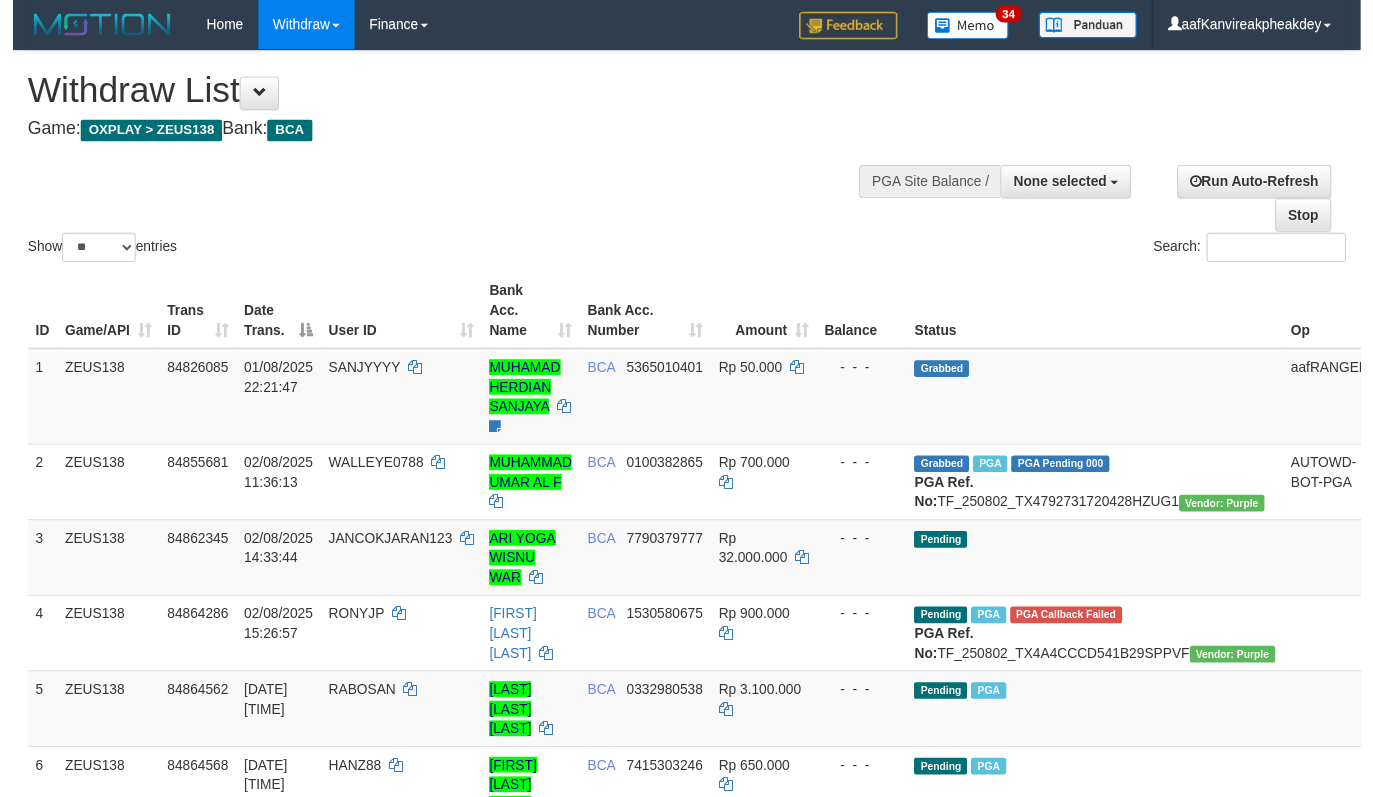 scroll, scrollTop: 267, scrollLeft: 0, axis: vertical 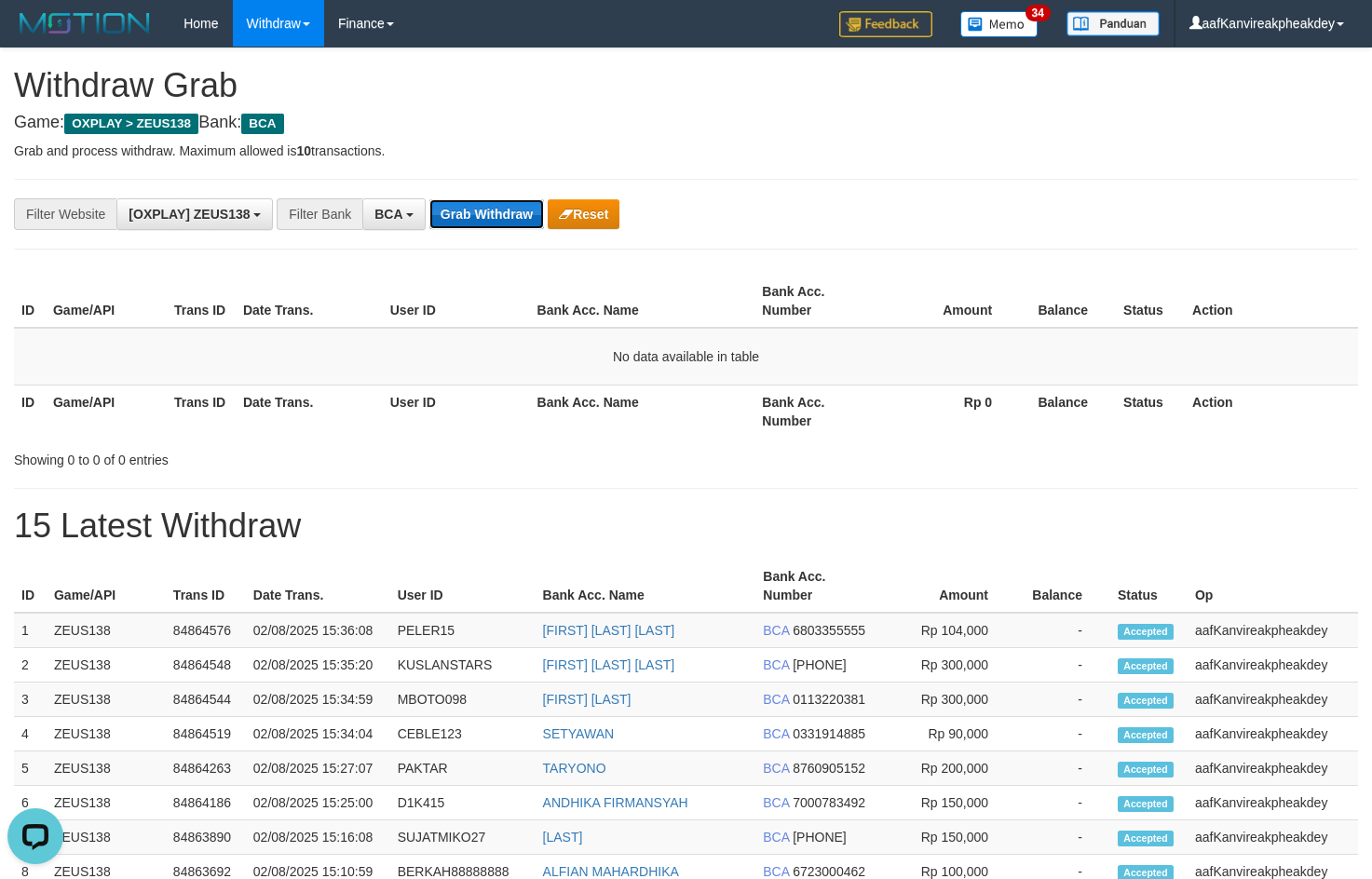 click on "Grab Withdraw" at bounding box center [486, 214] 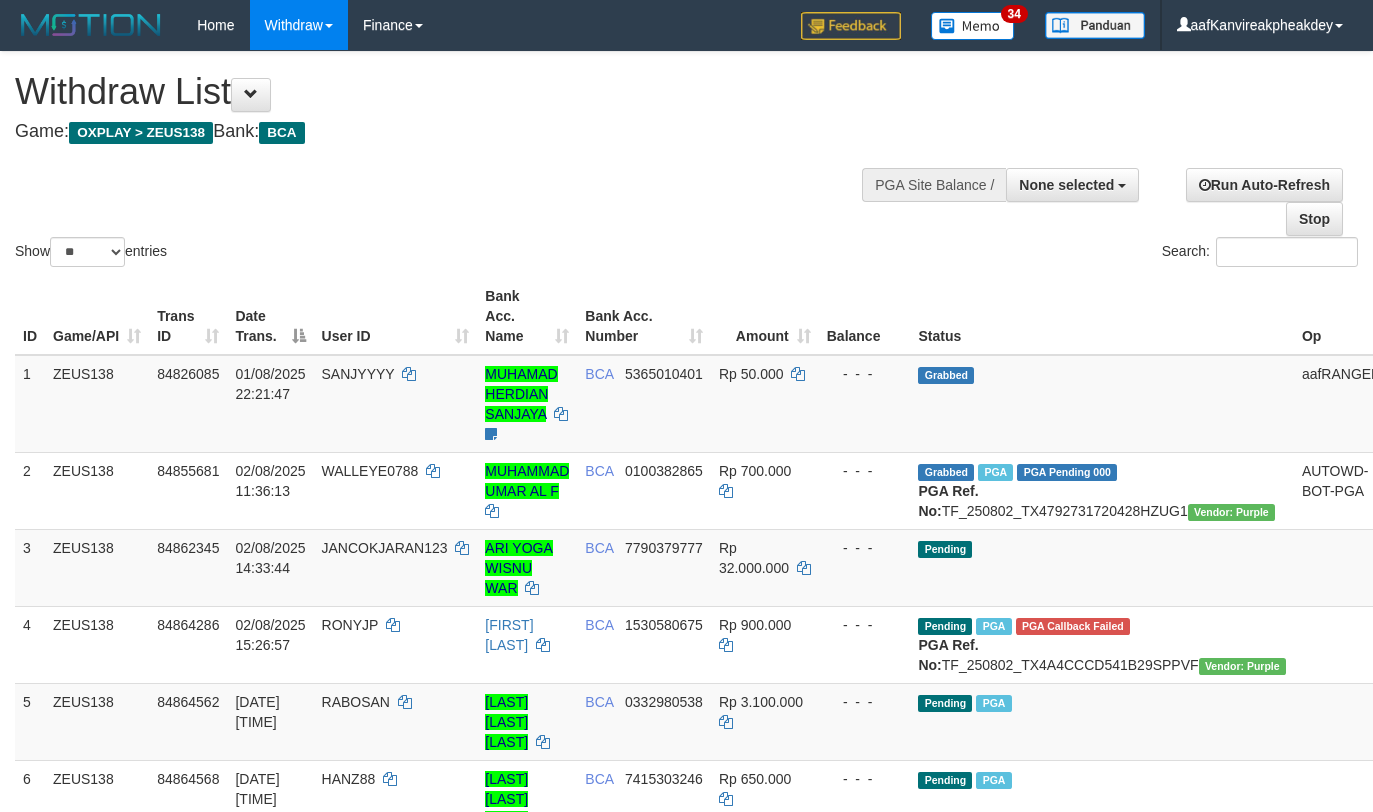 select 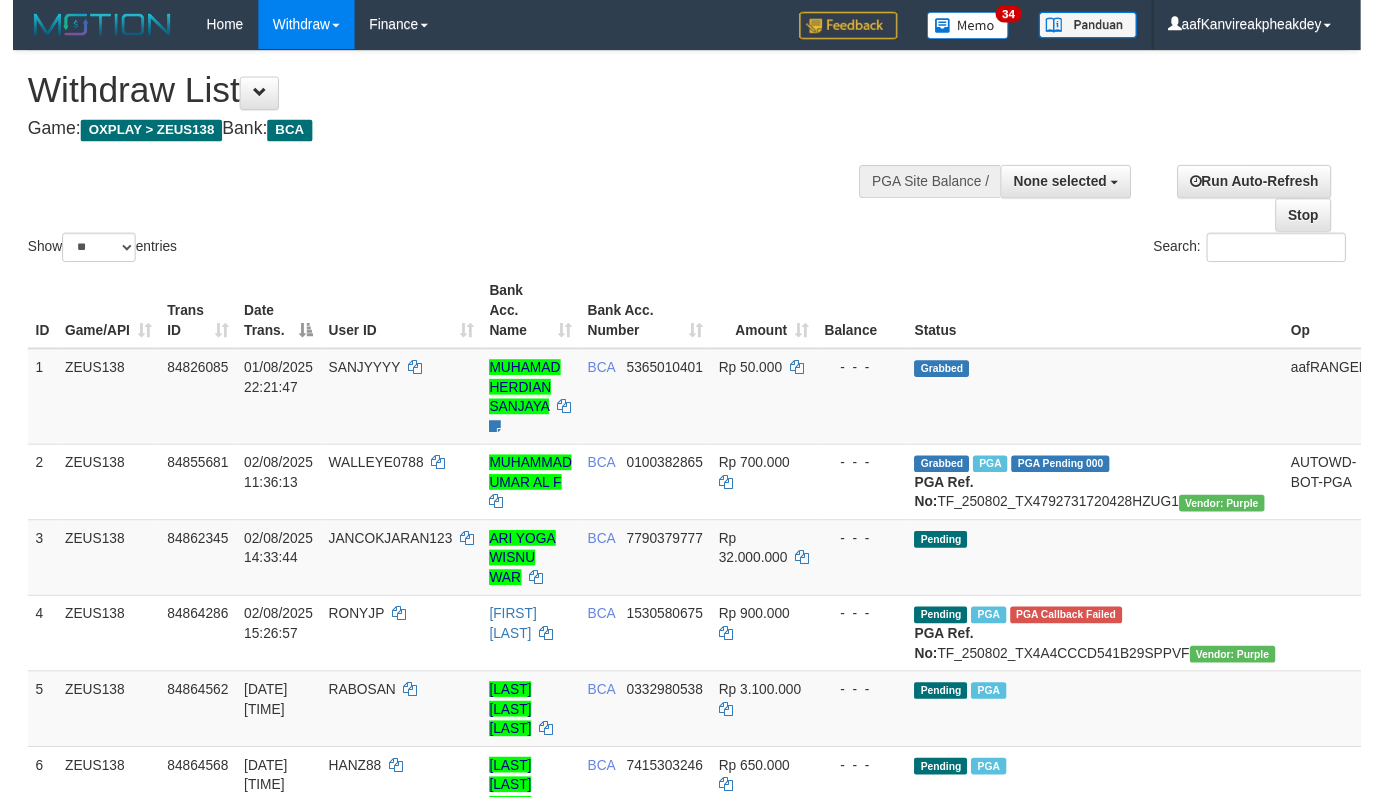 scroll, scrollTop: 267, scrollLeft: 0, axis: vertical 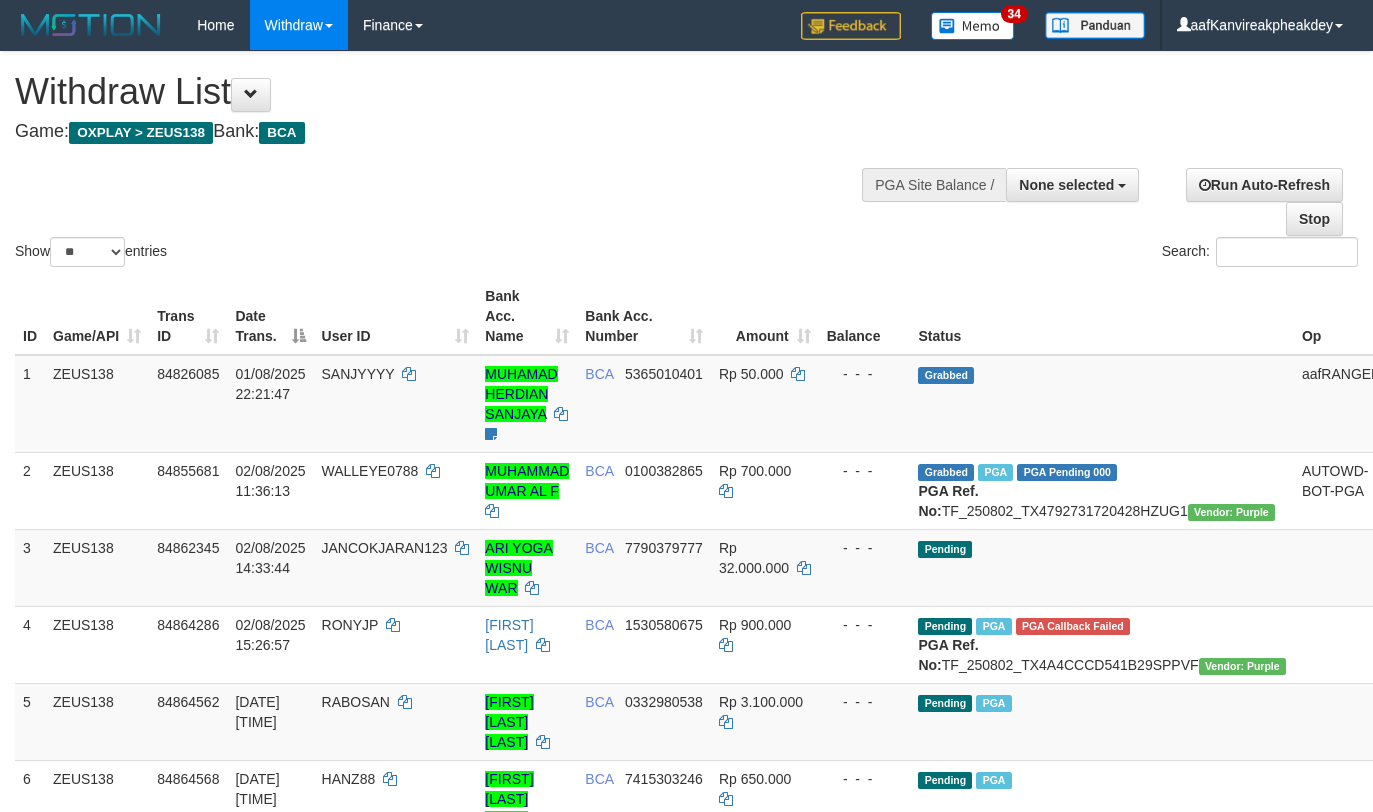 select 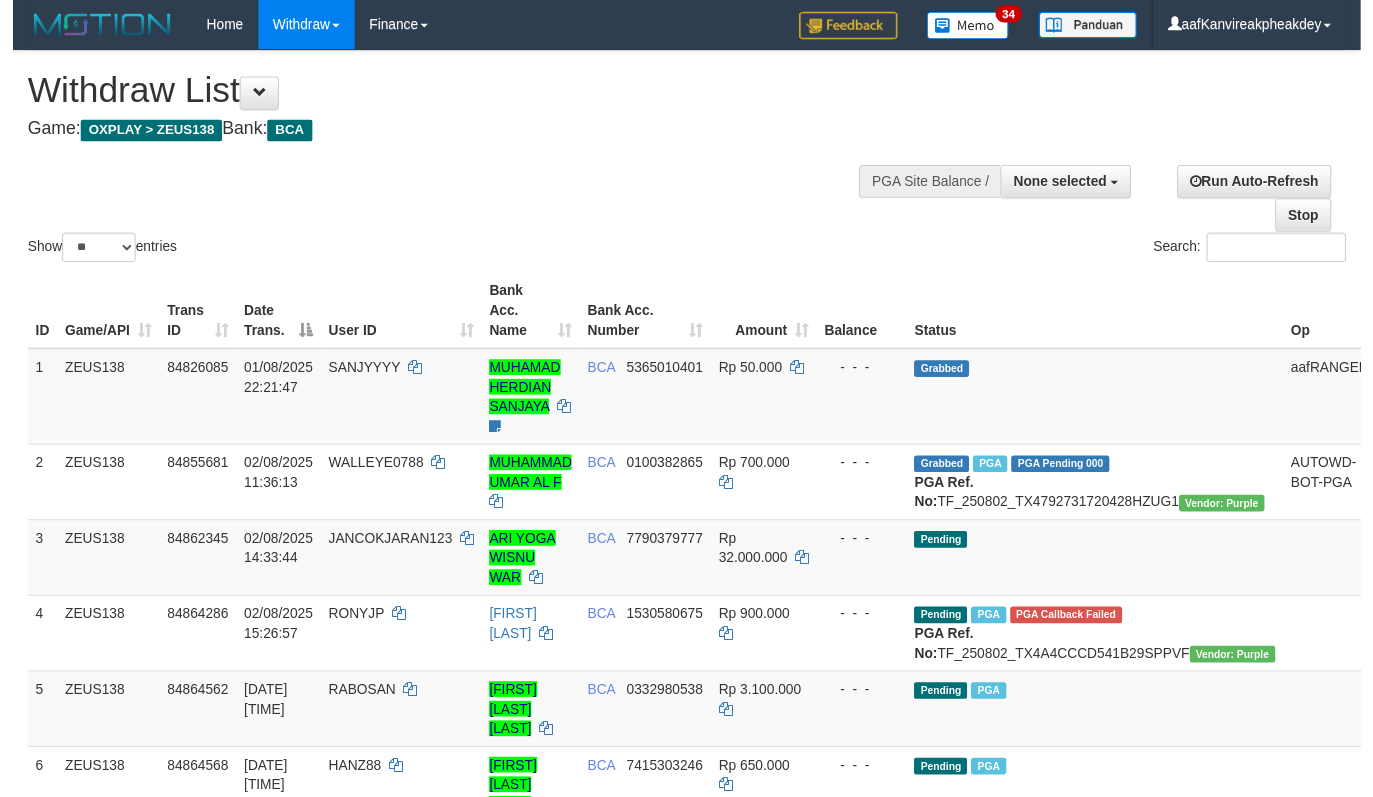 scroll, scrollTop: 267, scrollLeft: 0, axis: vertical 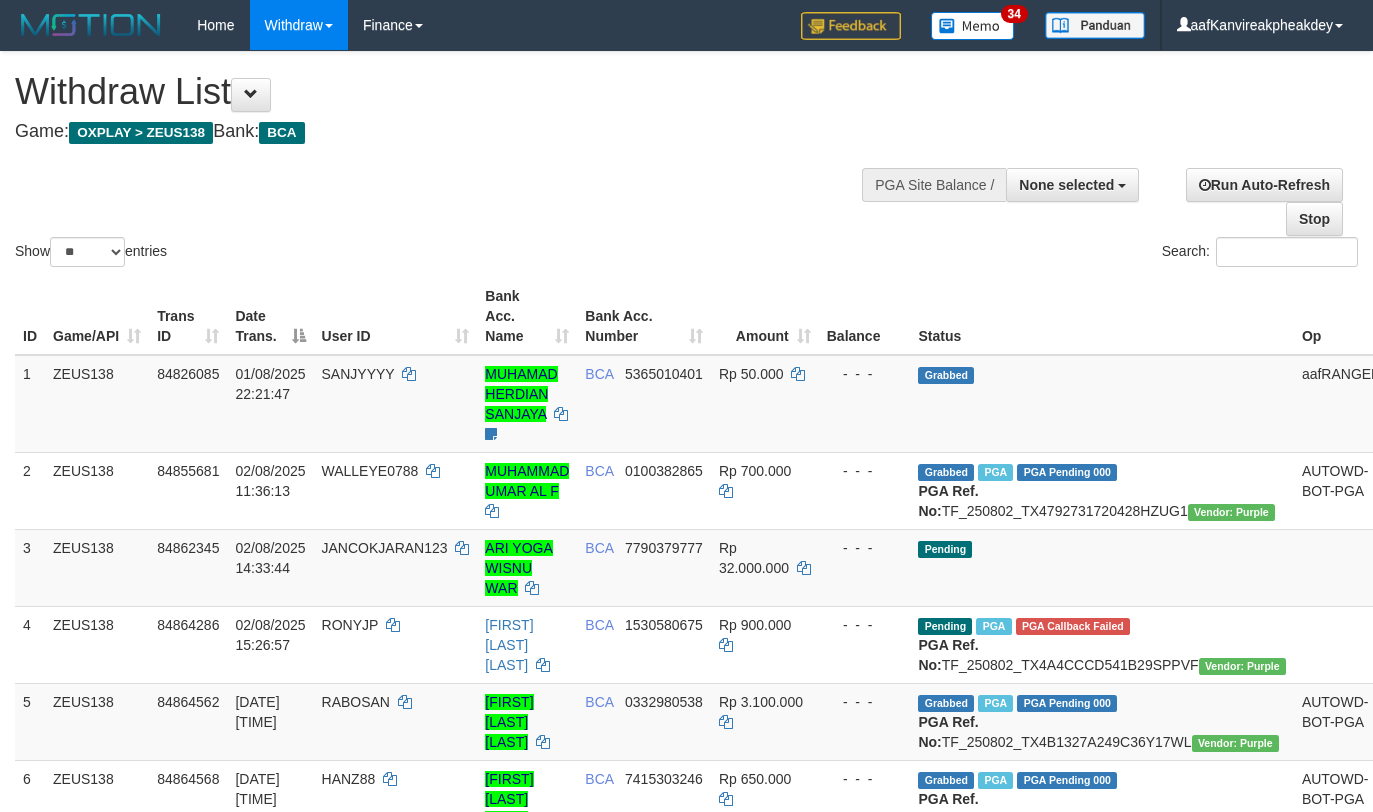 select 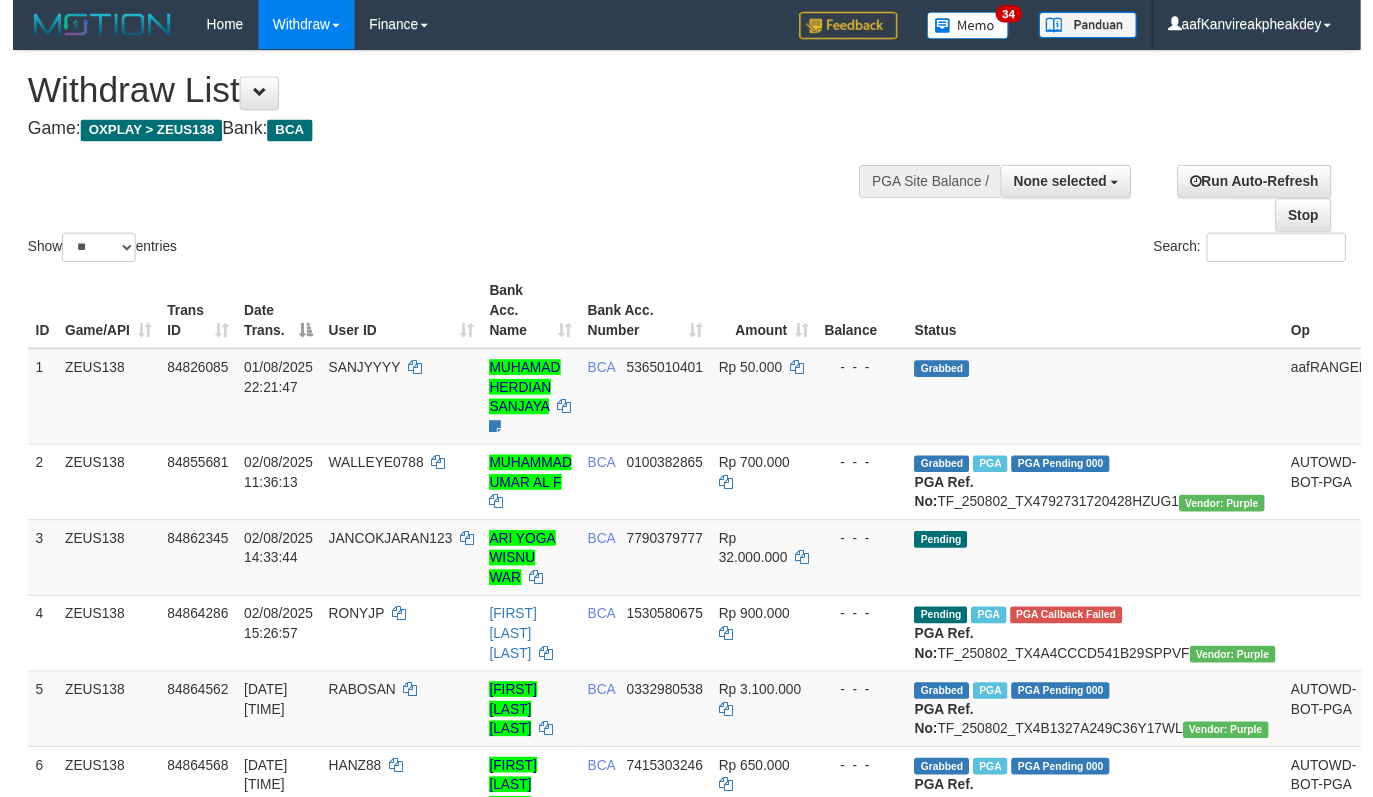 scroll, scrollTop: 267, scrollLeft: 0, axis: vertical 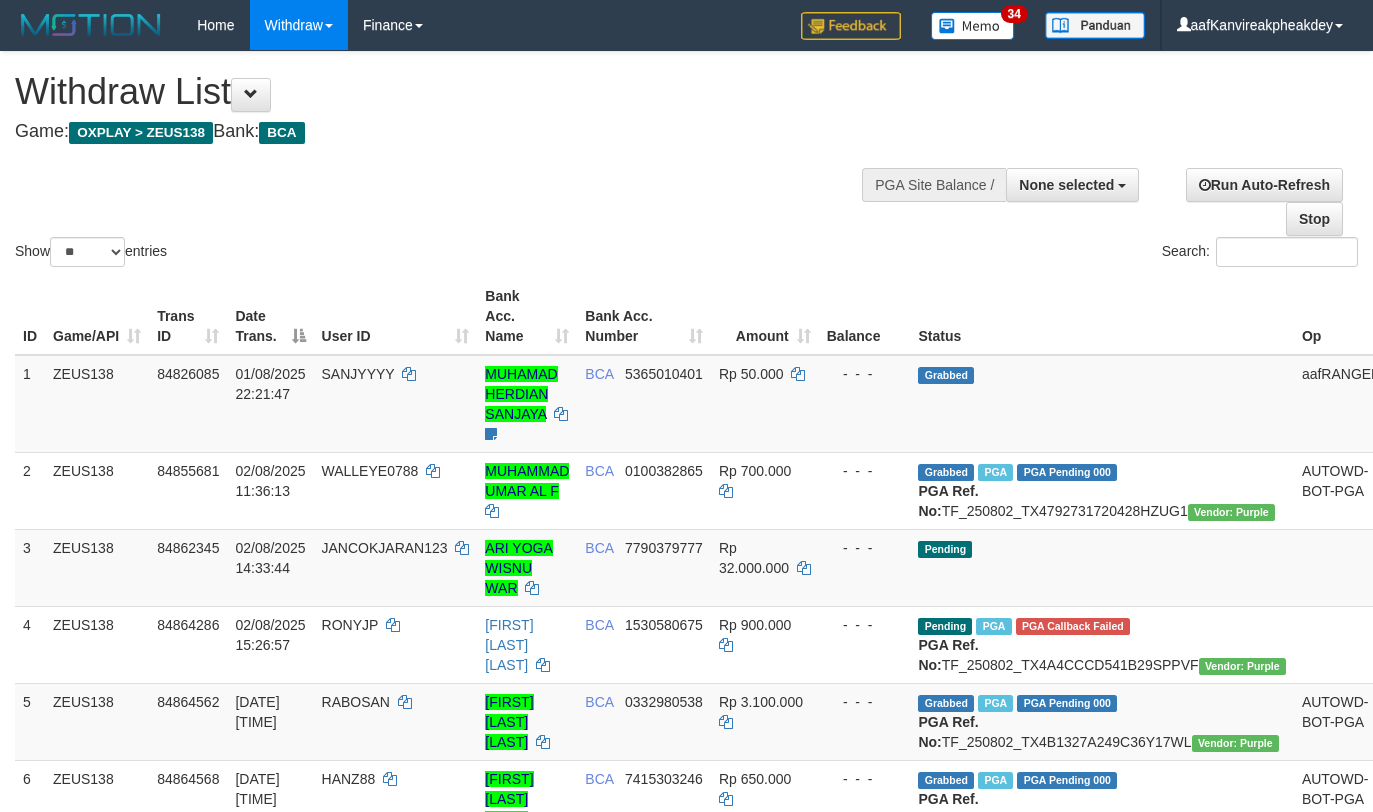 select 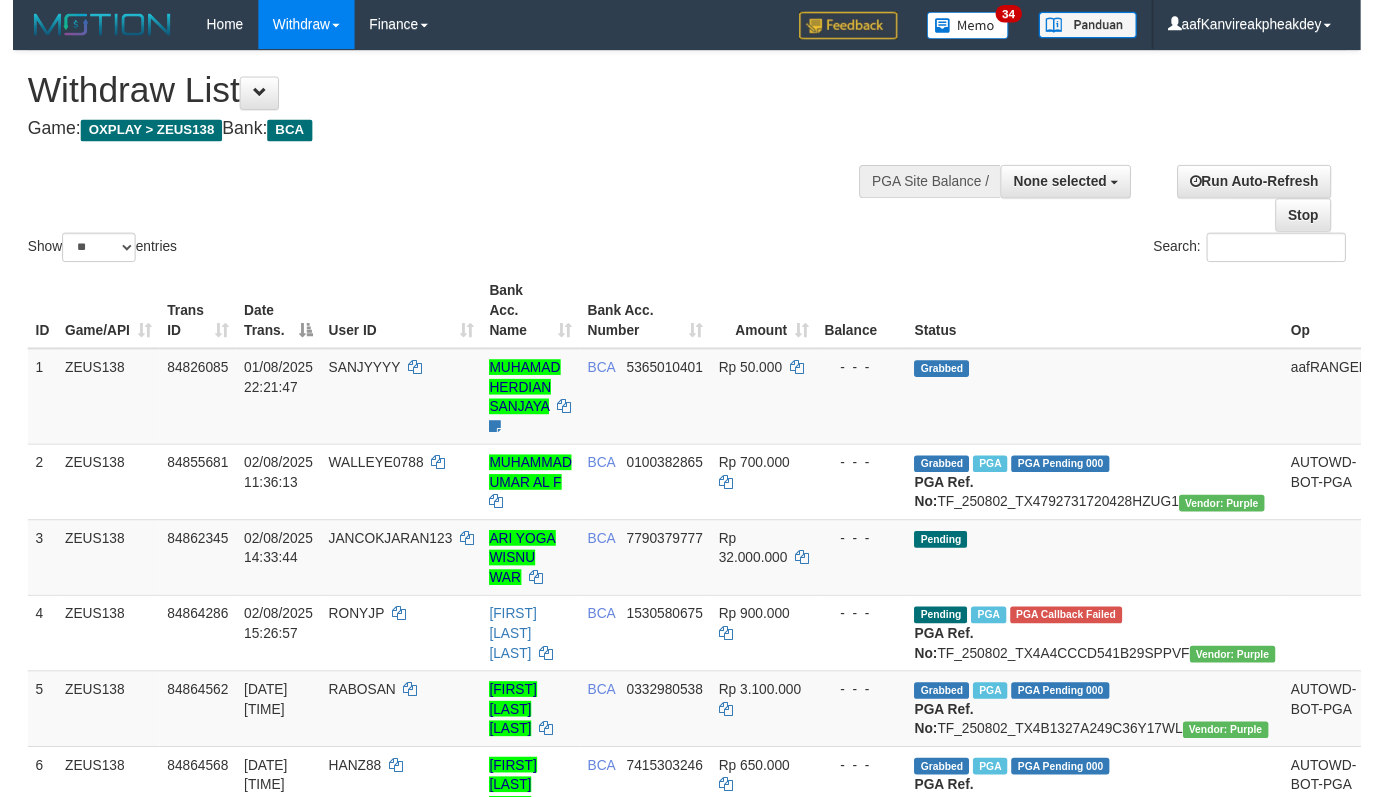 scroll, scrollTop: 267, scrollLeft: 0, axis: vertical 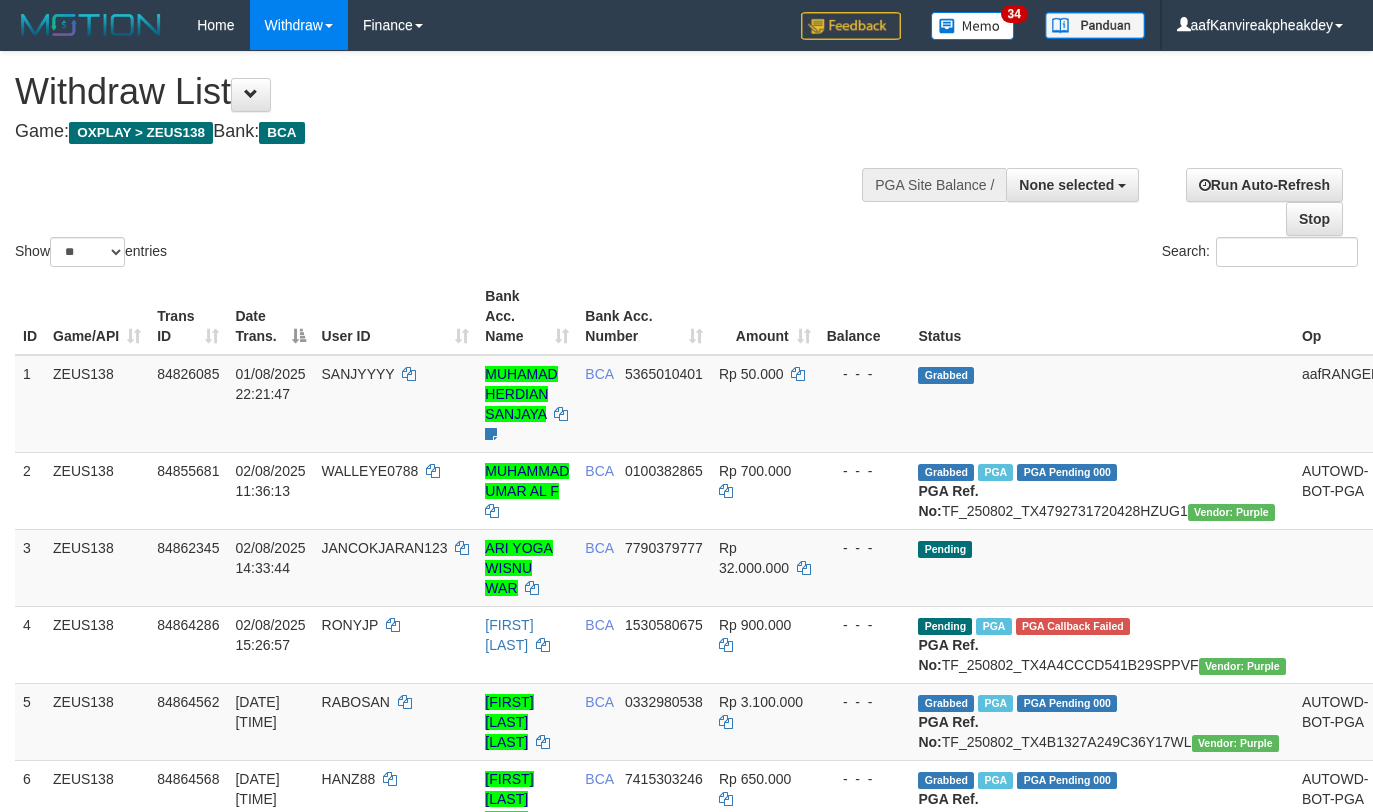 select 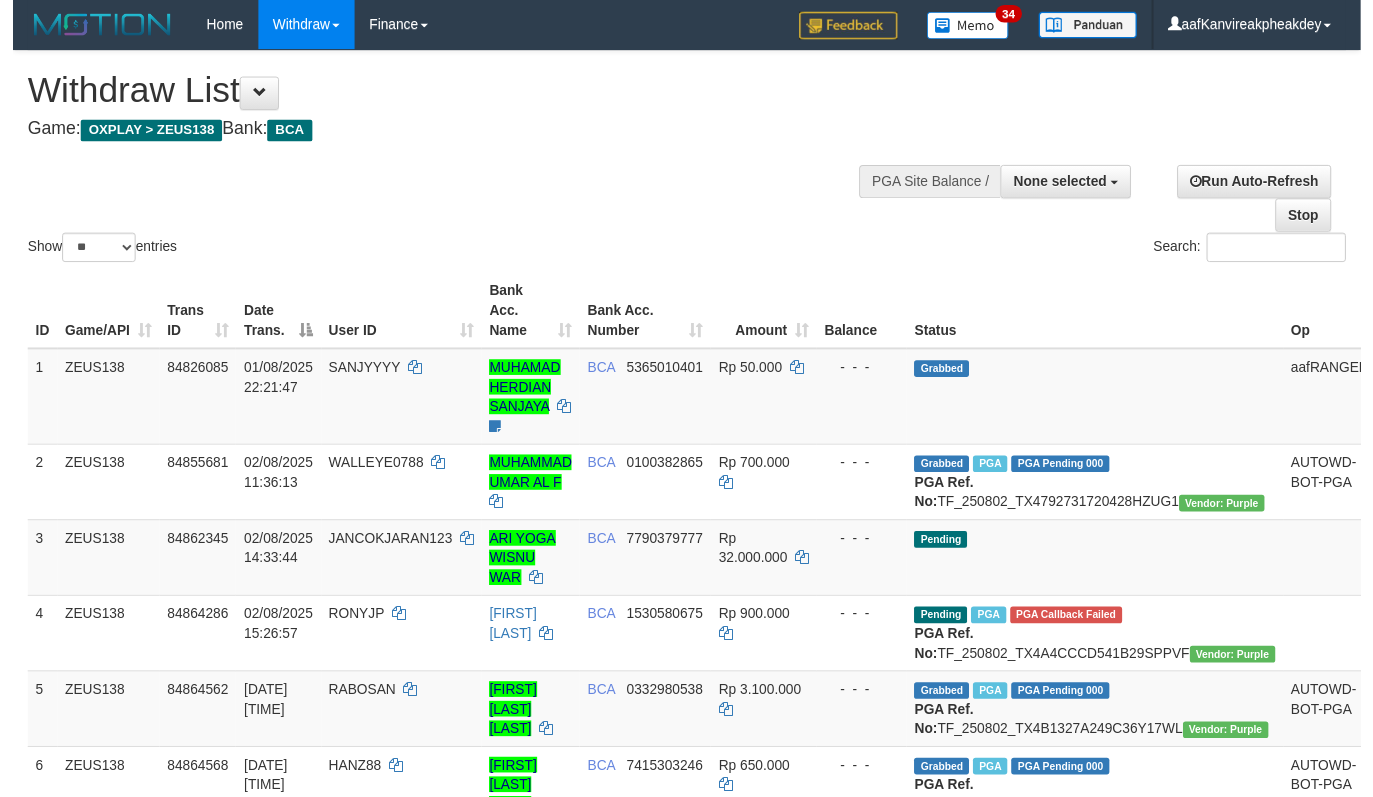 scroll, scrollTop: 267, scrollLeft: 0, axis: vertical 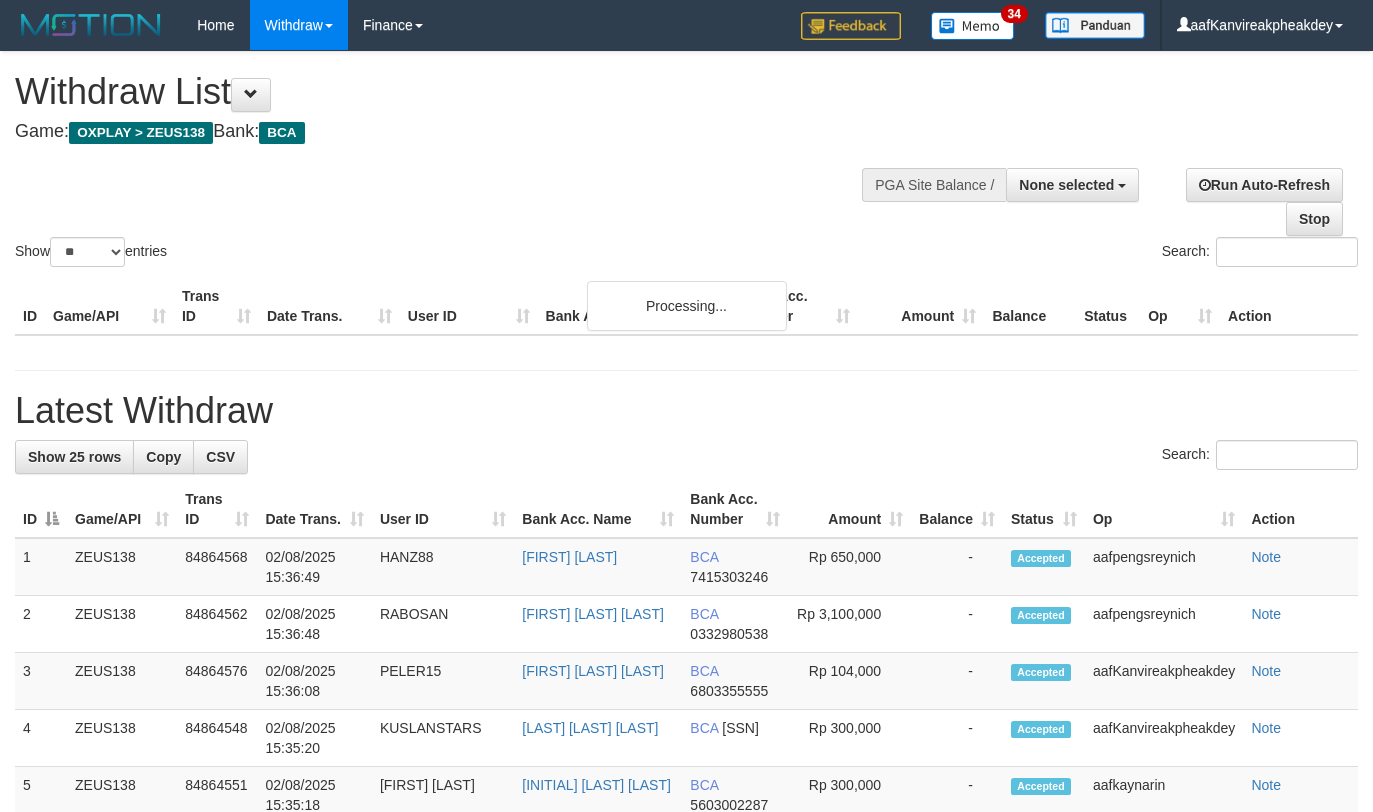 select 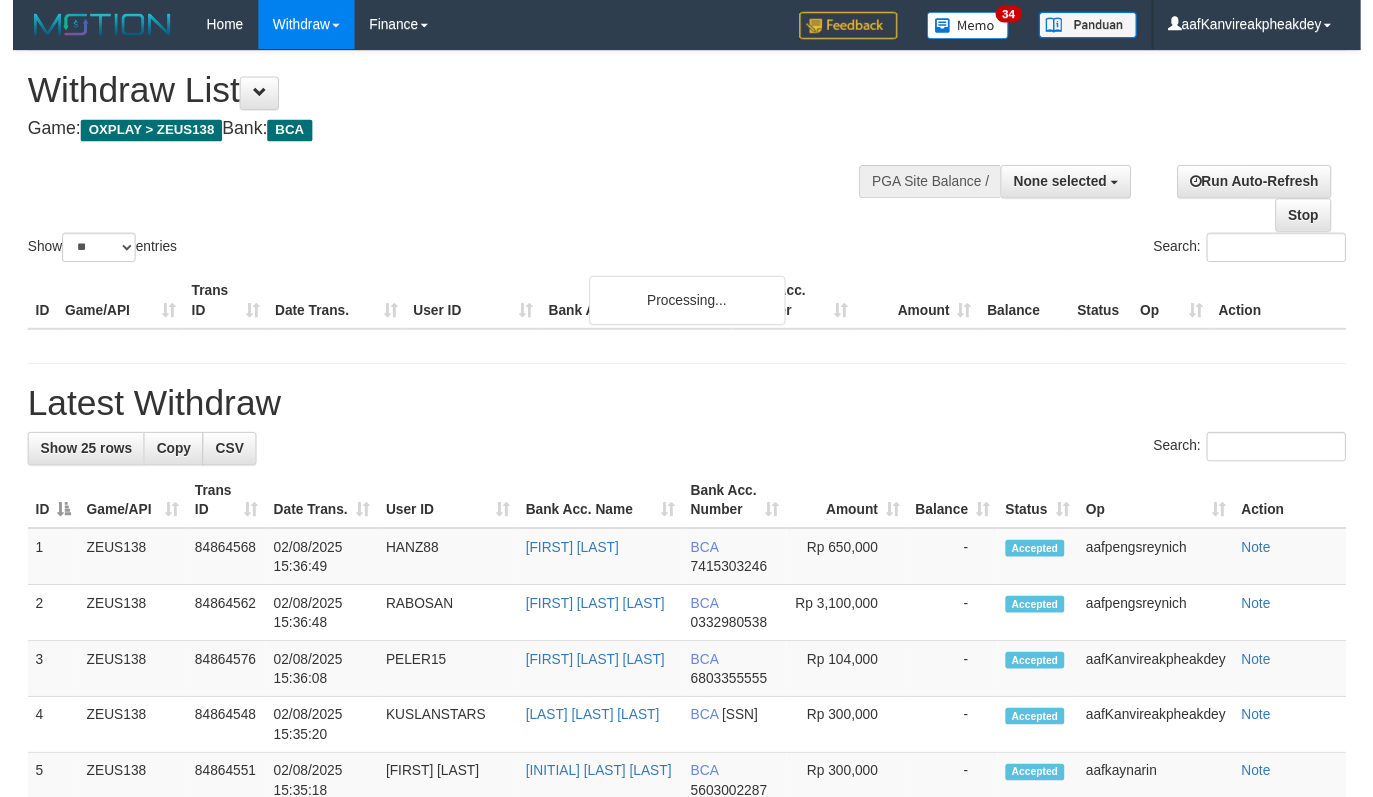 scroll, scrollTop: 267, scrollLeft: 0, axis: vertical 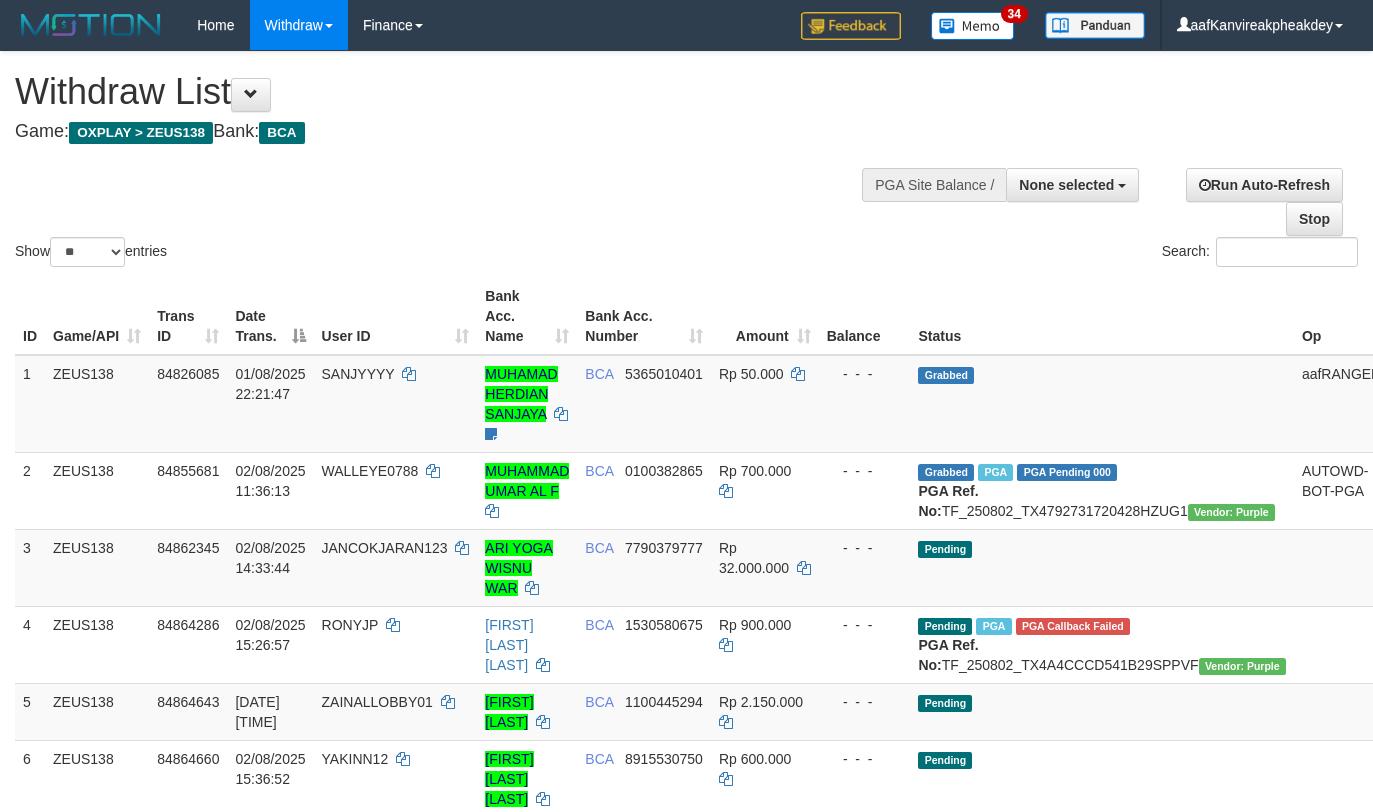 select 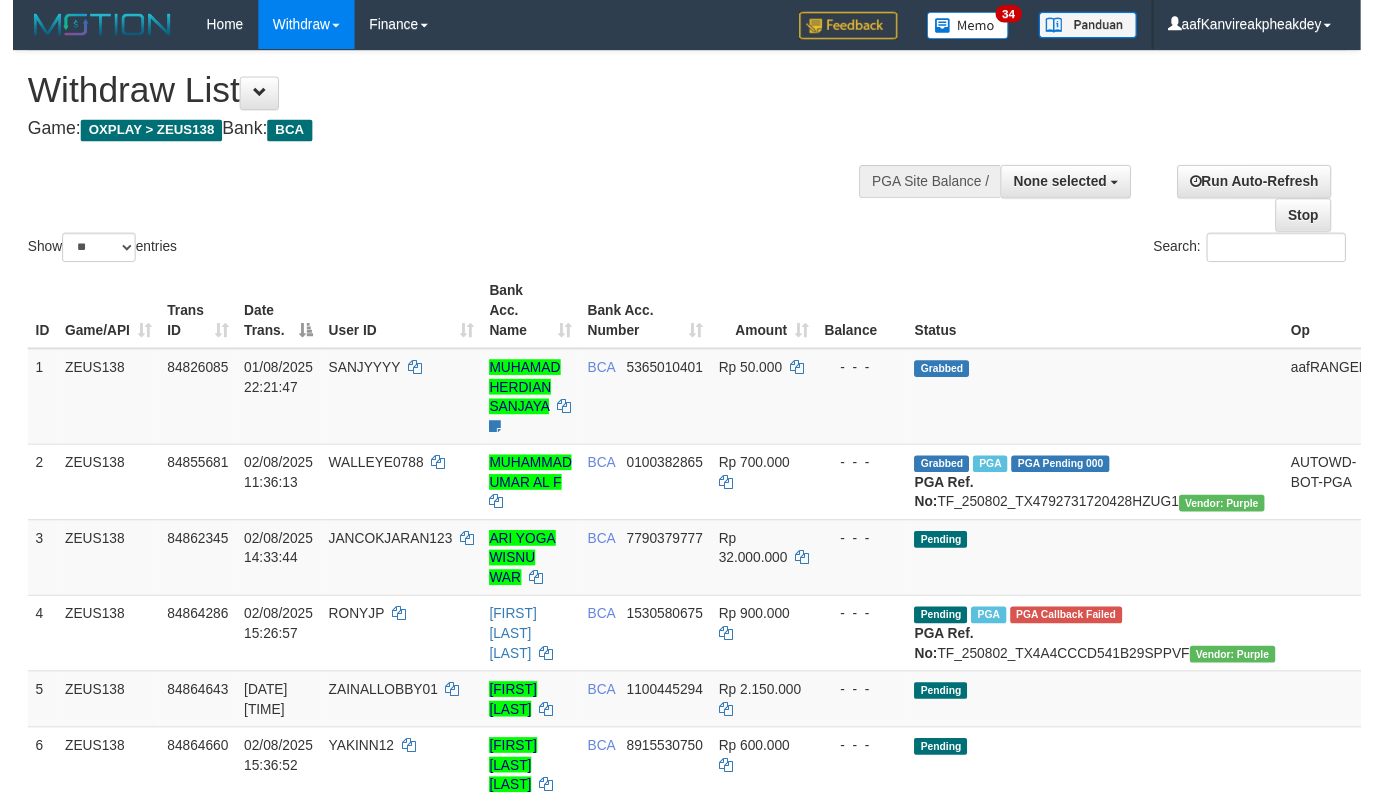 scroll, scrollTop: 267, scrollLeft: 0, axis: vertical 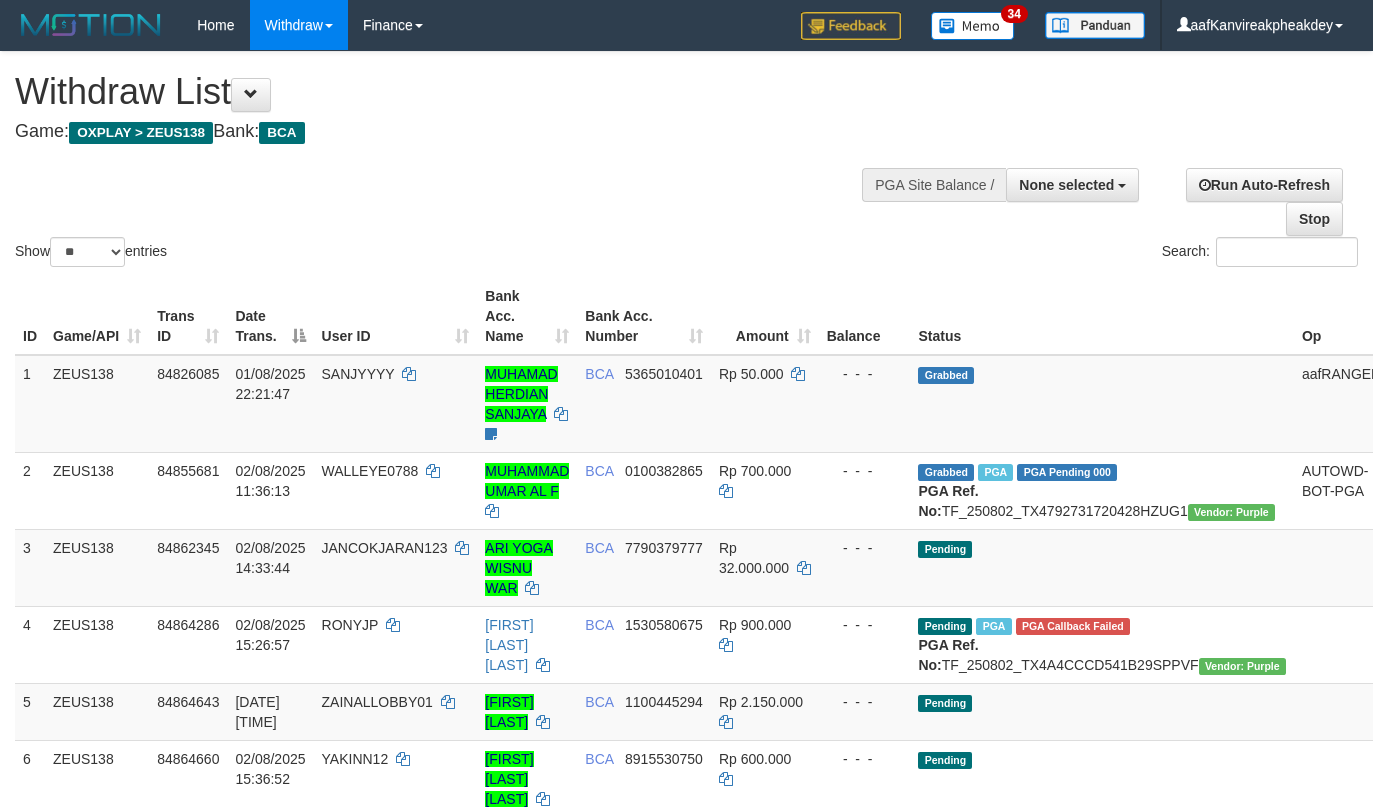 select 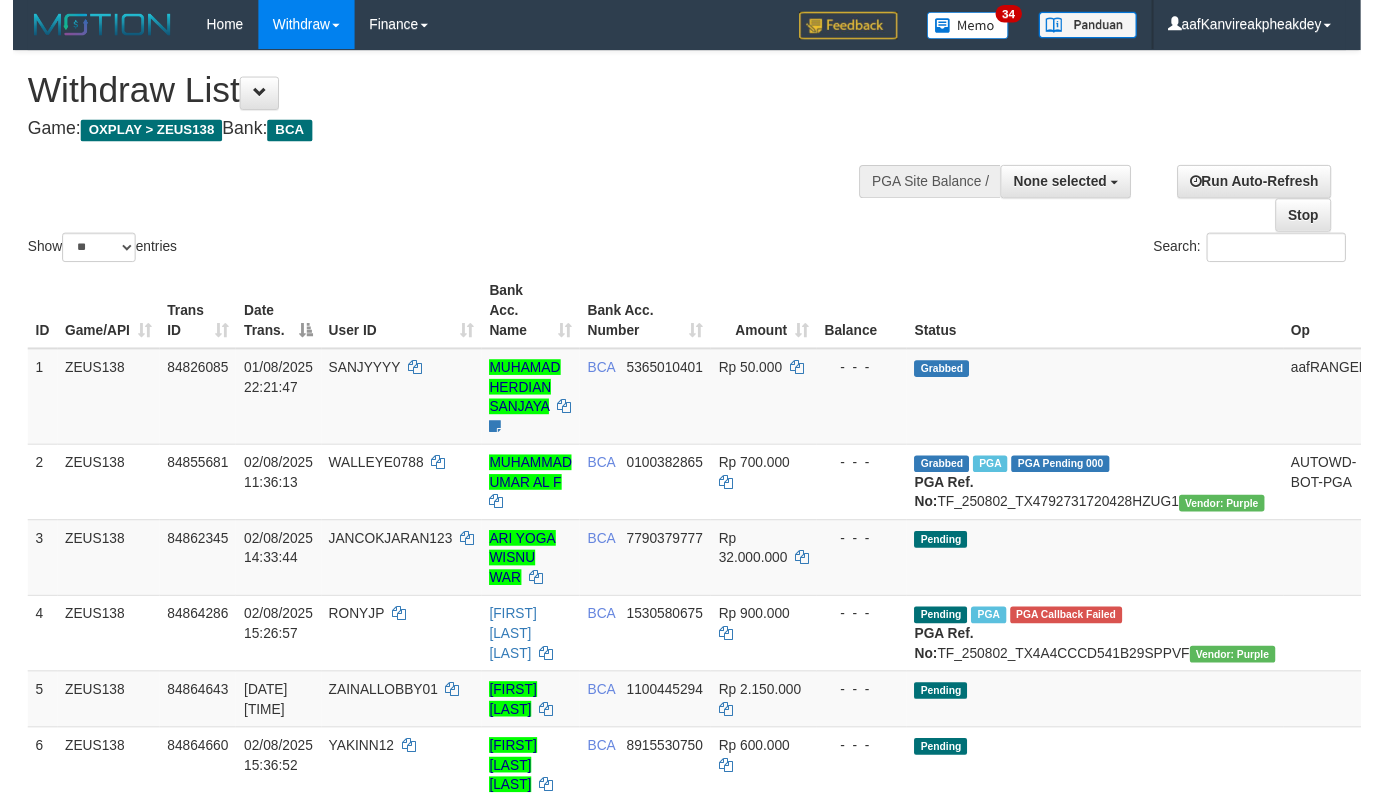 scroll, scrollTop: 267, scrollLeft: 0, axis: vertical 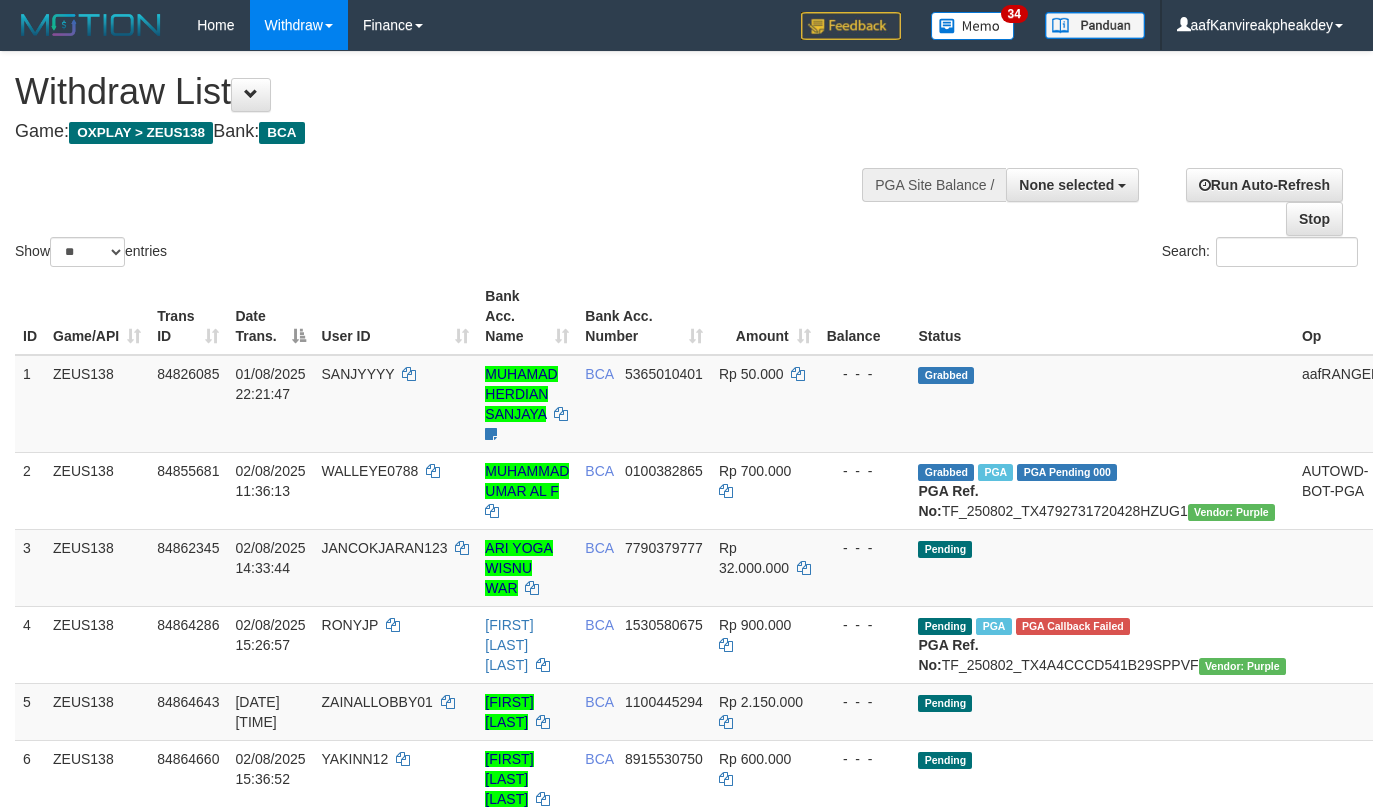 select 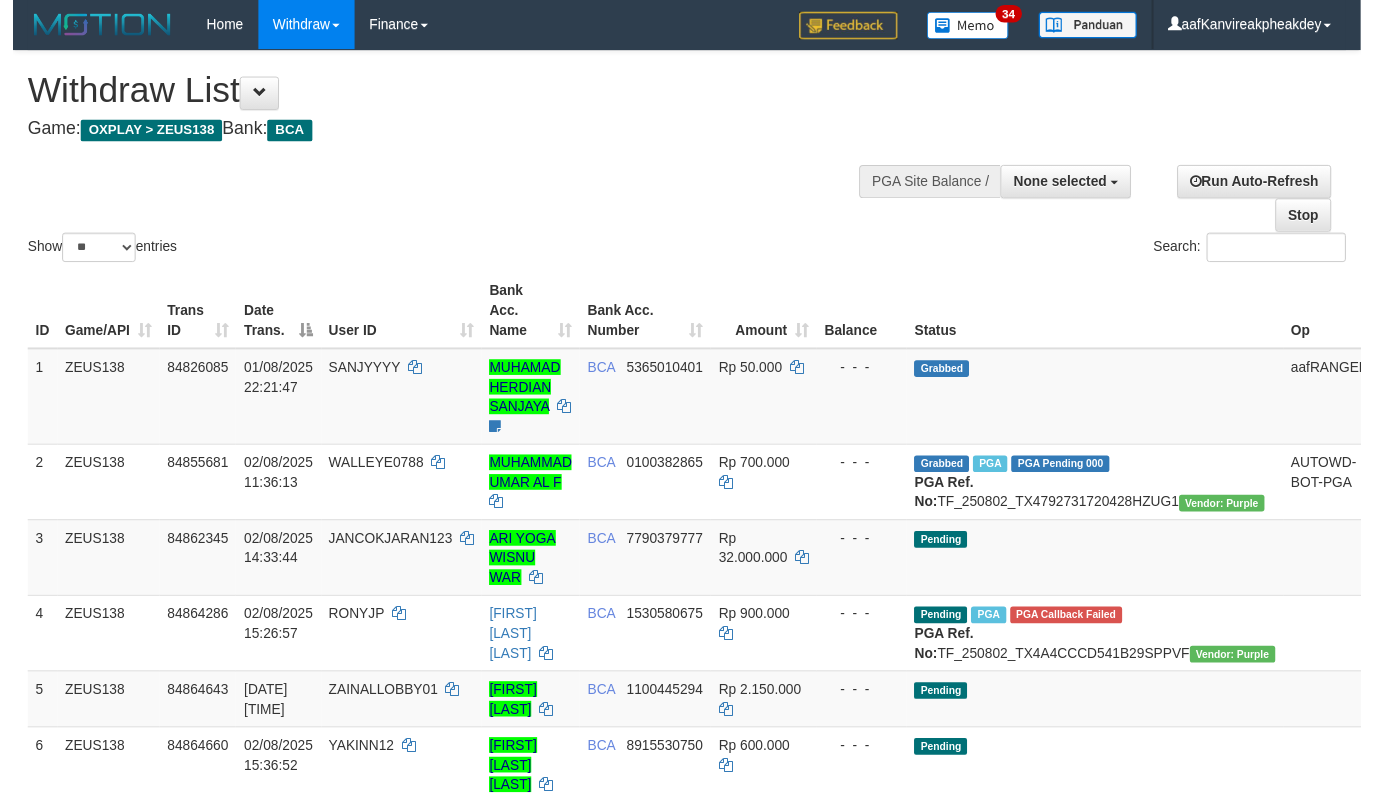 scroll, scrollTop: 267, scrollLeft: 0, axis: vertical 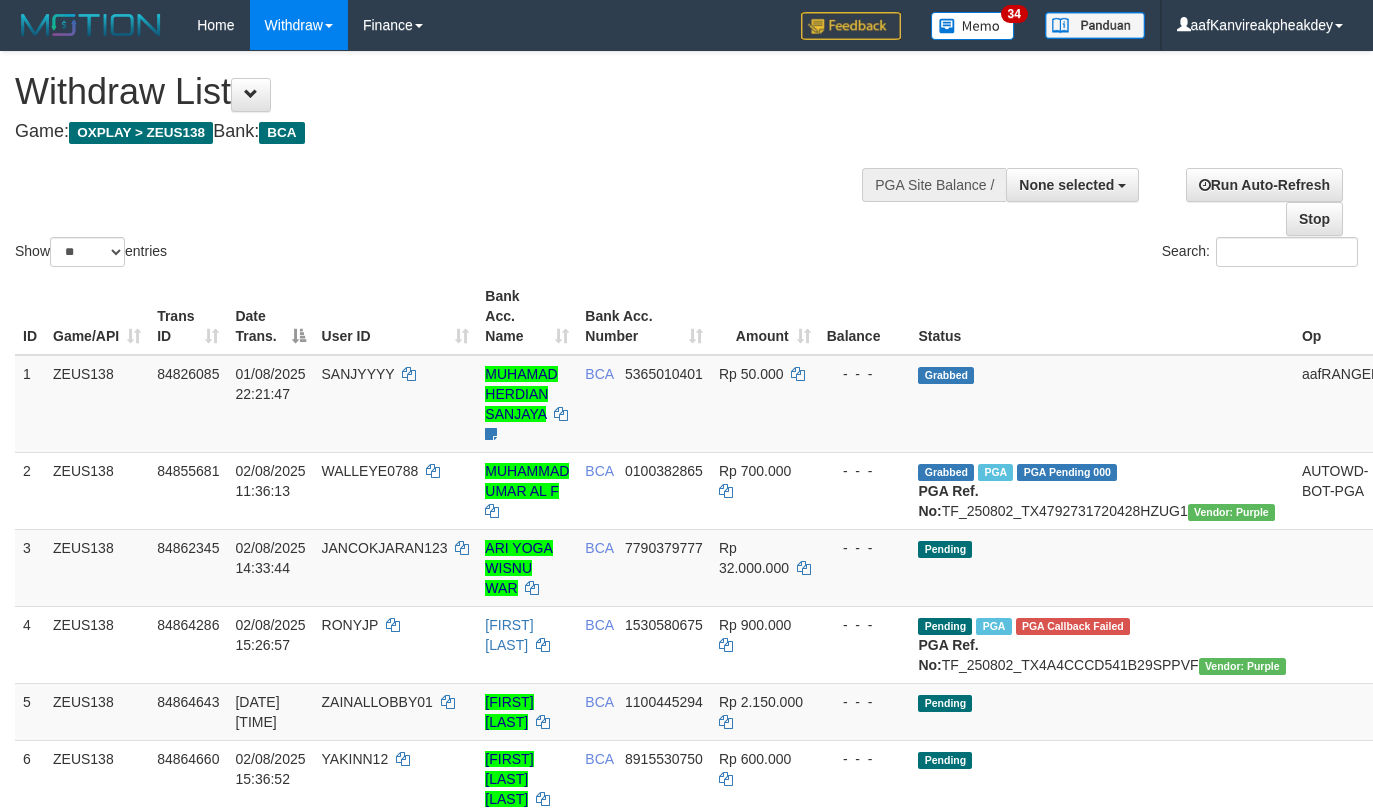 select 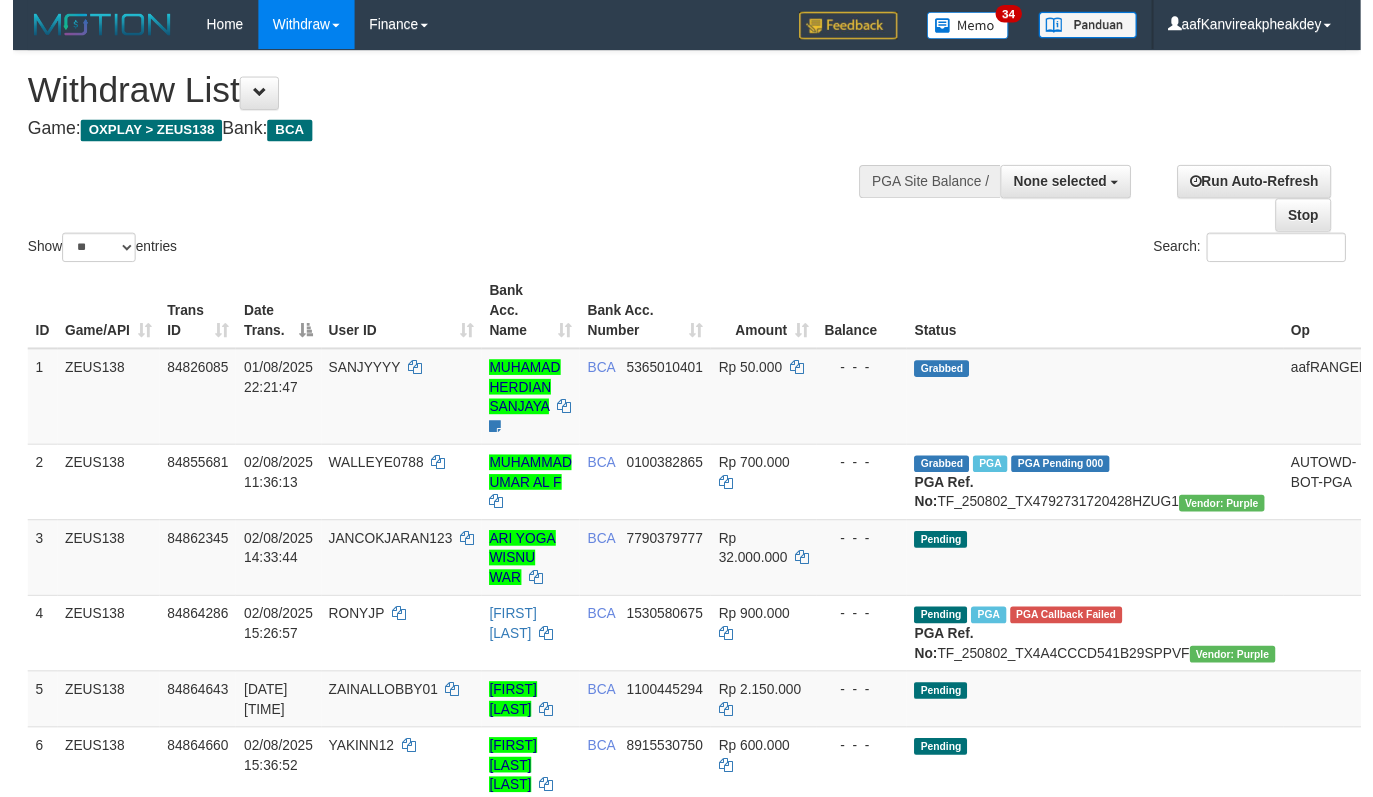 scroll, scrollTop: 267, scrollLeft: 0, axis: vertical 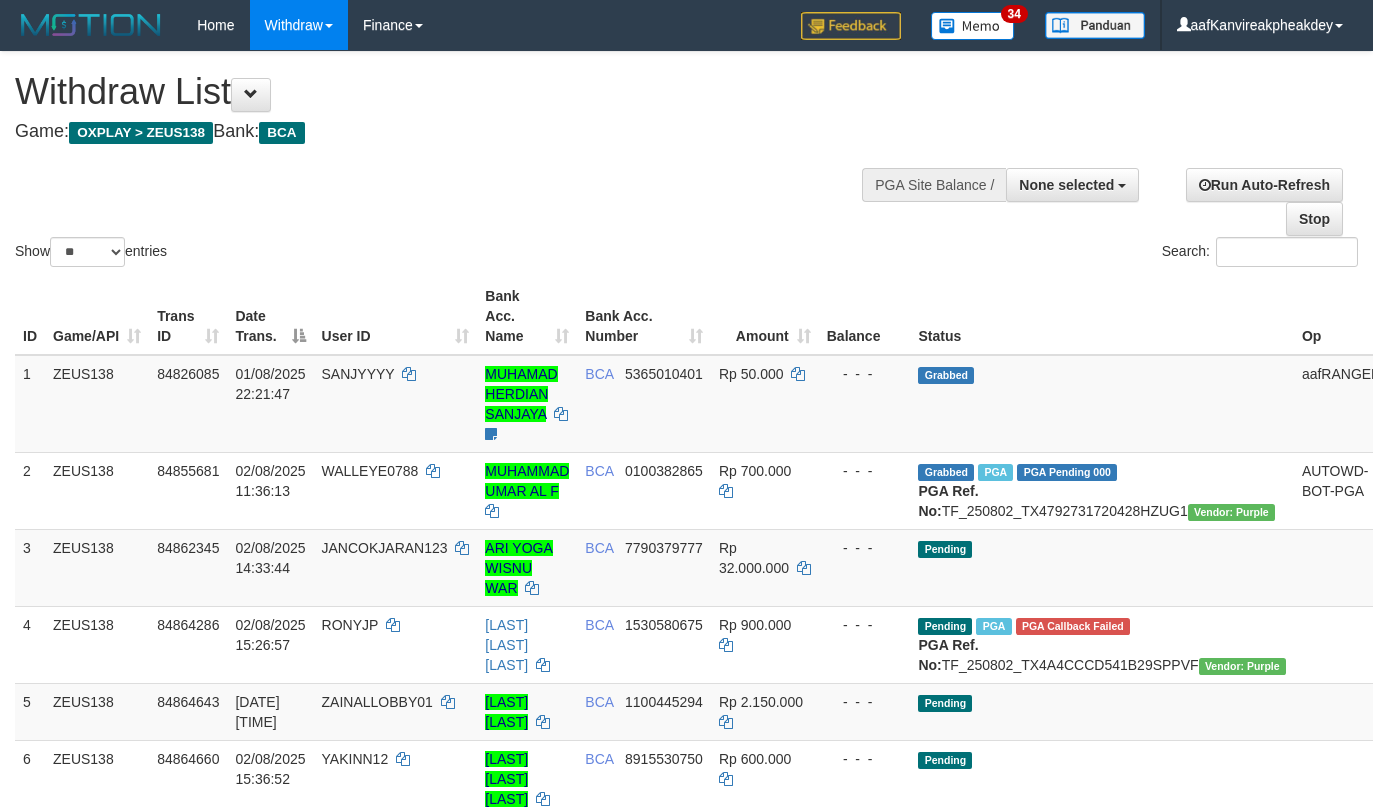 select 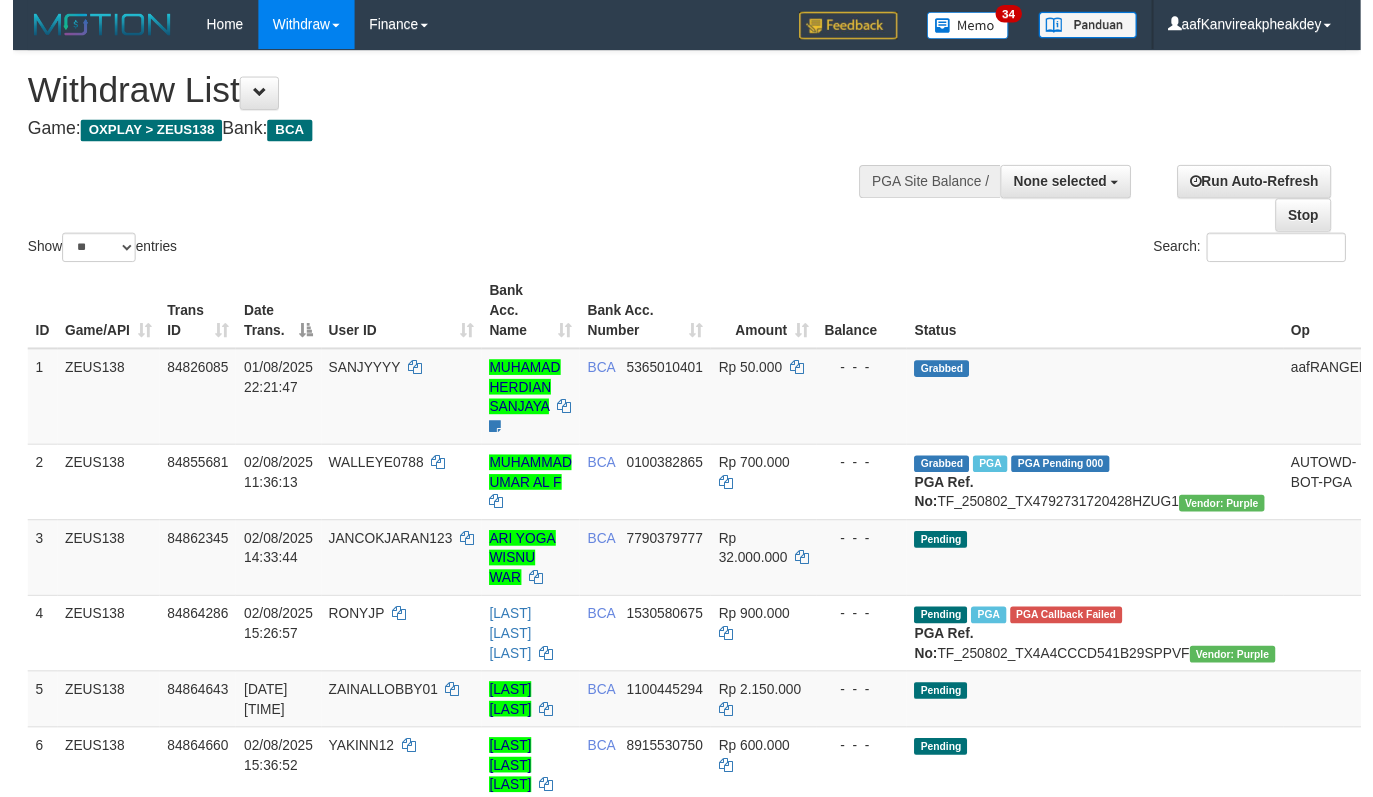 scroll, scrollTop: 267, scrollLeft: 0, axis: vertical 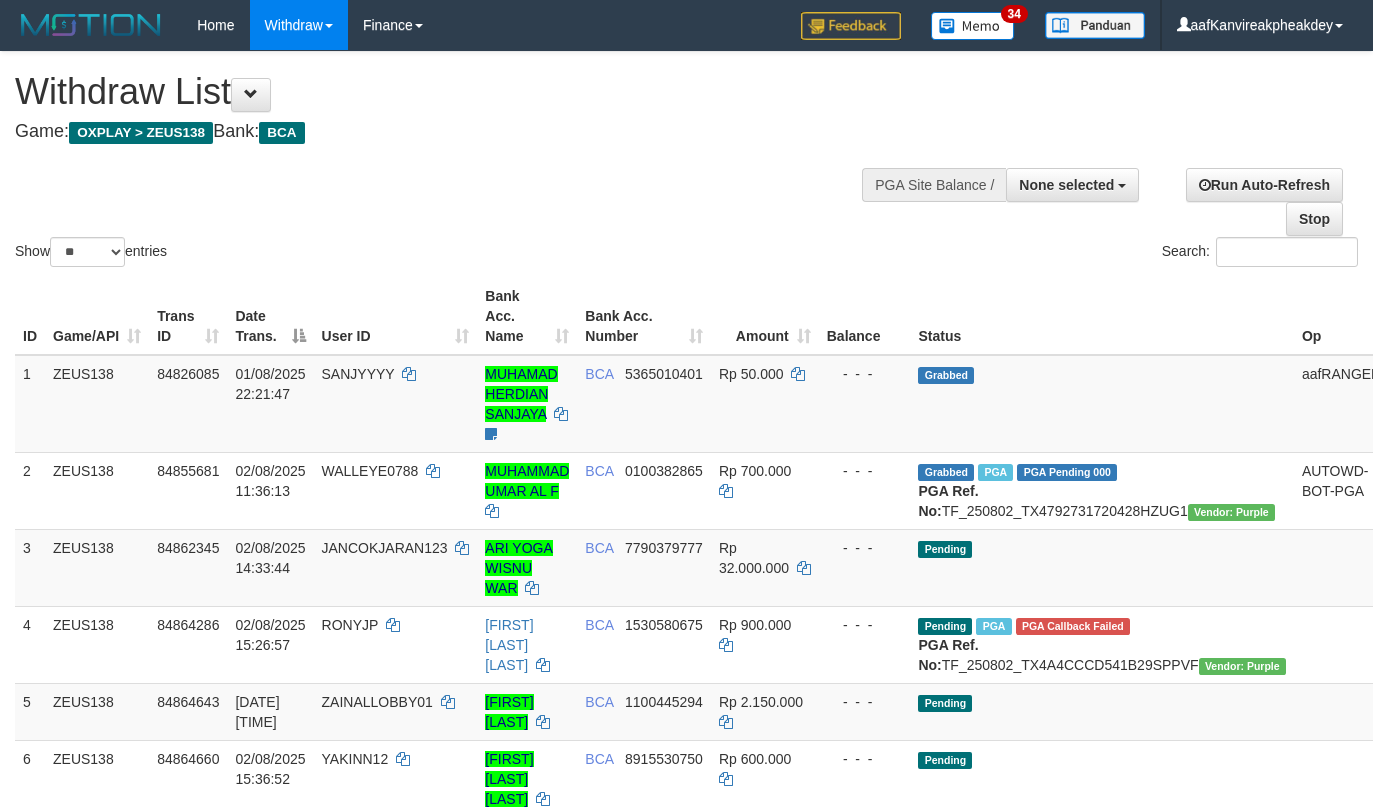 select 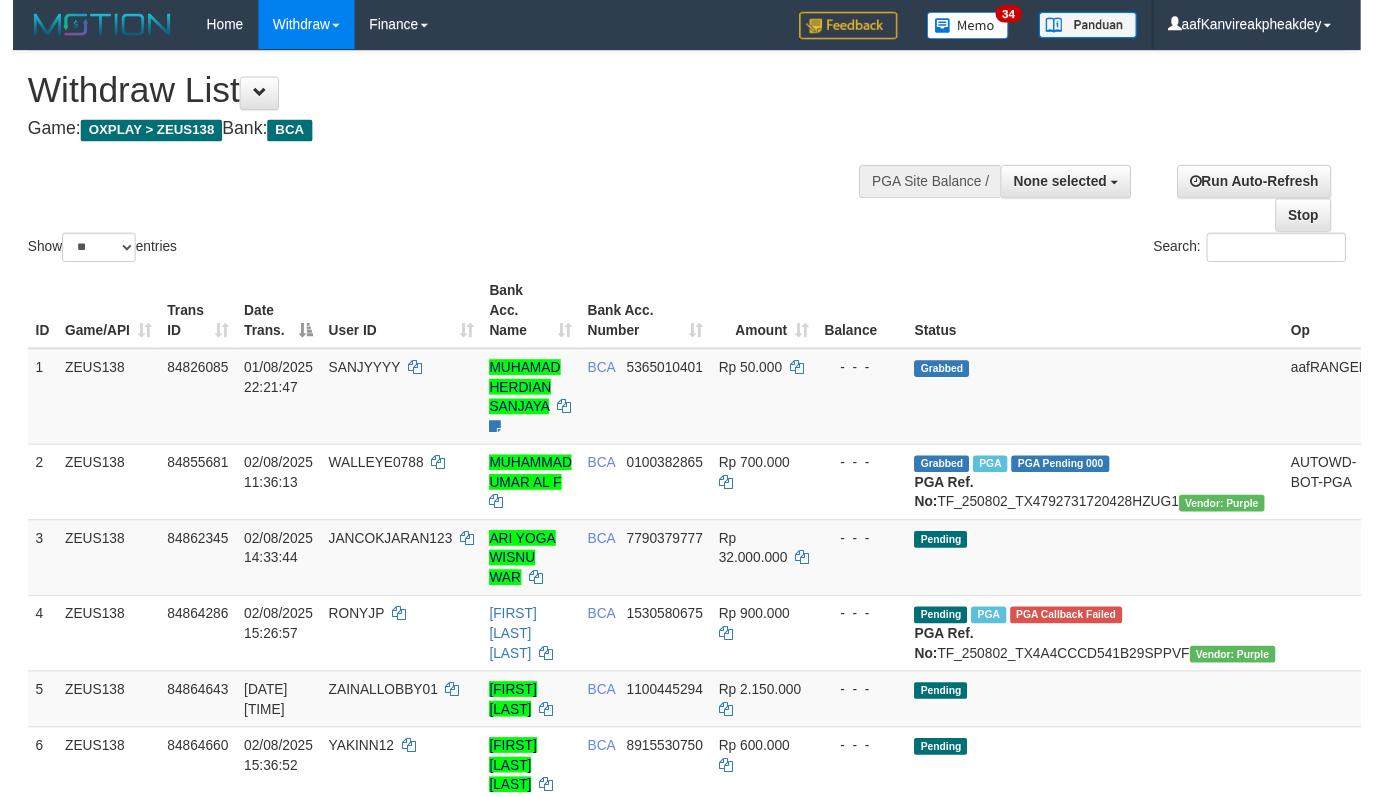 scroll, scrollTop: 267, scrollLeft: 0, axis: vertical 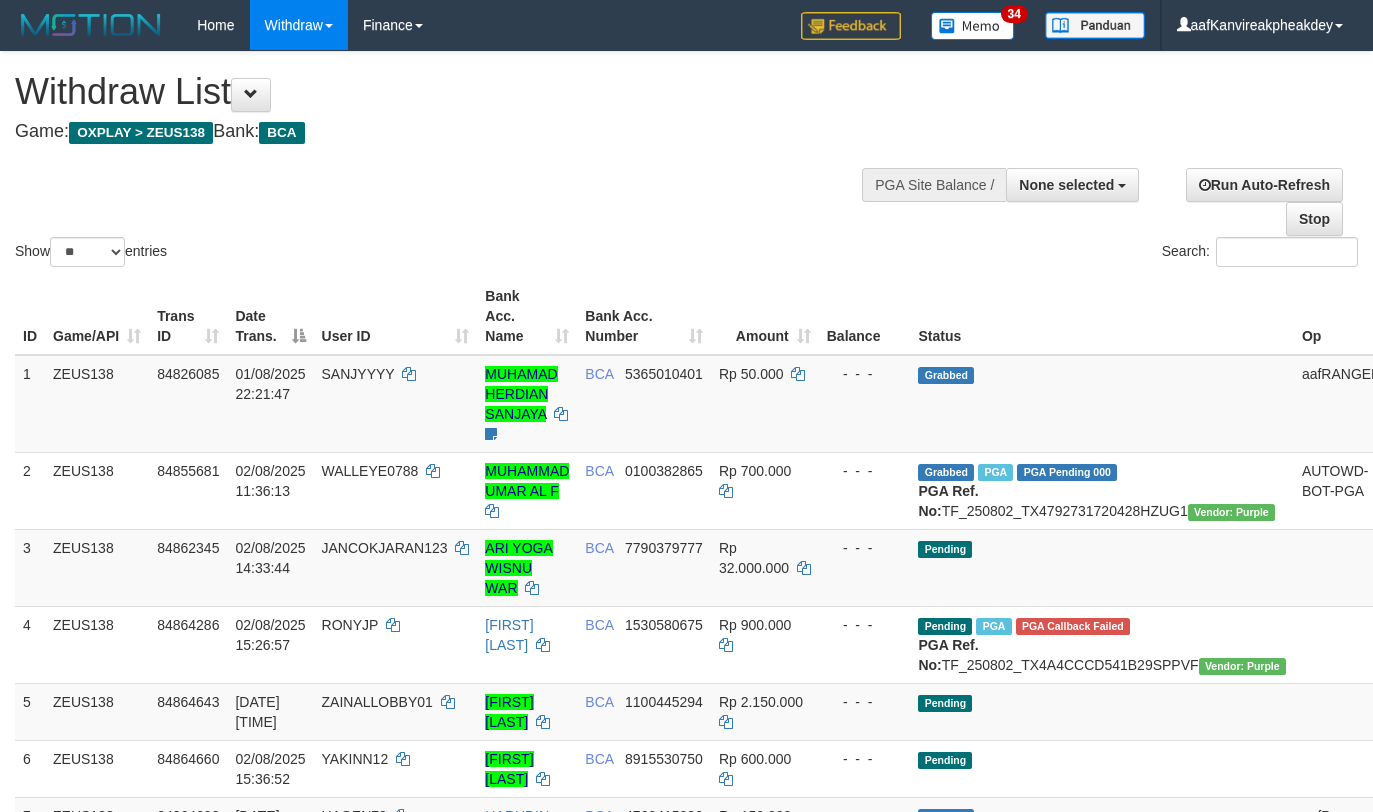 select 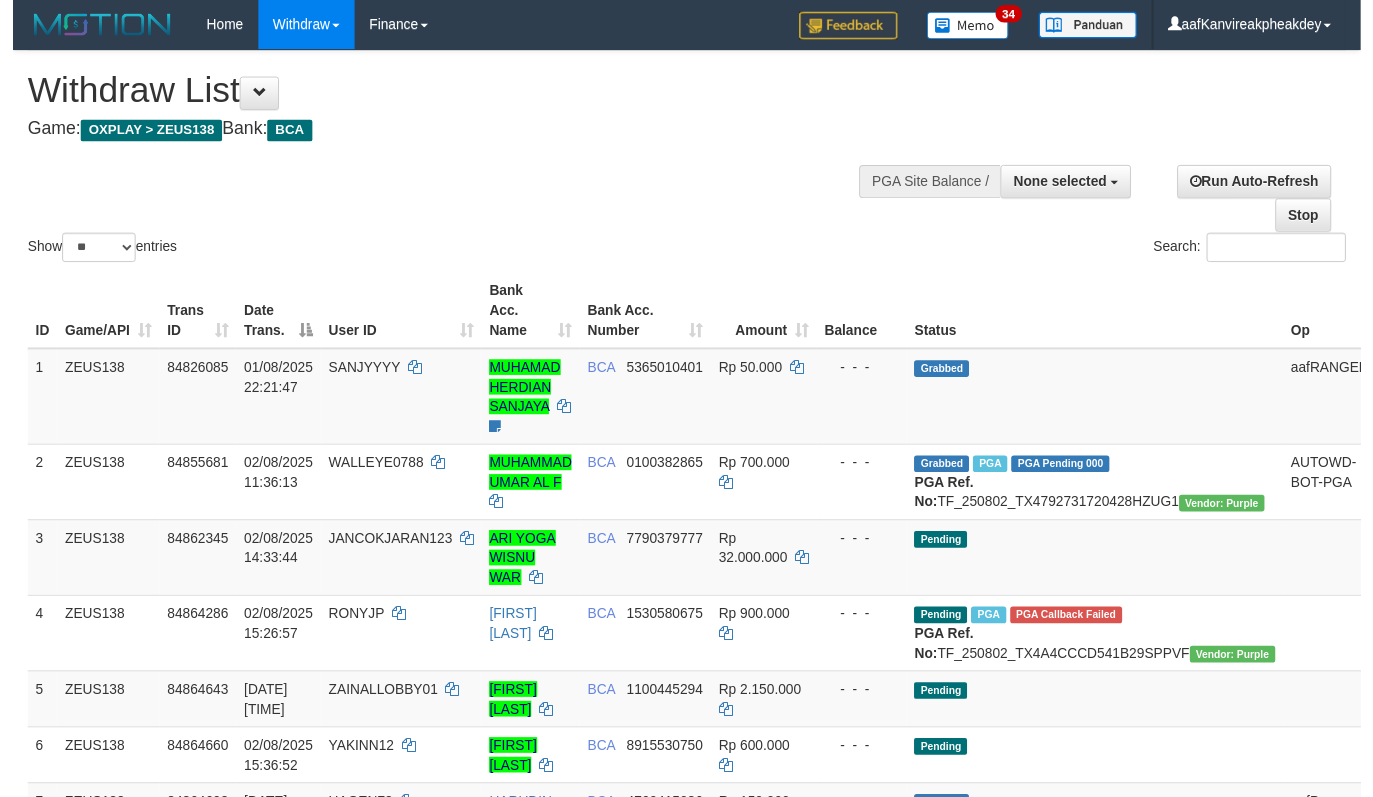 scroll, scrollTop: 267, scrollLeft: 0, axis: vertical 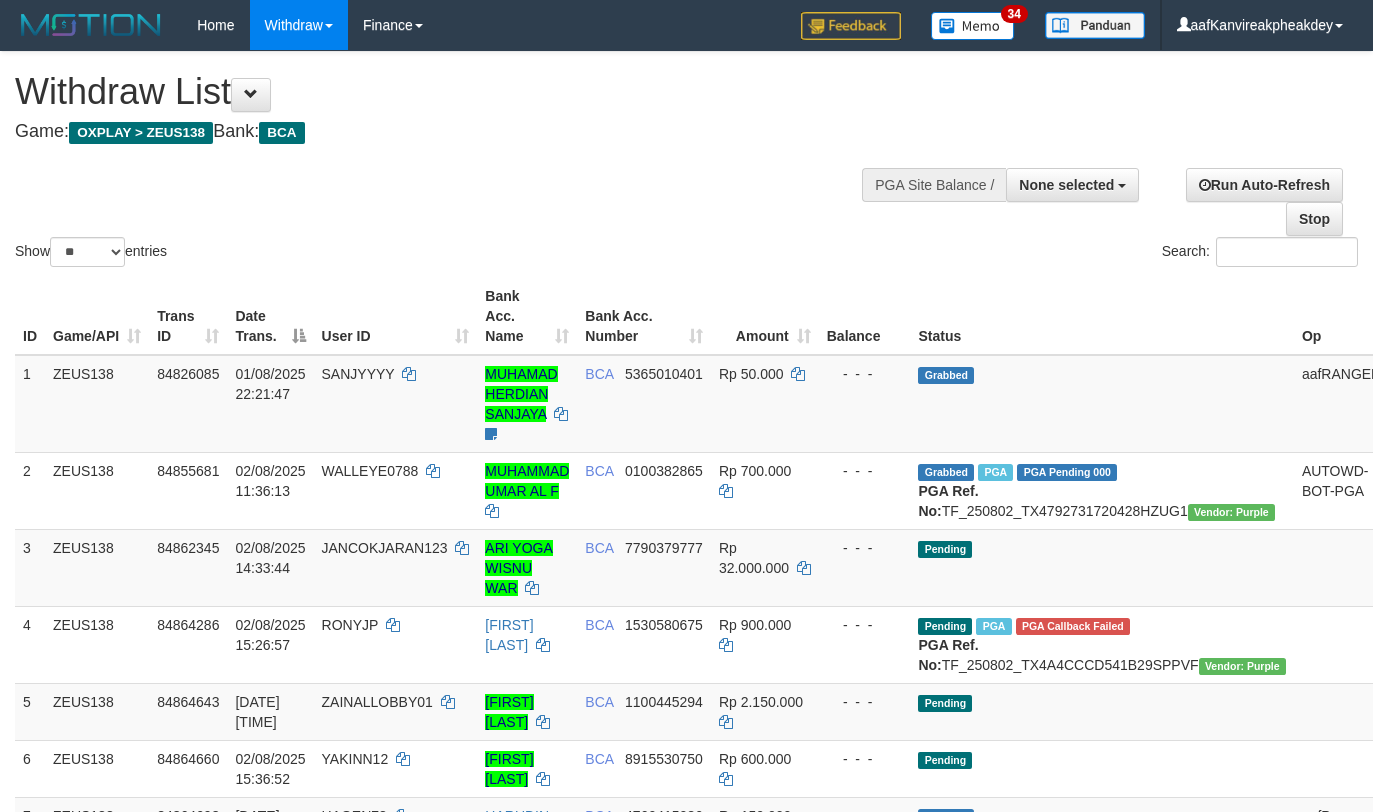 select 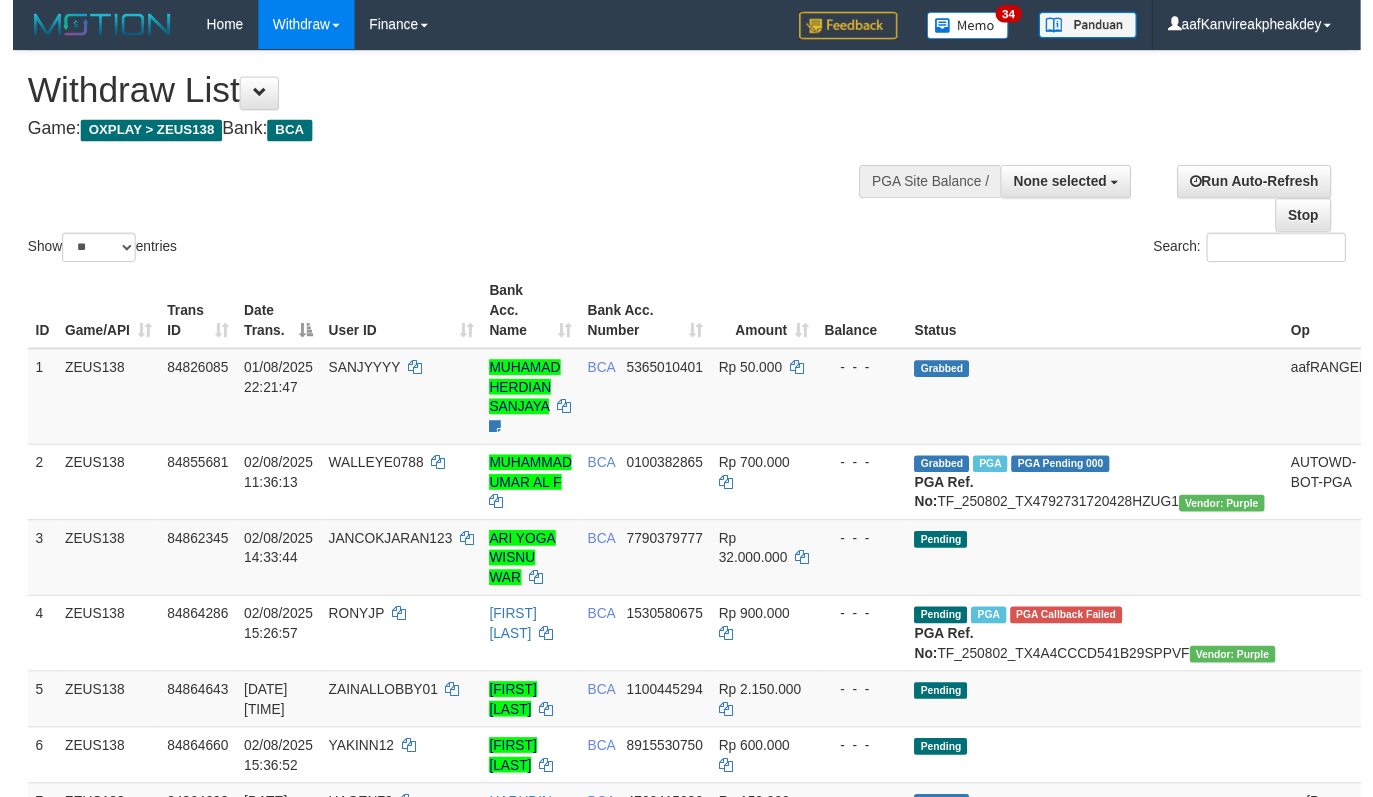 scroll, scrollTop: 267, scrollLeft: 0, axis: vertical 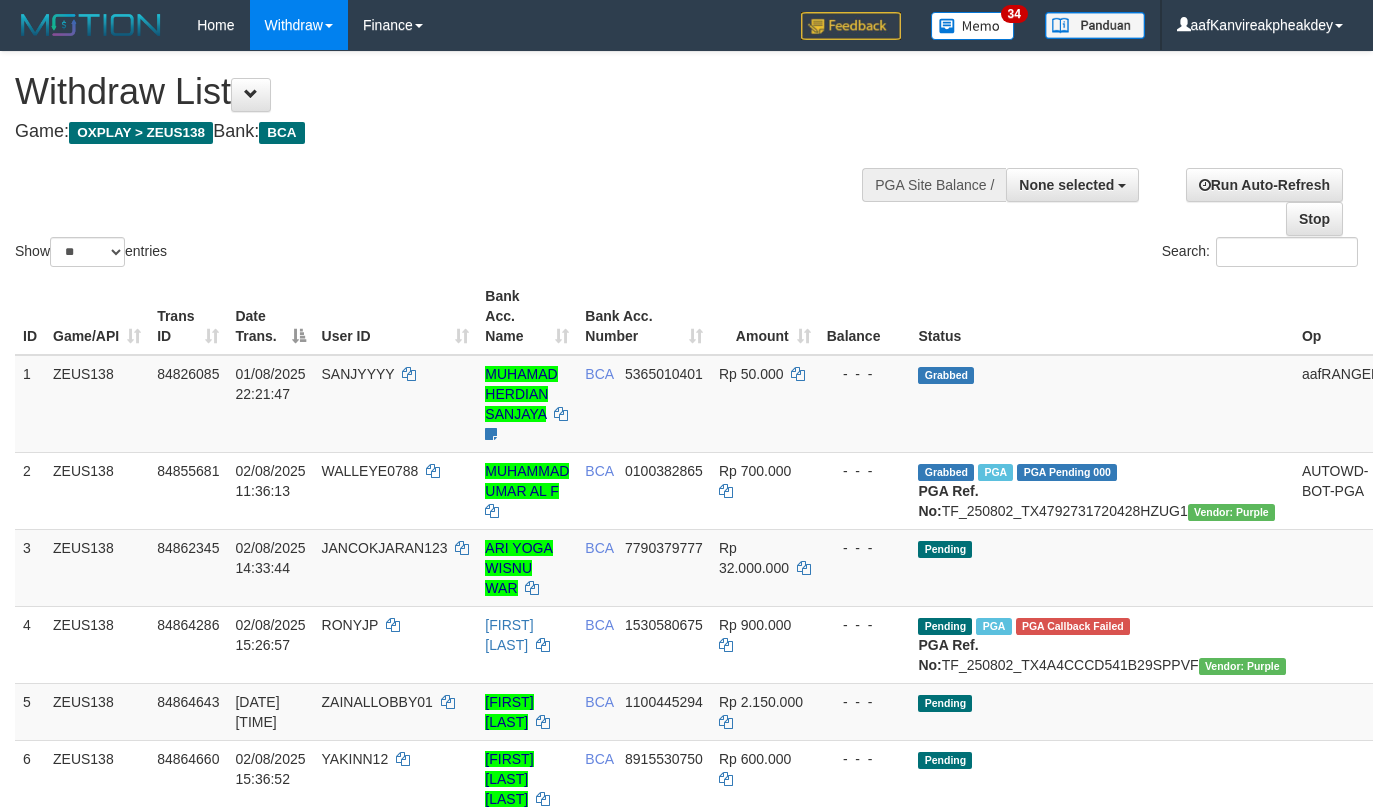 select 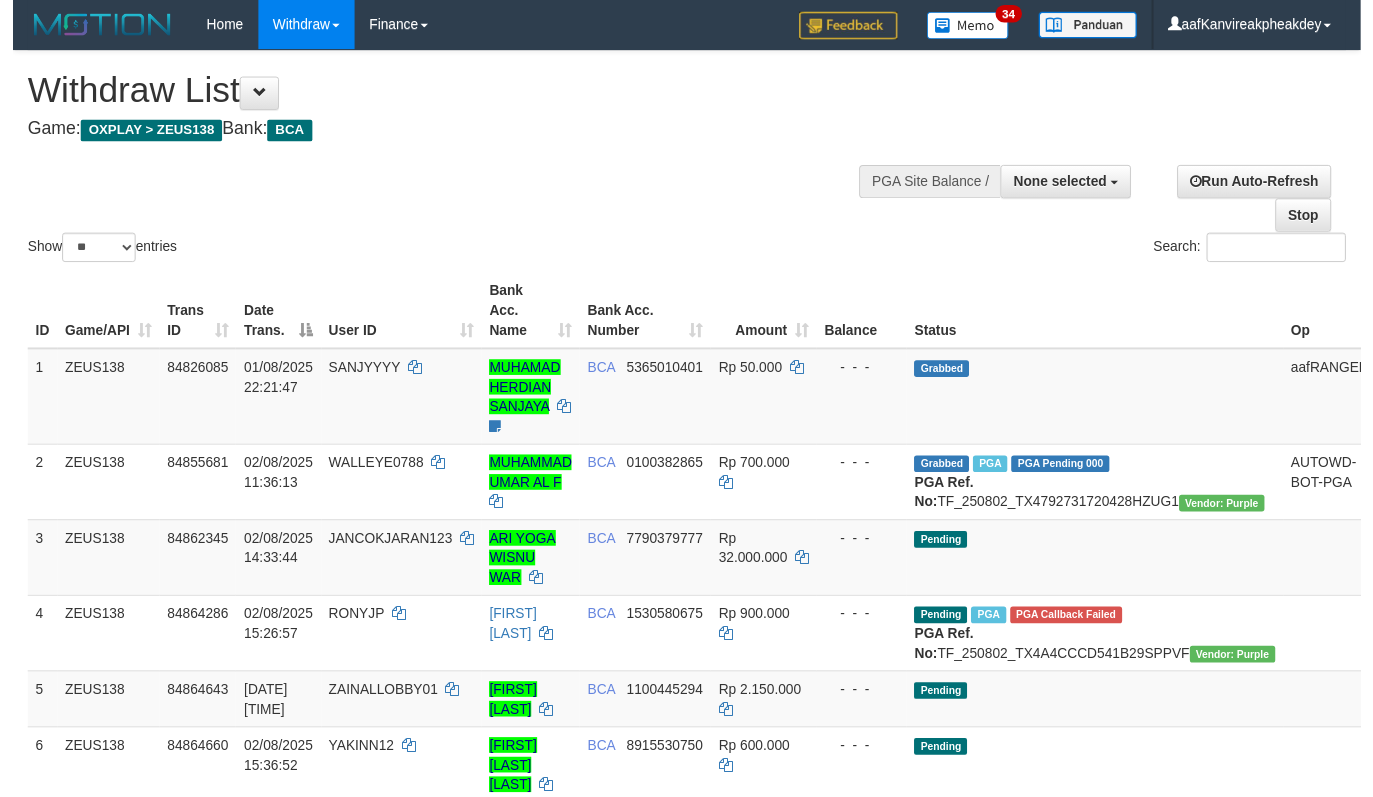 scroll, scrollTop: 267, scrollLeft: 0, axis: vertical 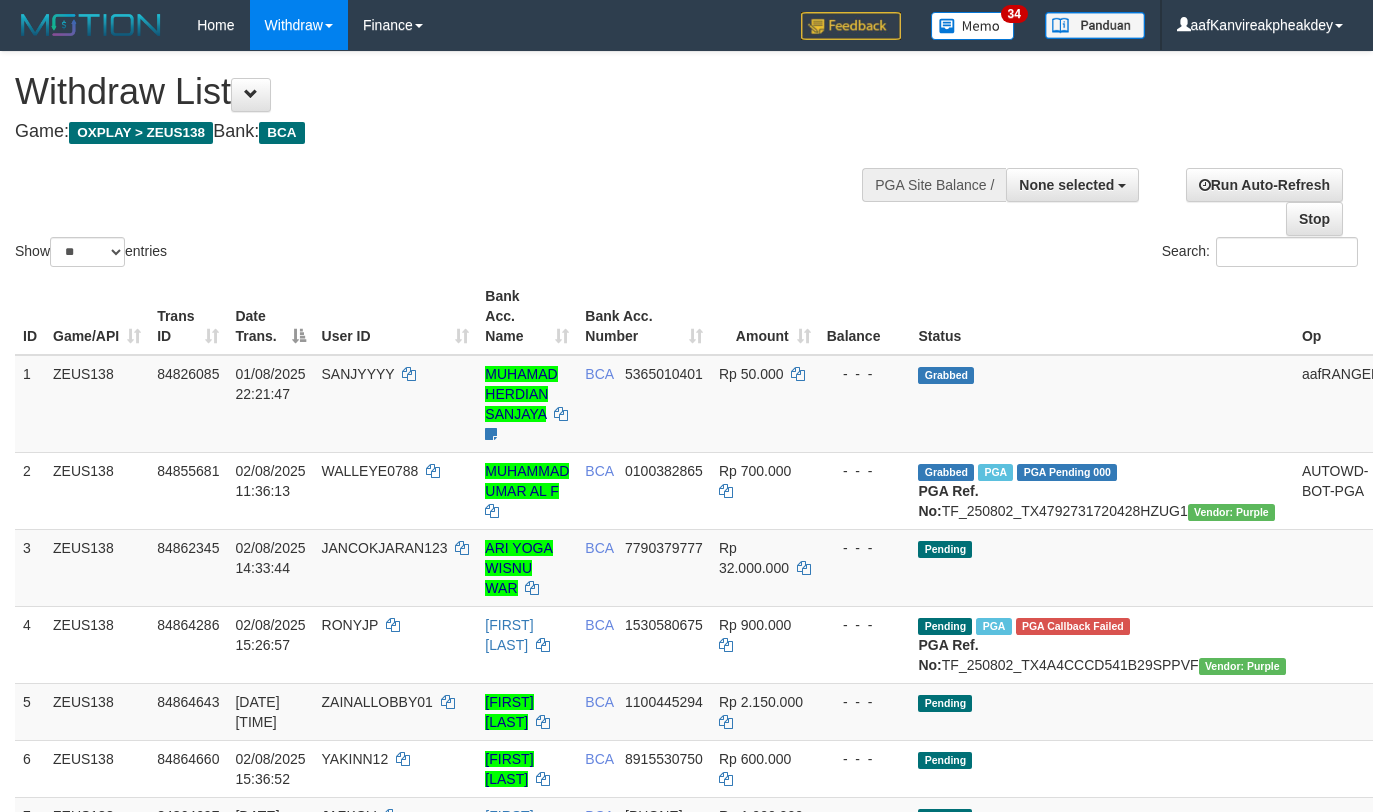 select 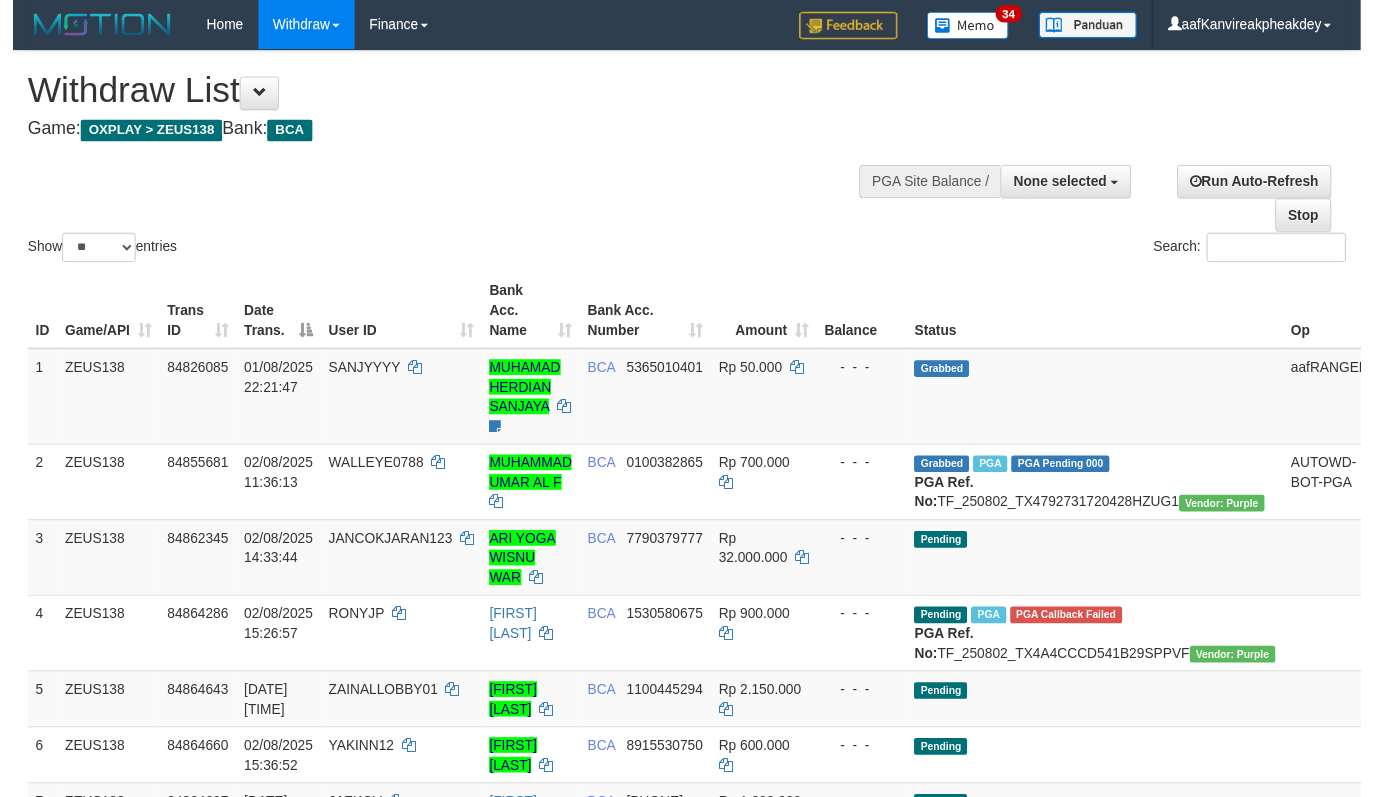 scroll, scrollTop: 267, scrollLeft: 0, axis: vertical 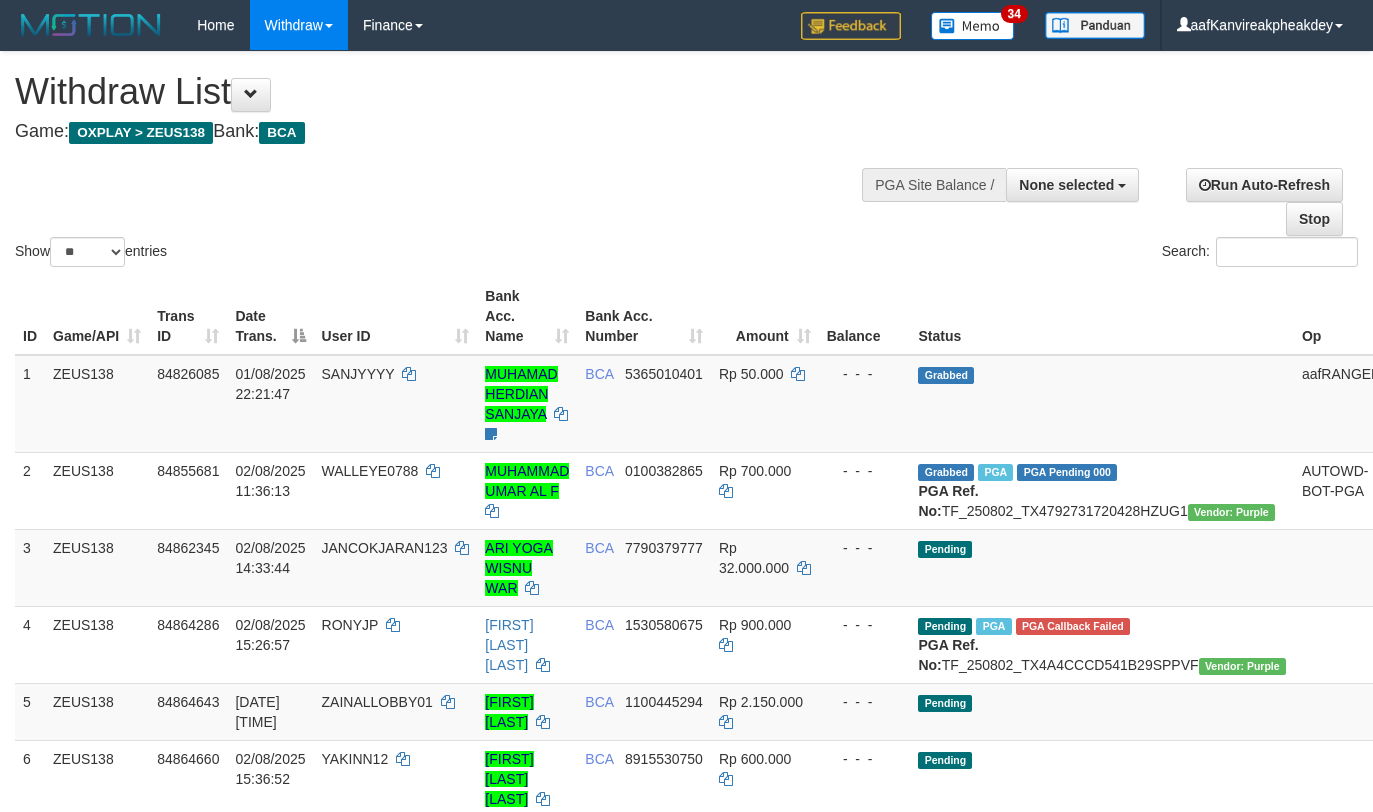 select 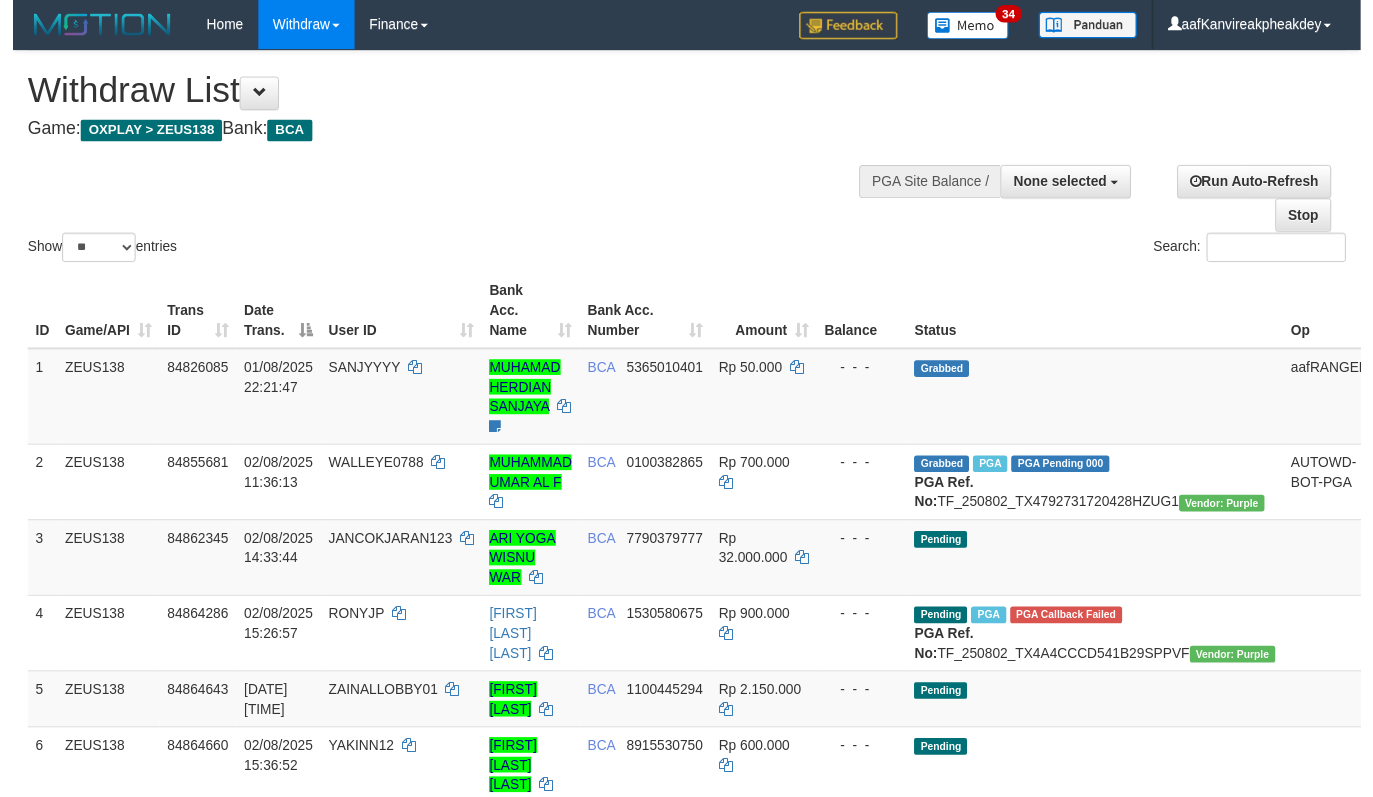 scroll, scrollTop: 267, scrollLeft: 0, axis: vertical 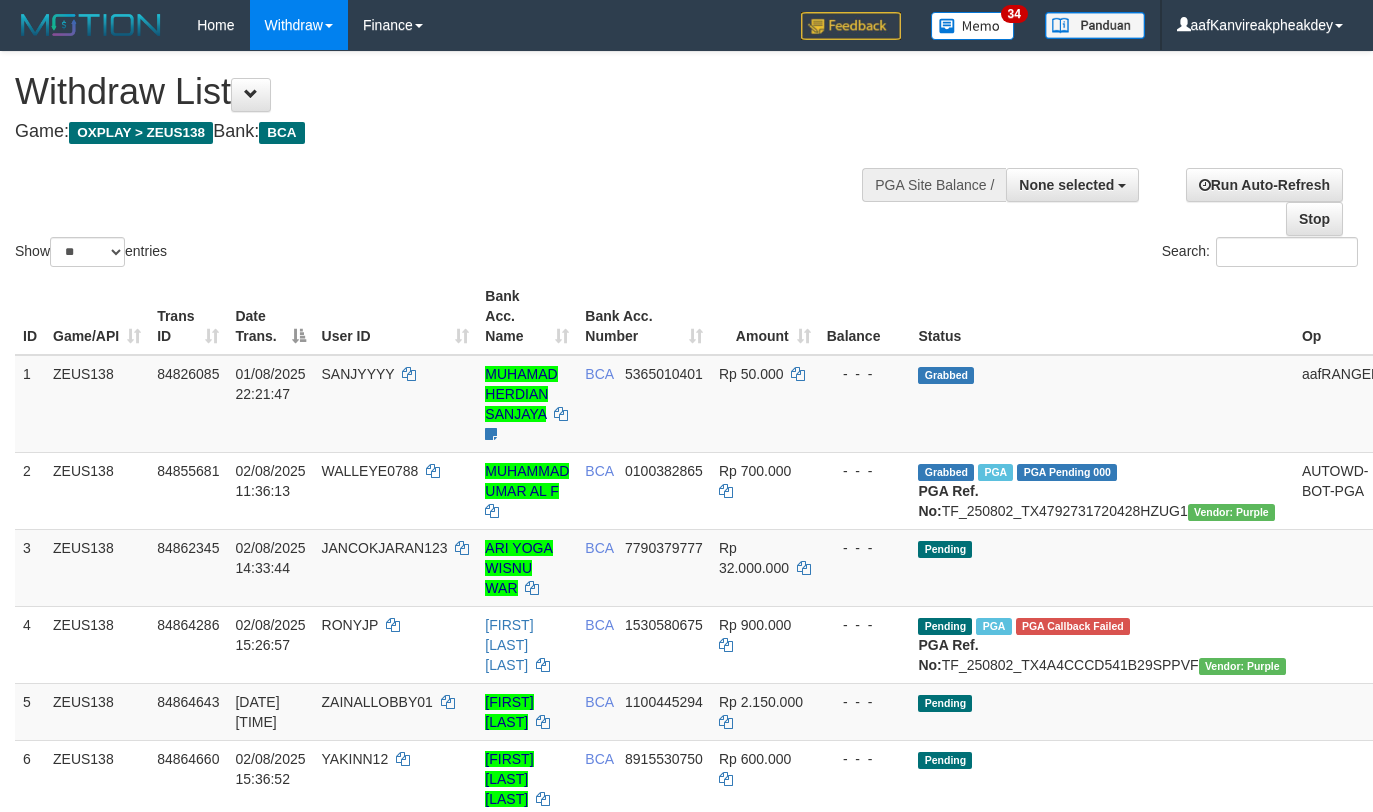 select 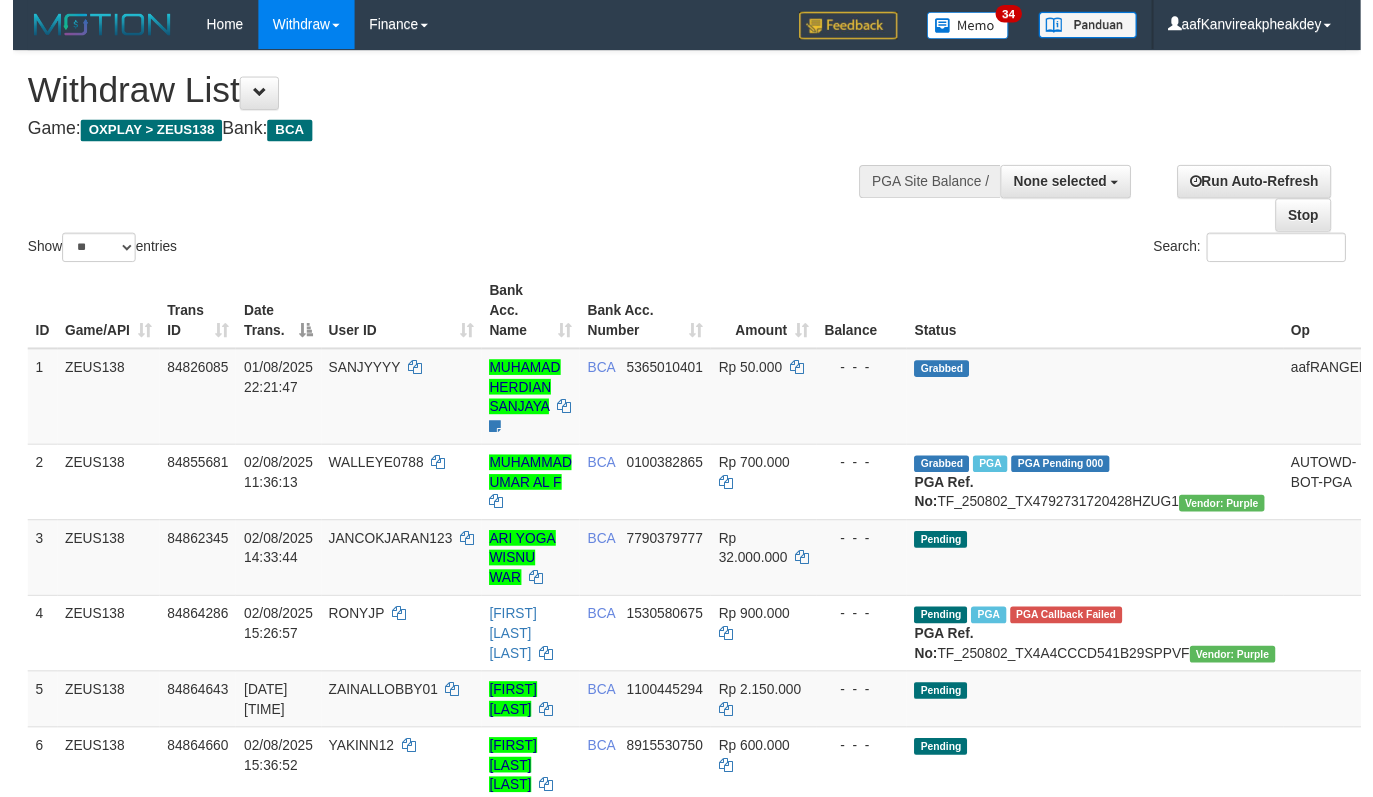 scroll, scrollTop: 267, scrollLeft: 0, axis: vertical 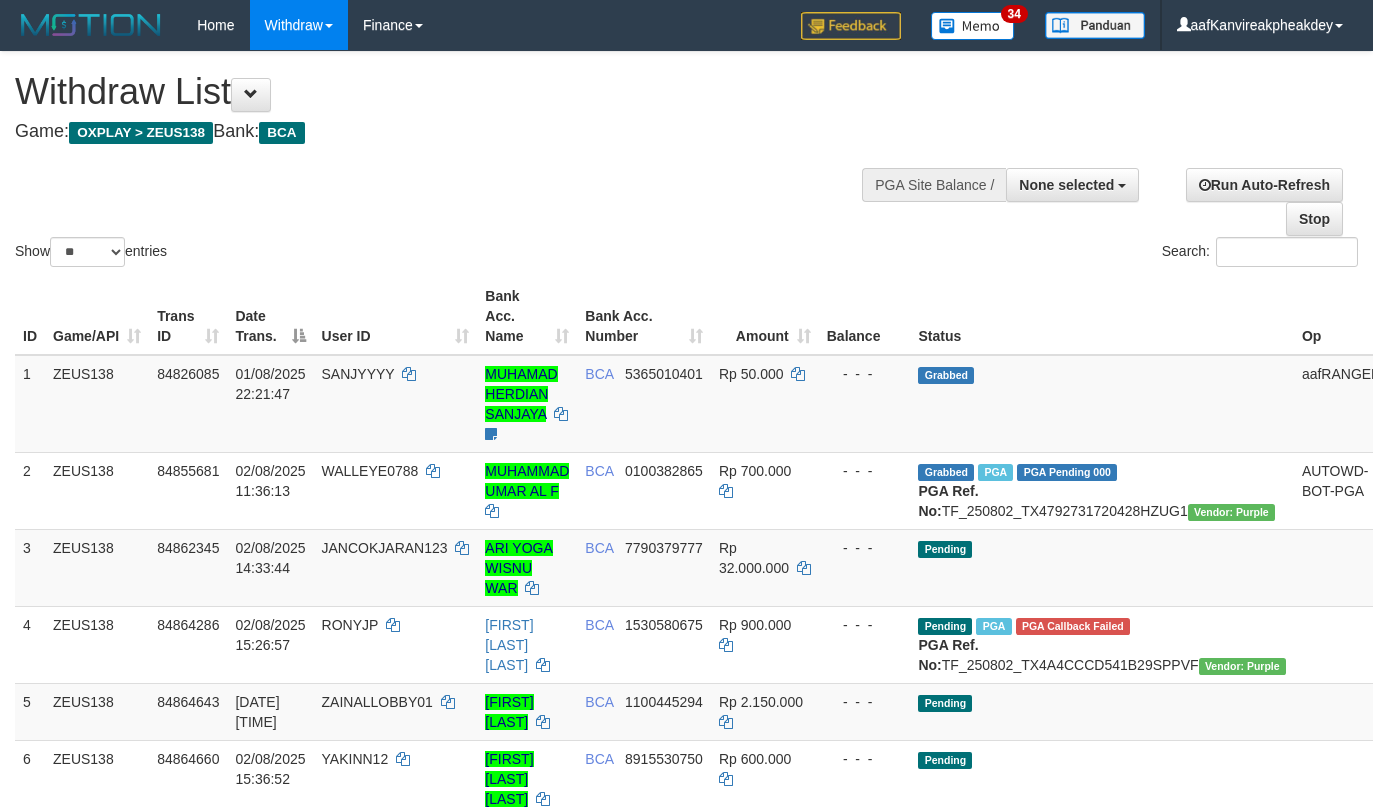 select 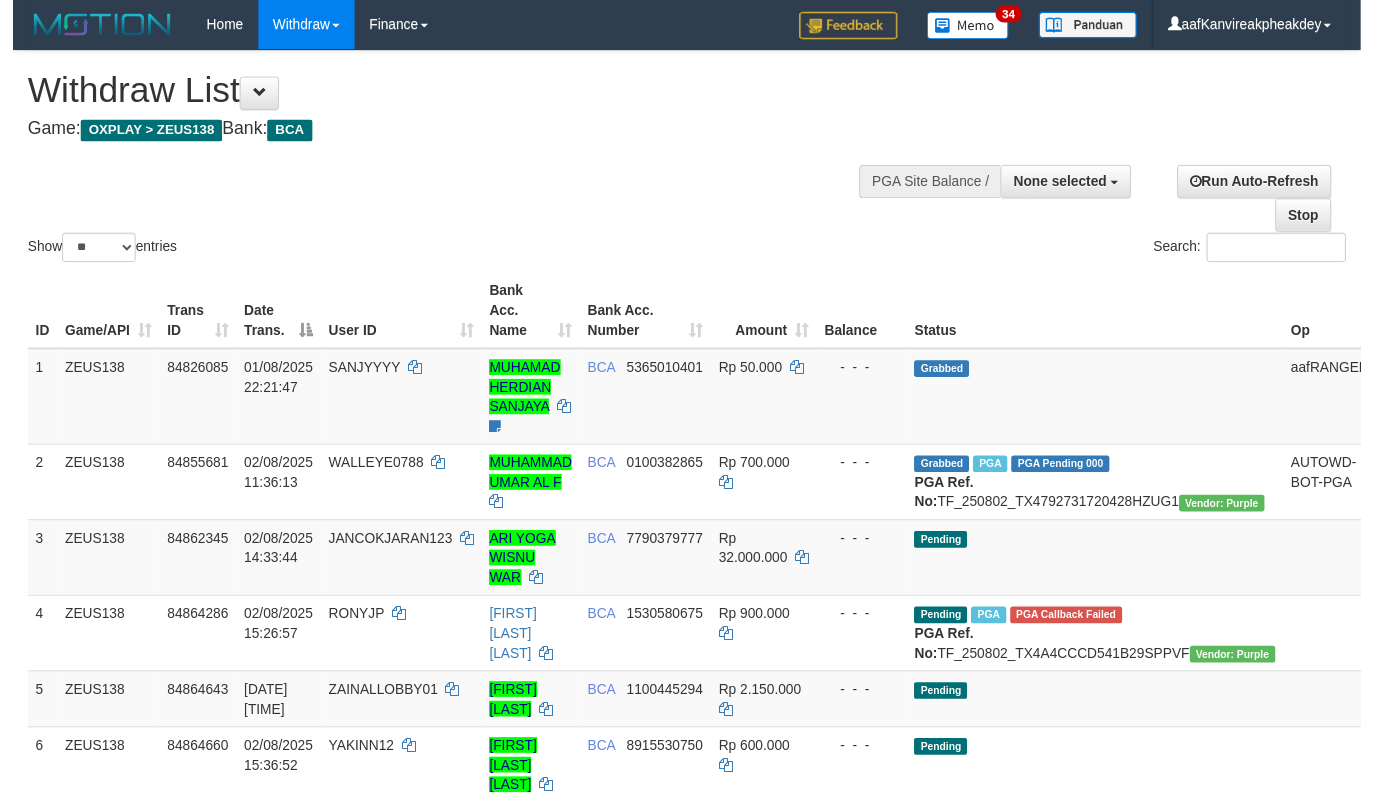 scroll, scrollTop: 267, scrollLeft: 0, axis: vertical 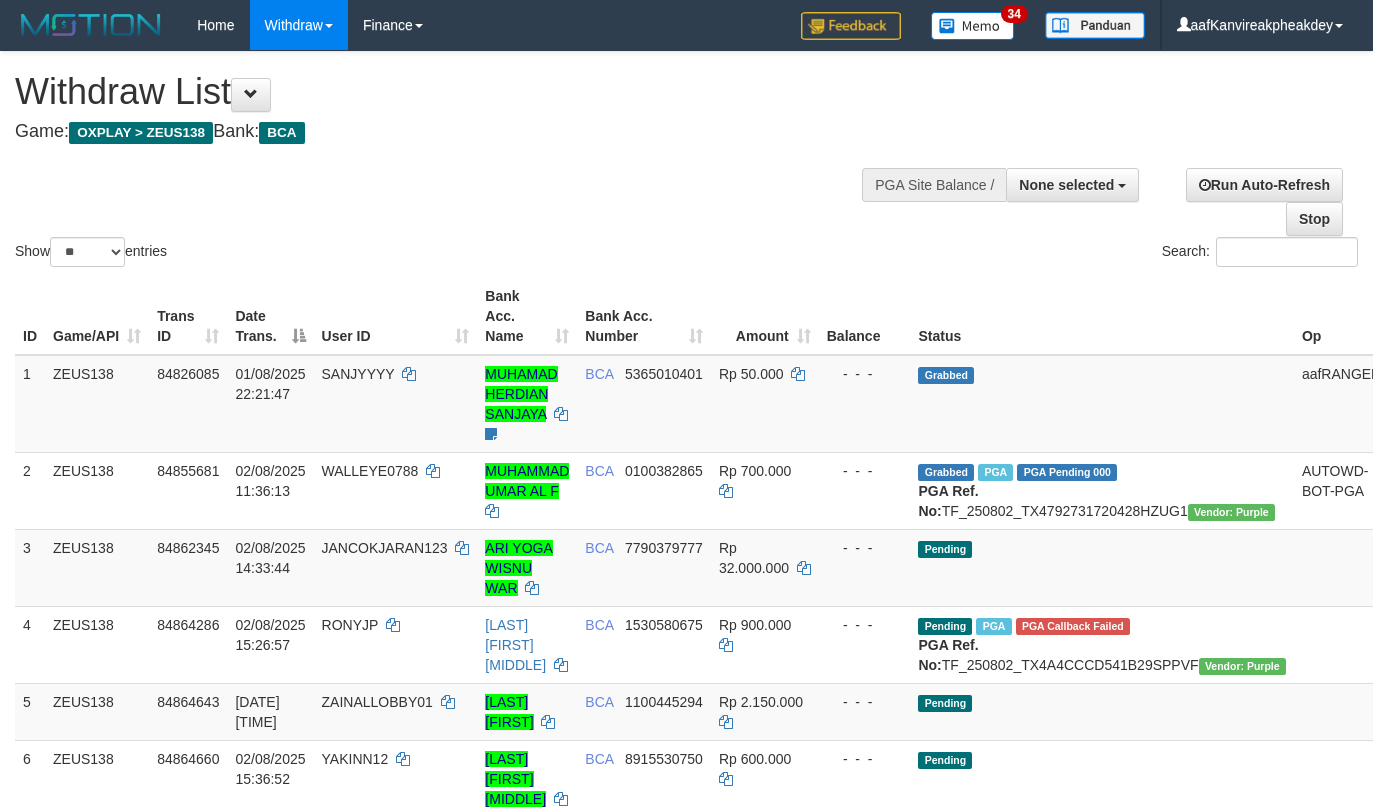 select 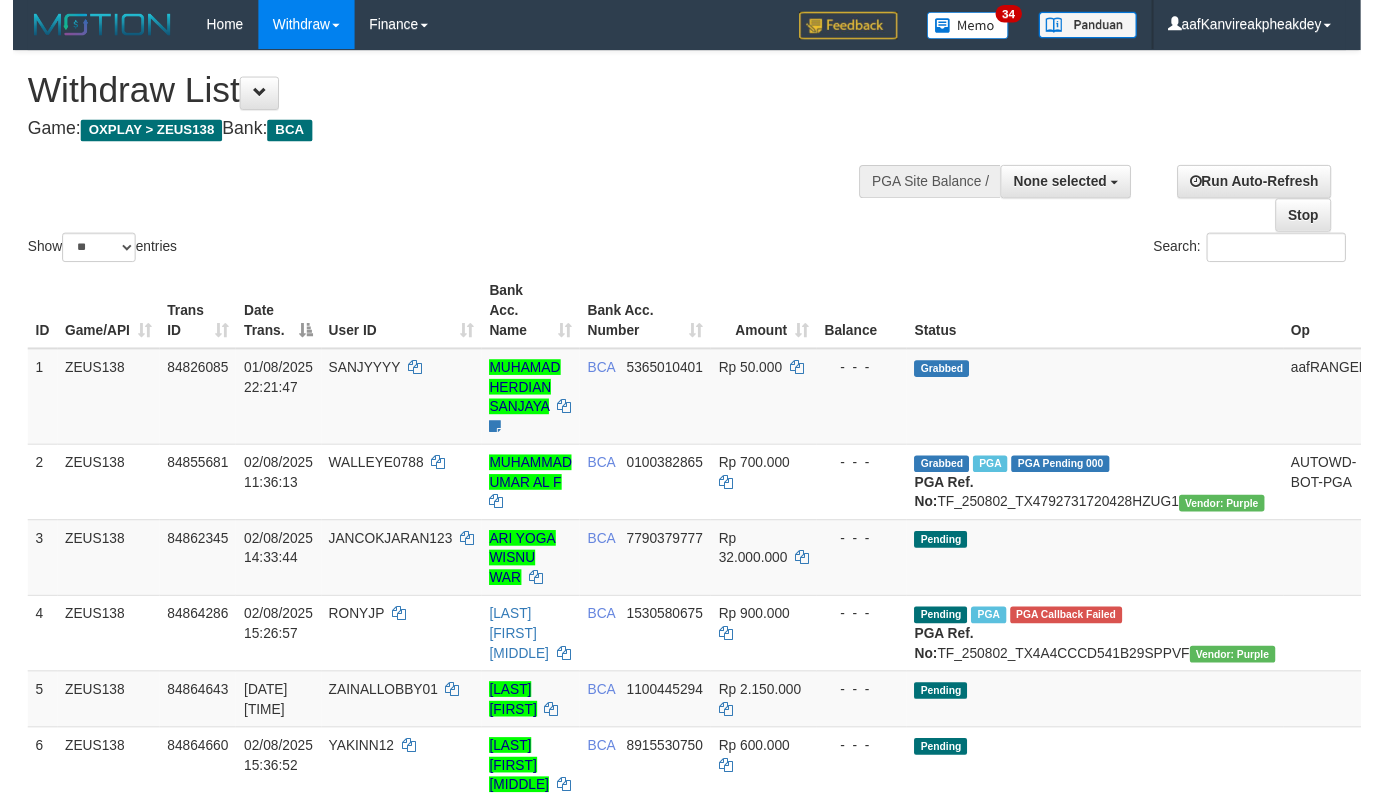 scroll, scrollTop: 267, scrollLeft: 0, axis: vertical 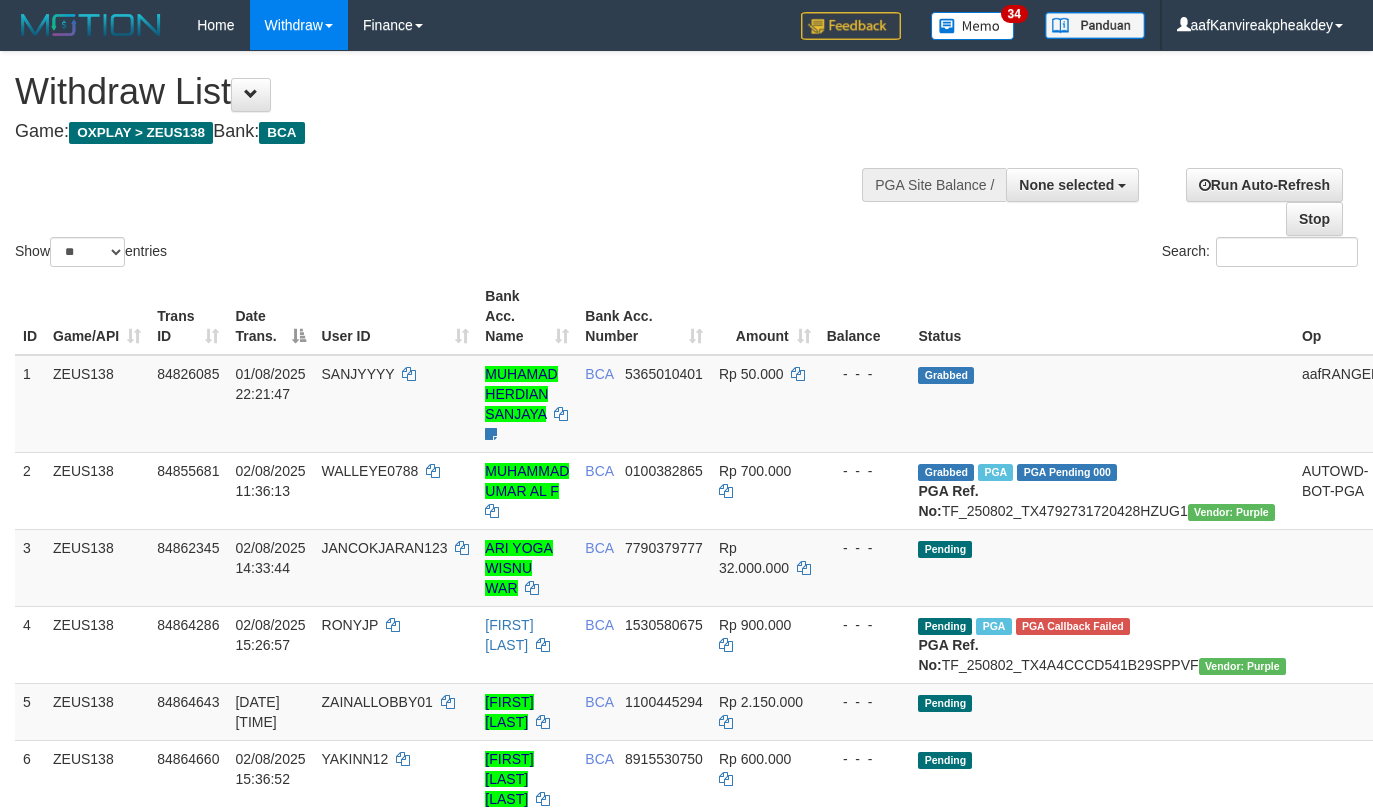 select 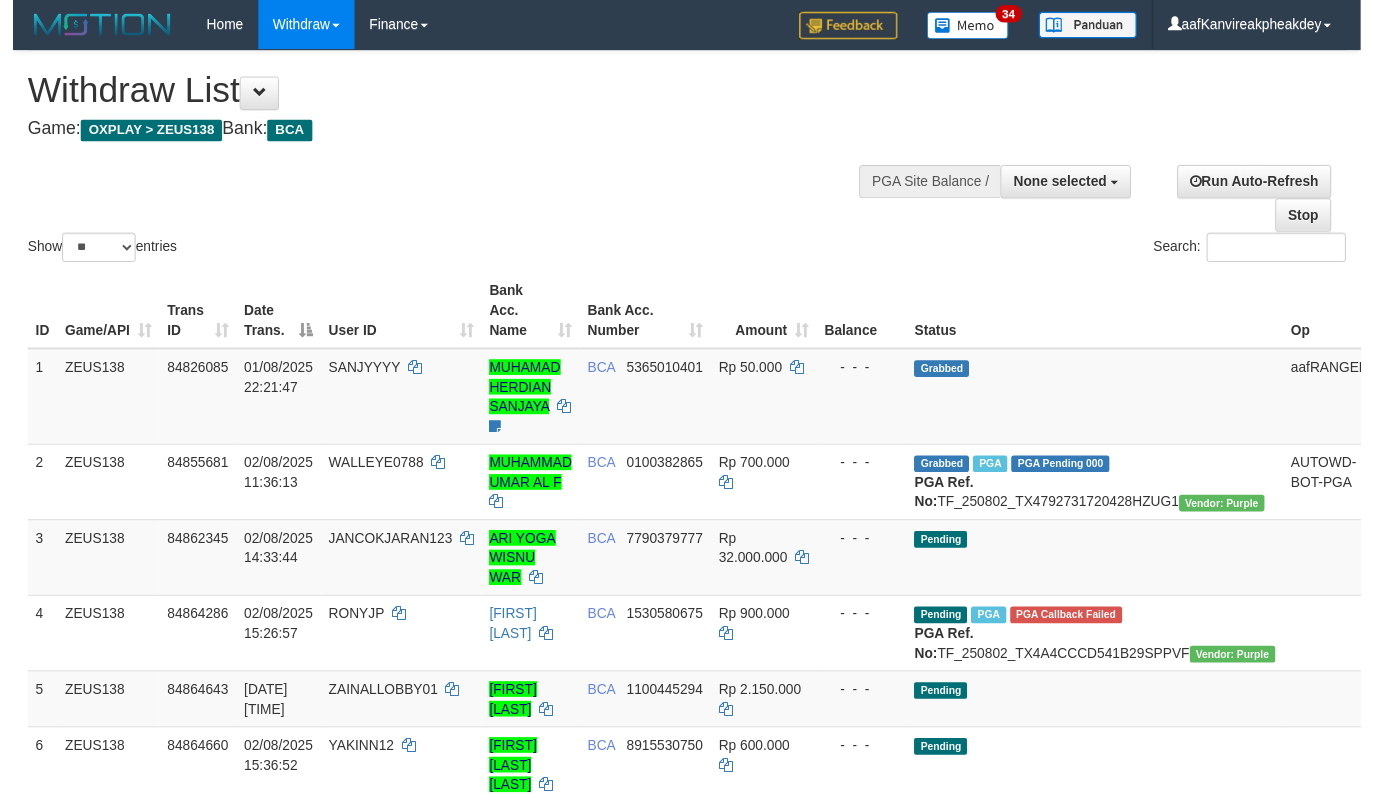 scroll, scrollTop: 267, scrollLeft: 0, axis: vertical 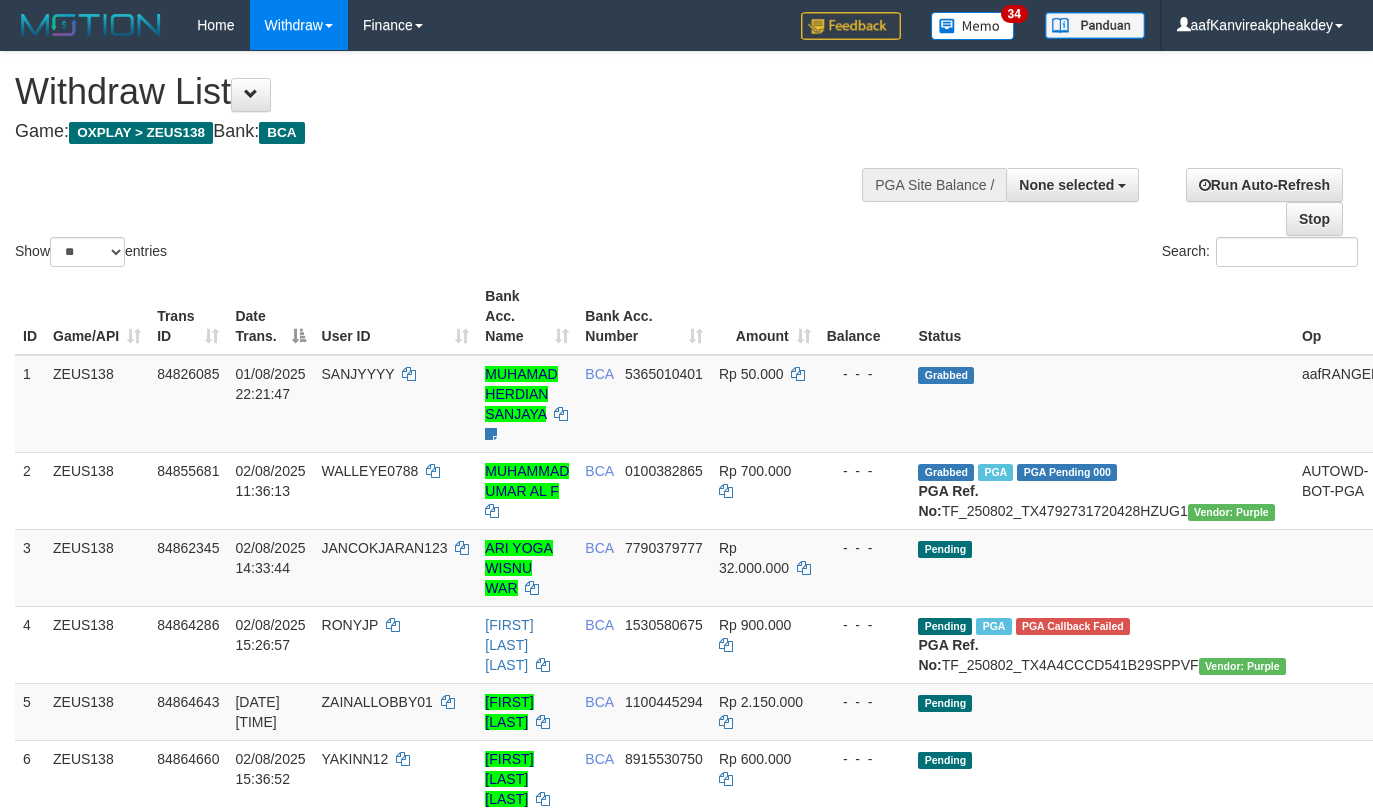 select 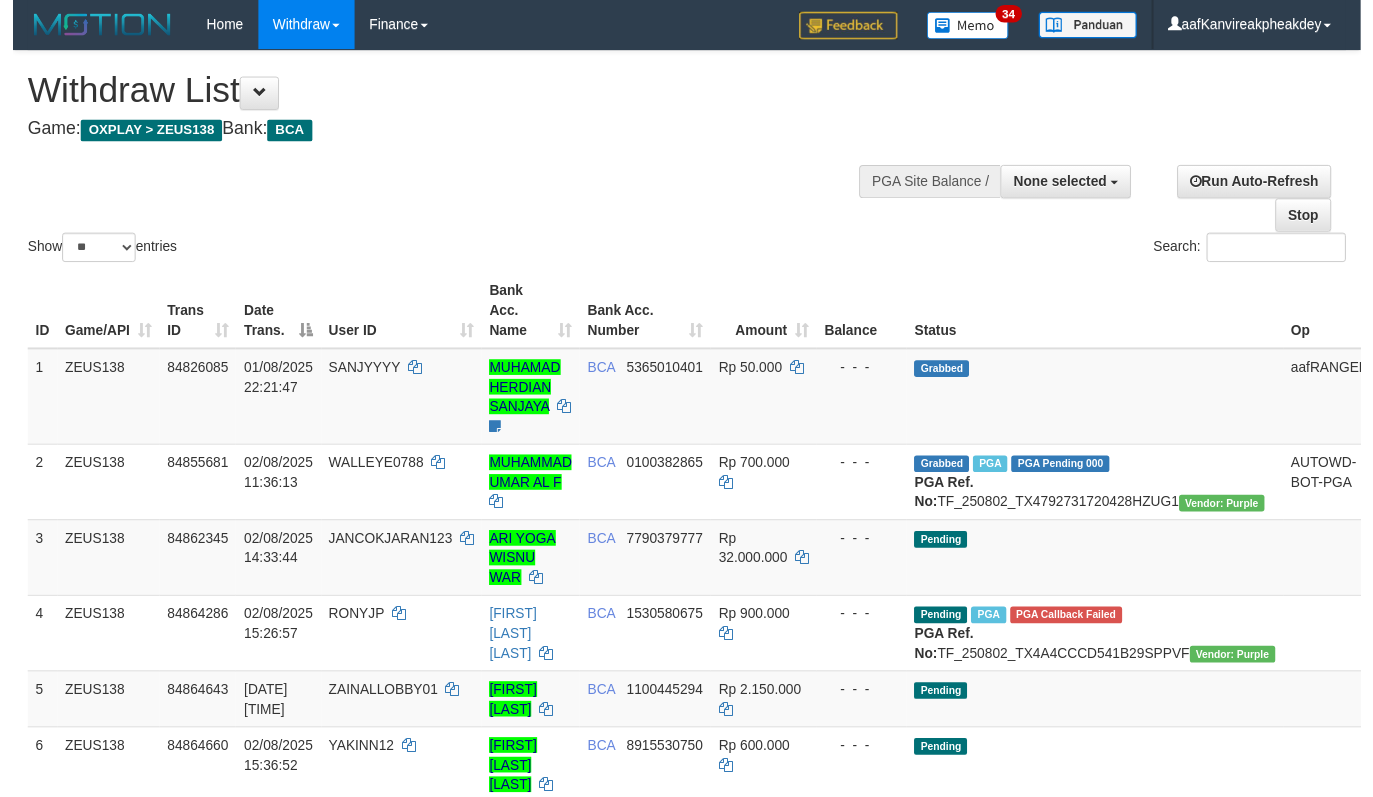 scroll, scrollTop: 267, scrollLeft: 0, axis: vertical 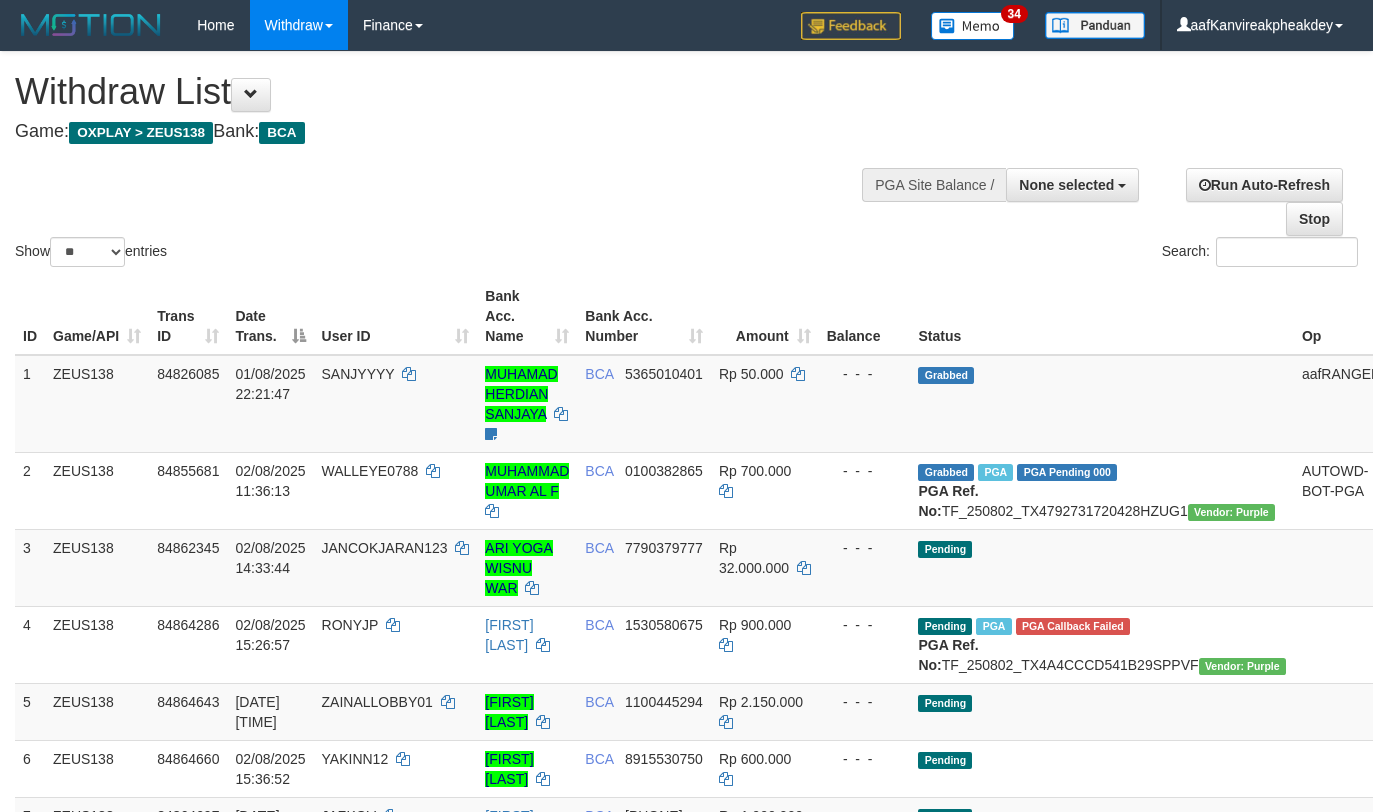 select 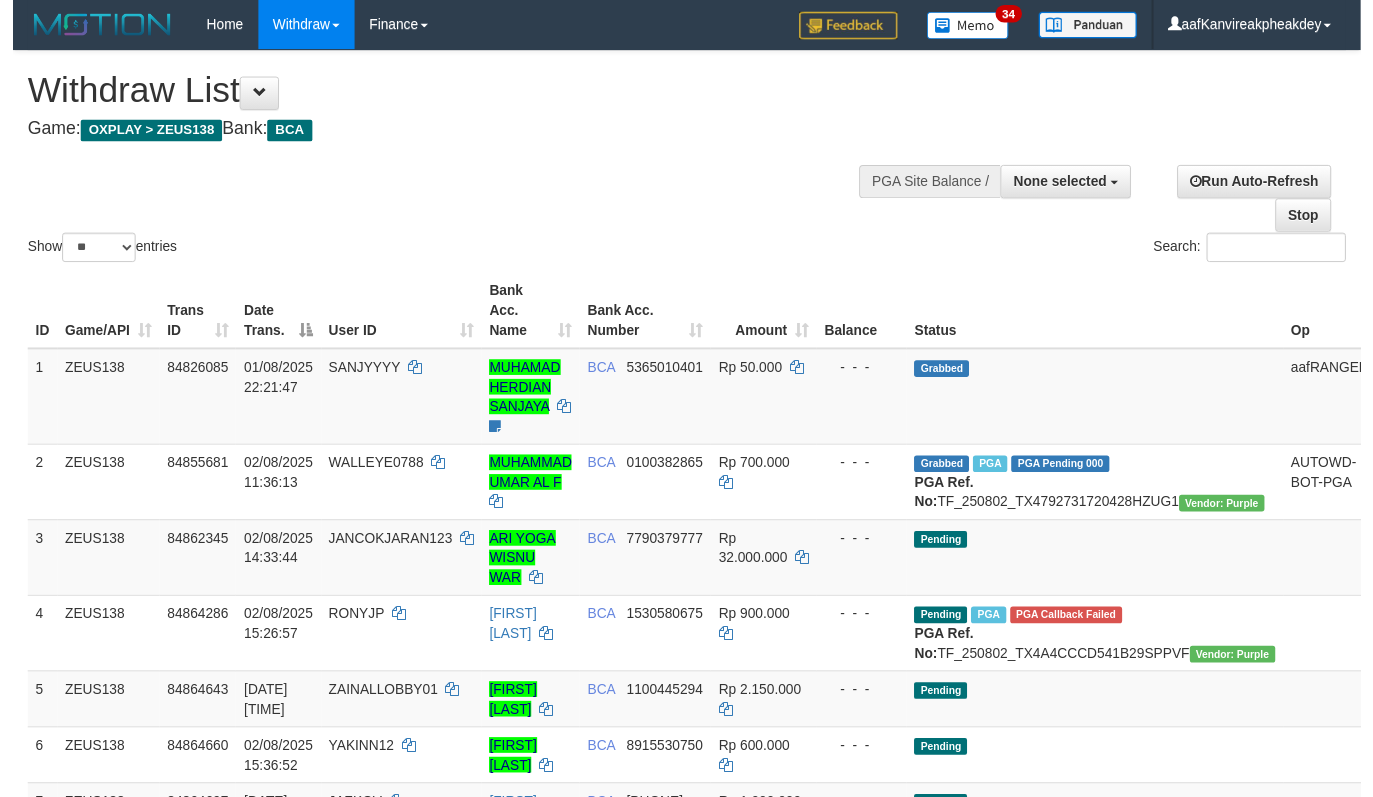 scroll, scrollTop: 267, scrollLeft: 0, axis: vertical 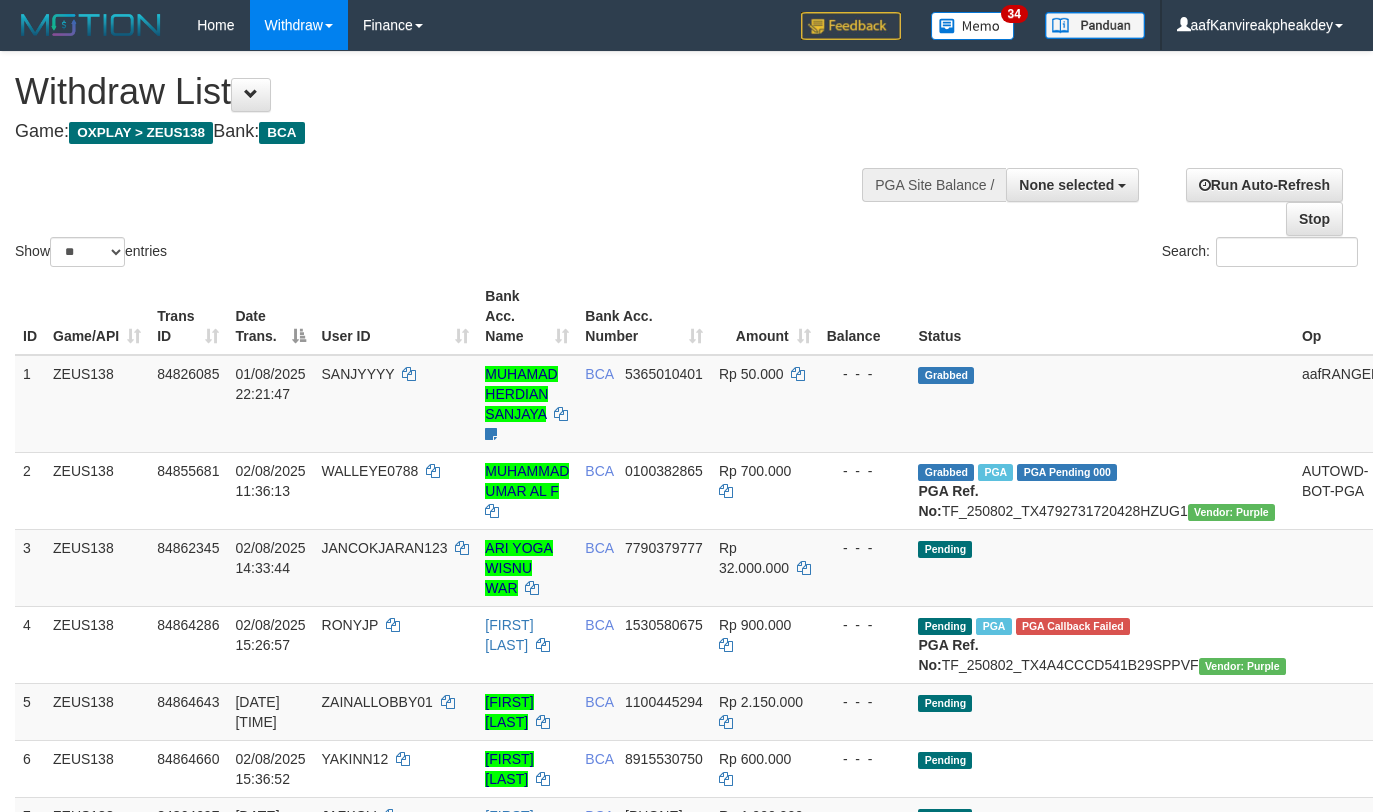select 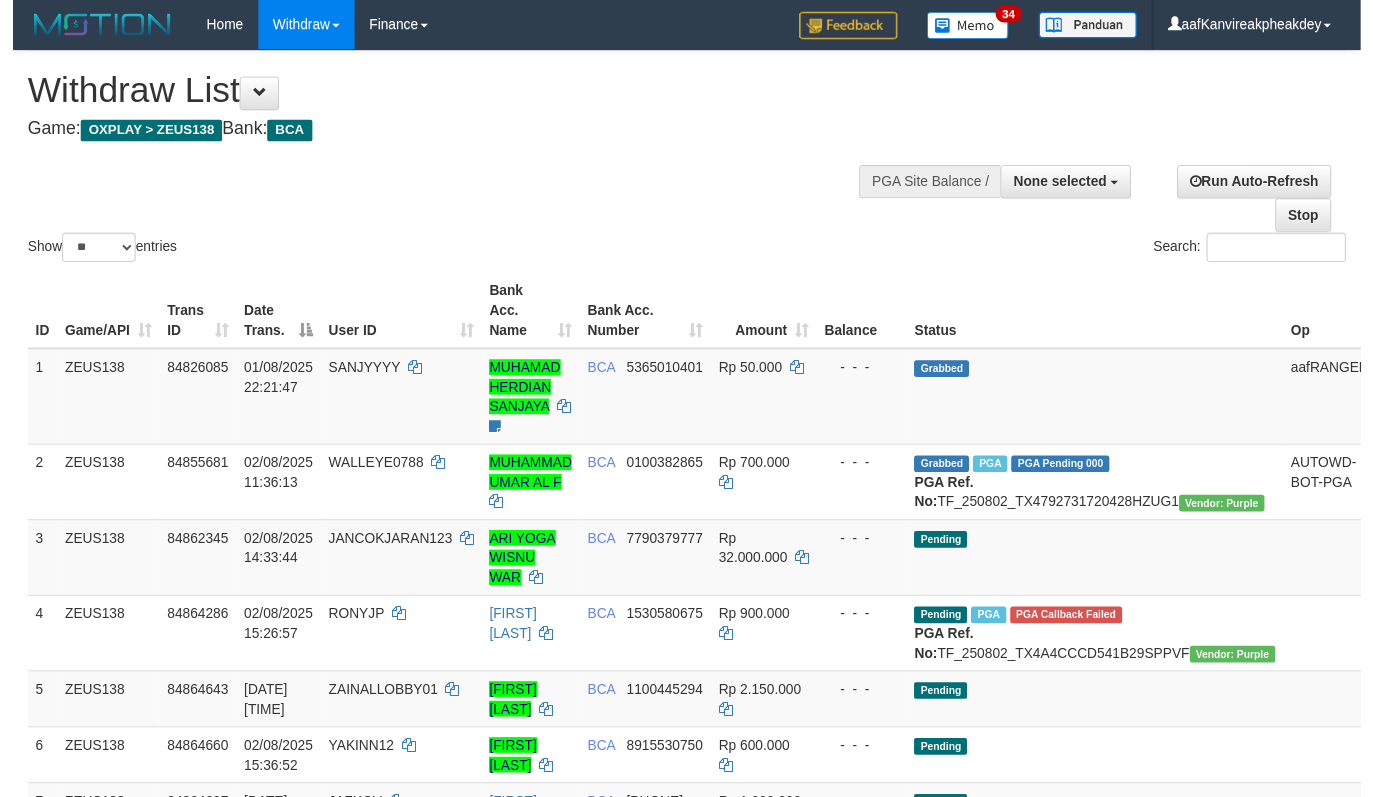 scroll, scrollTop: 267, scrollLeft: 0, axis: vertical 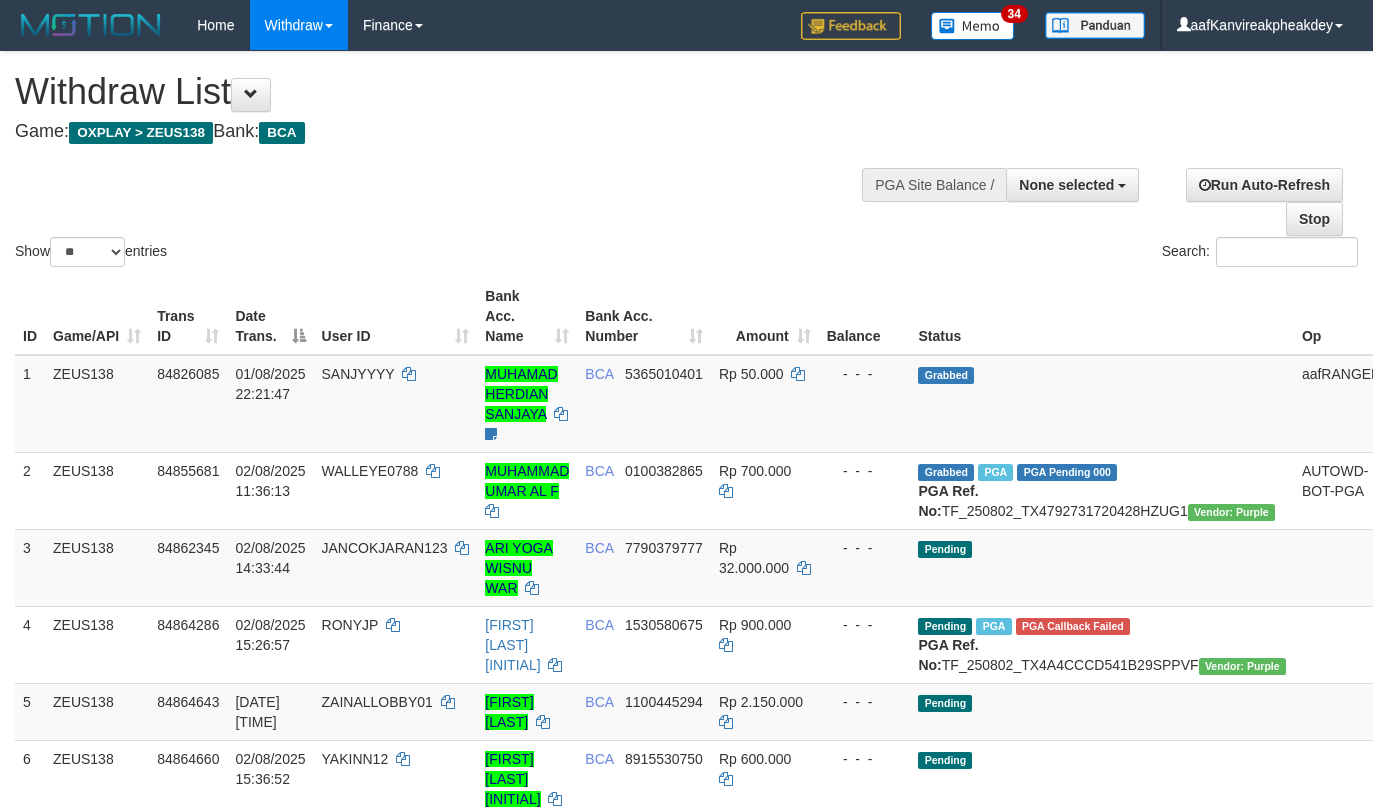 select 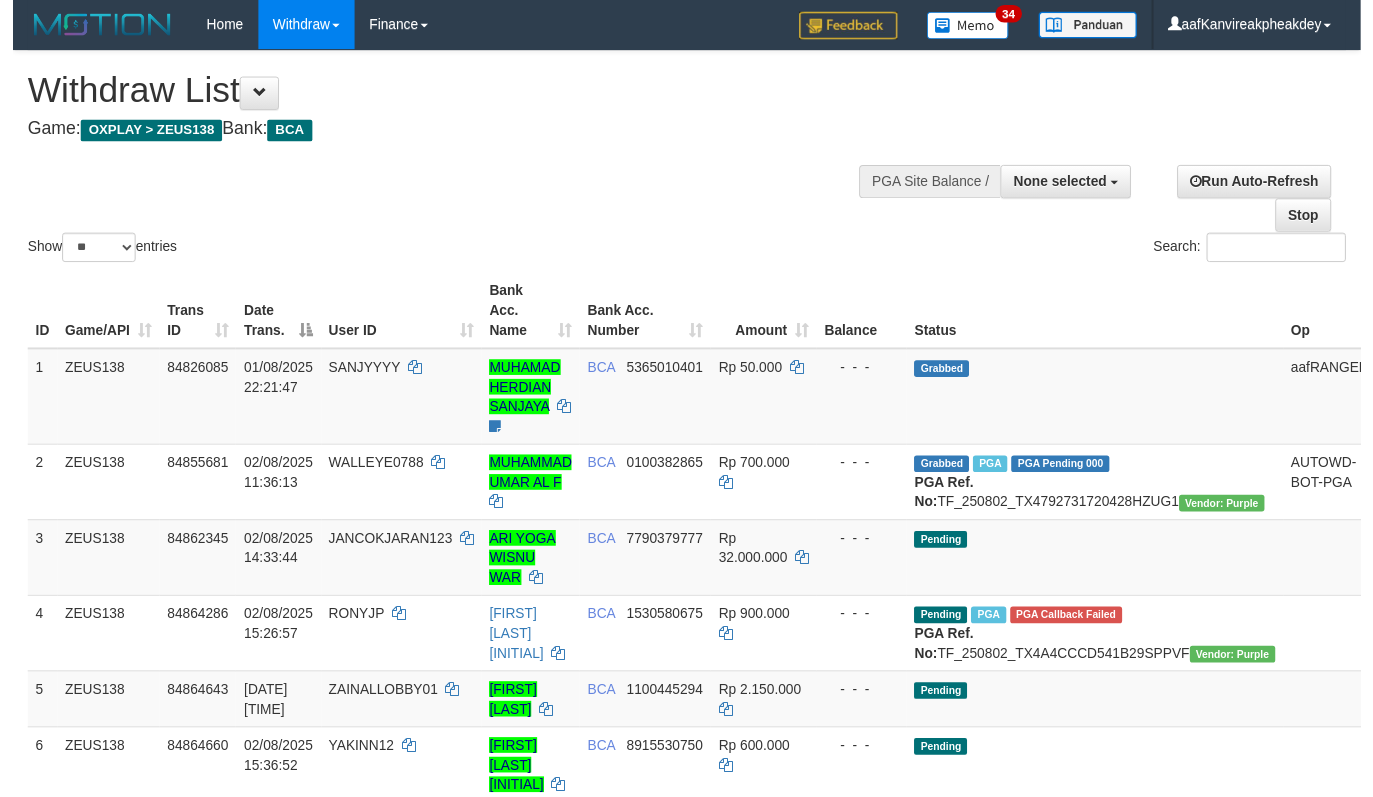 scroll, scrollTop: 267, scrollLeft: 0, axis: vertical 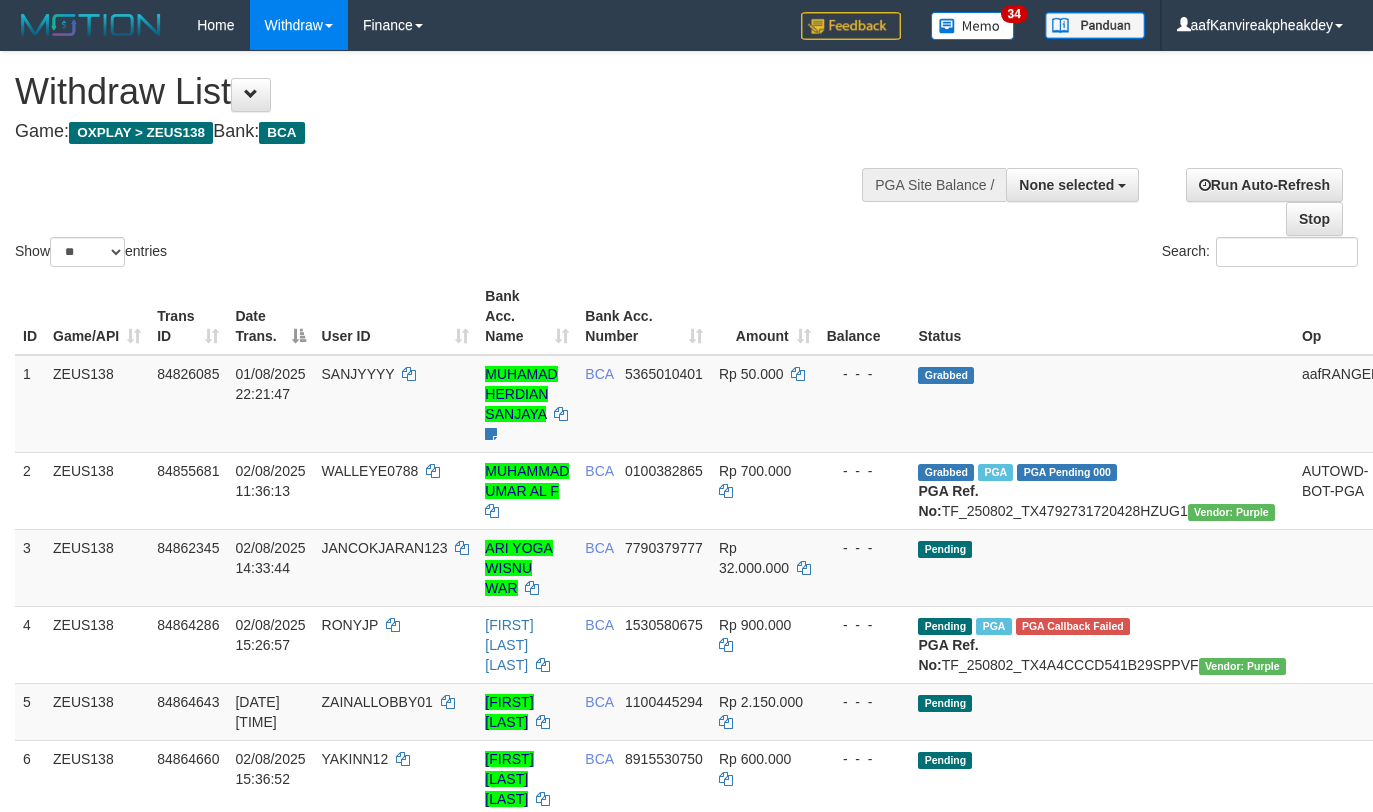 select 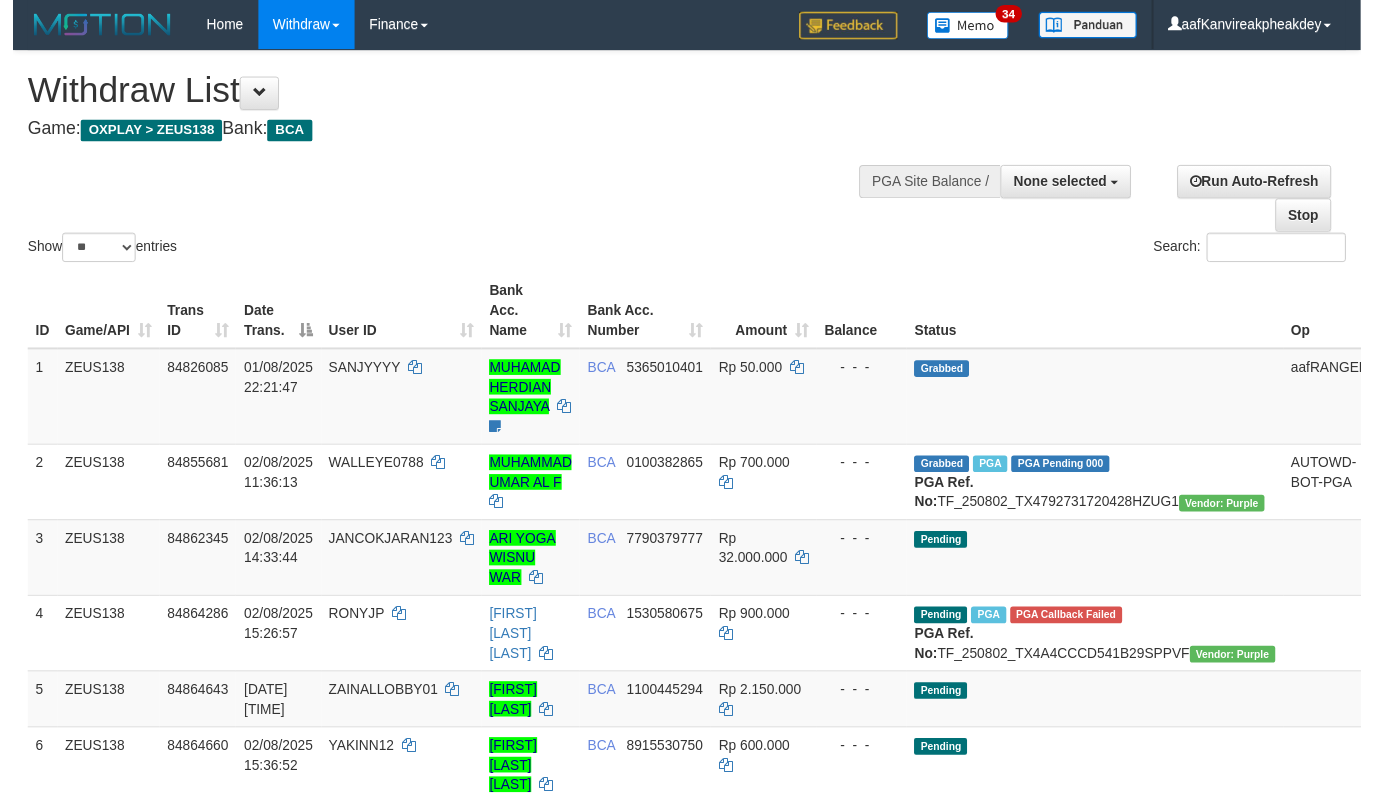 scroll, scrollTop: 267, scrollLeft: 0, axis: vertical 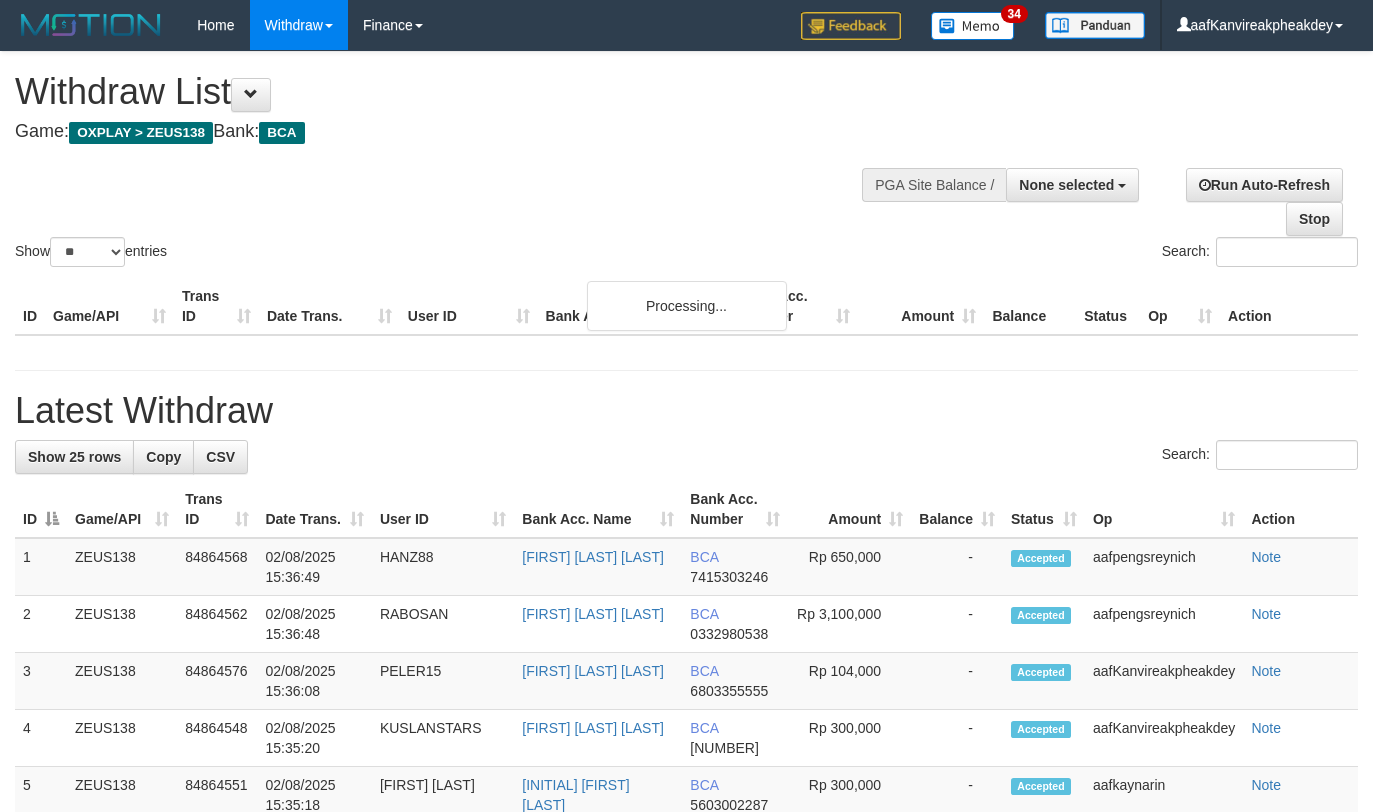 select 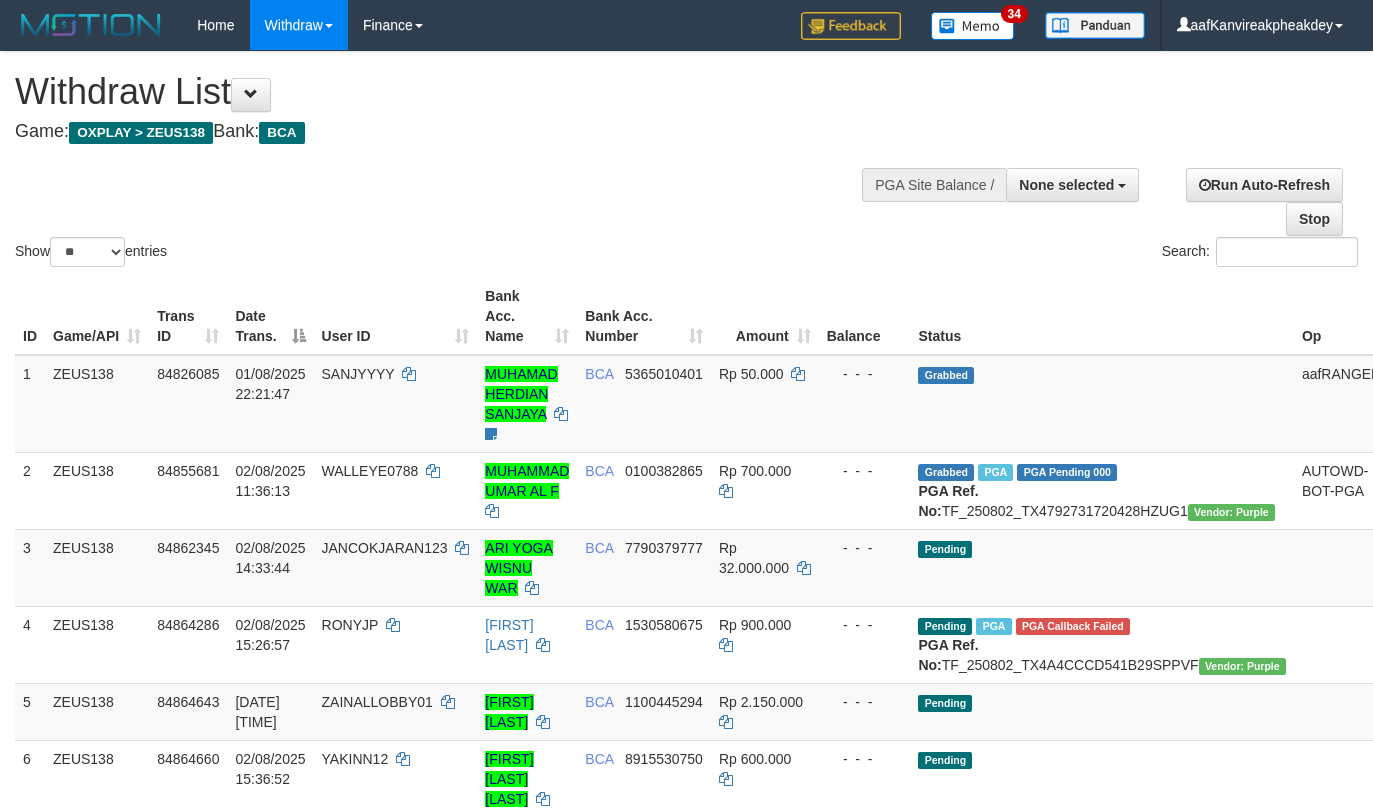 select 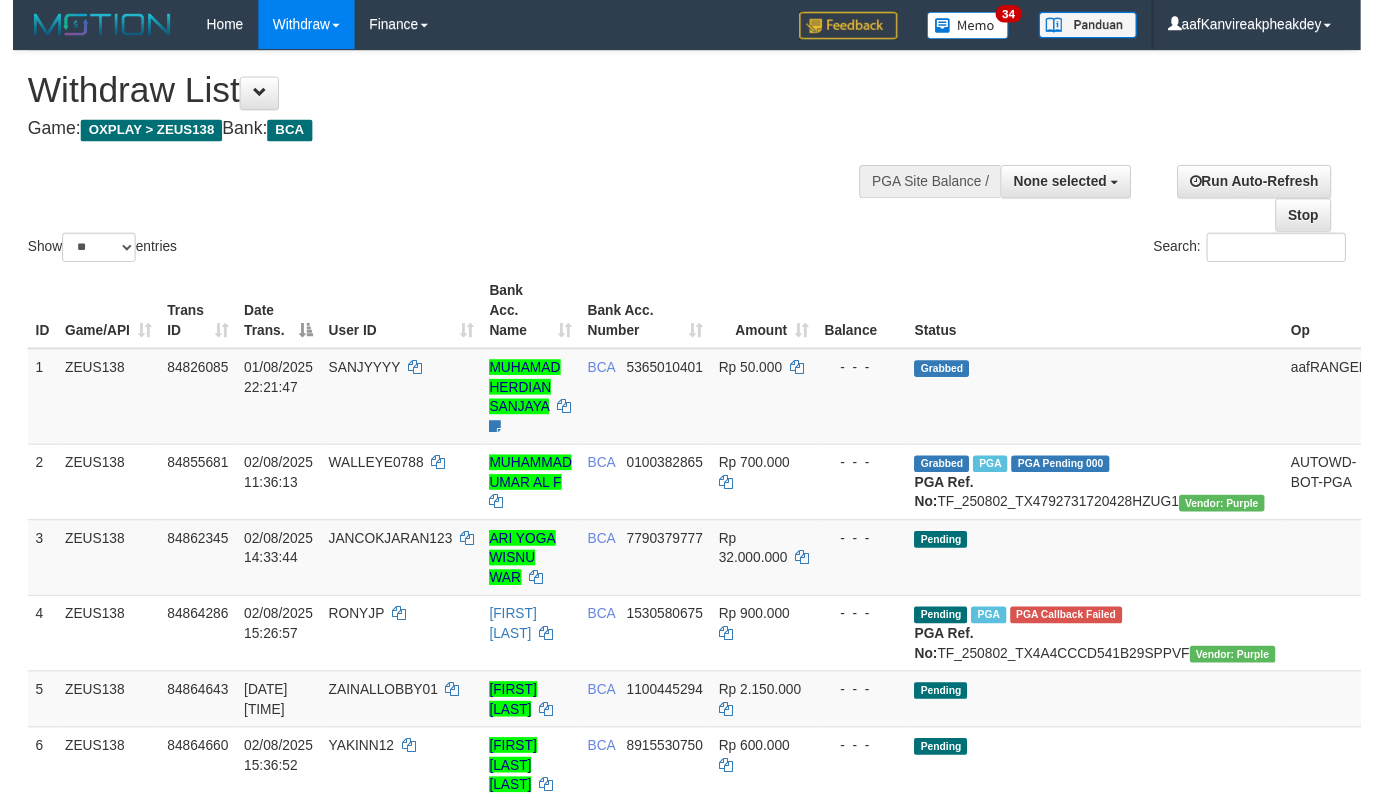 scroll, scrollTop: 267, scrollLeft: 0, axis: vertical 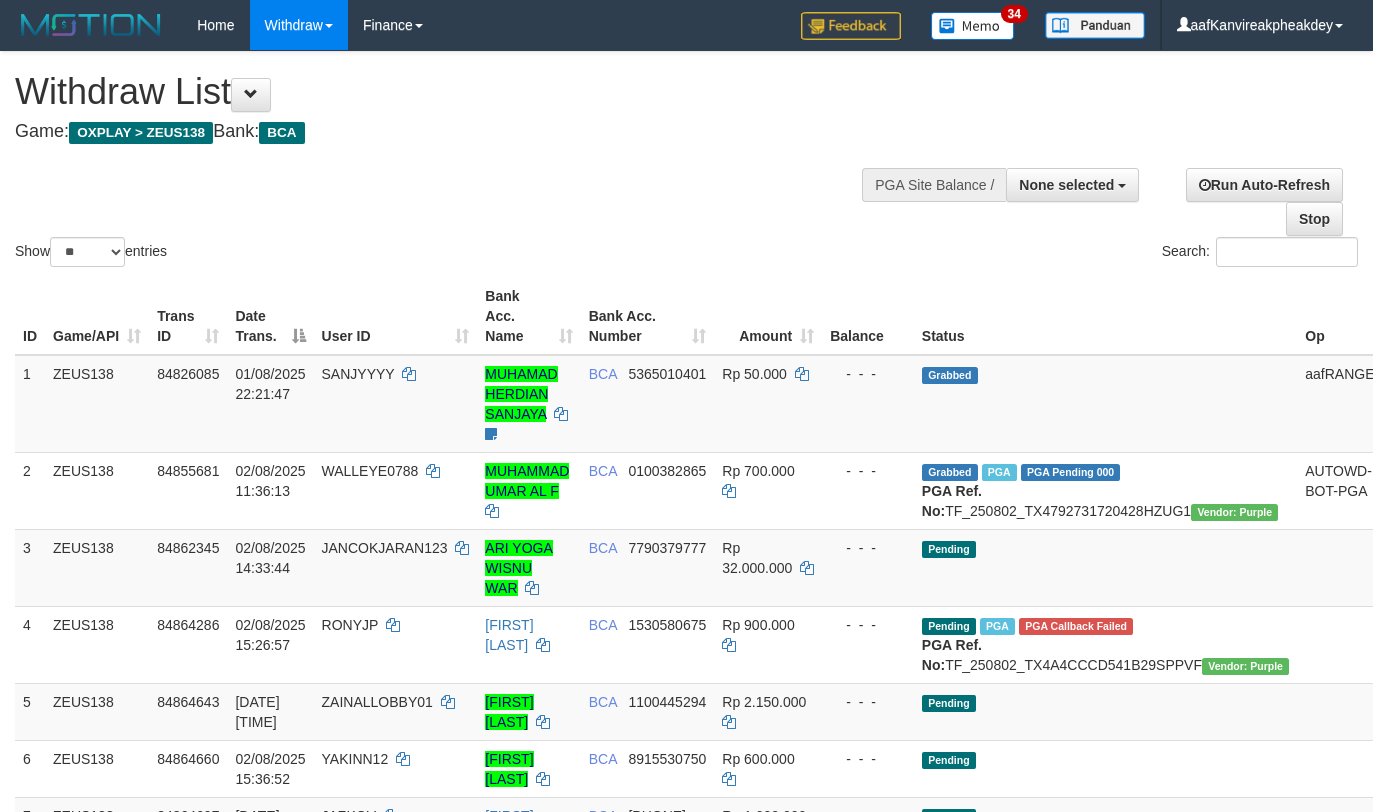 select 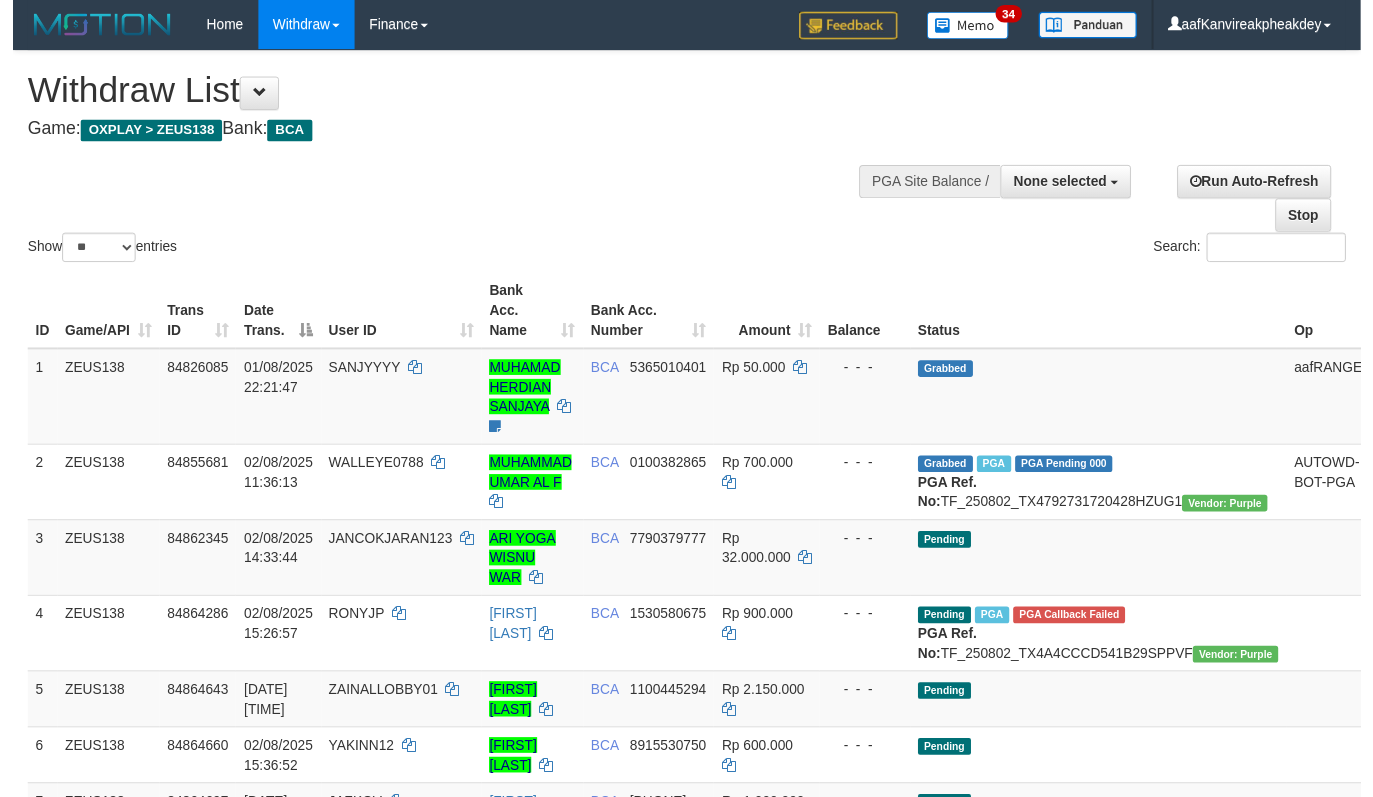 scroll, scrollTop: 267, scrollLeft: 0, axis: vertical 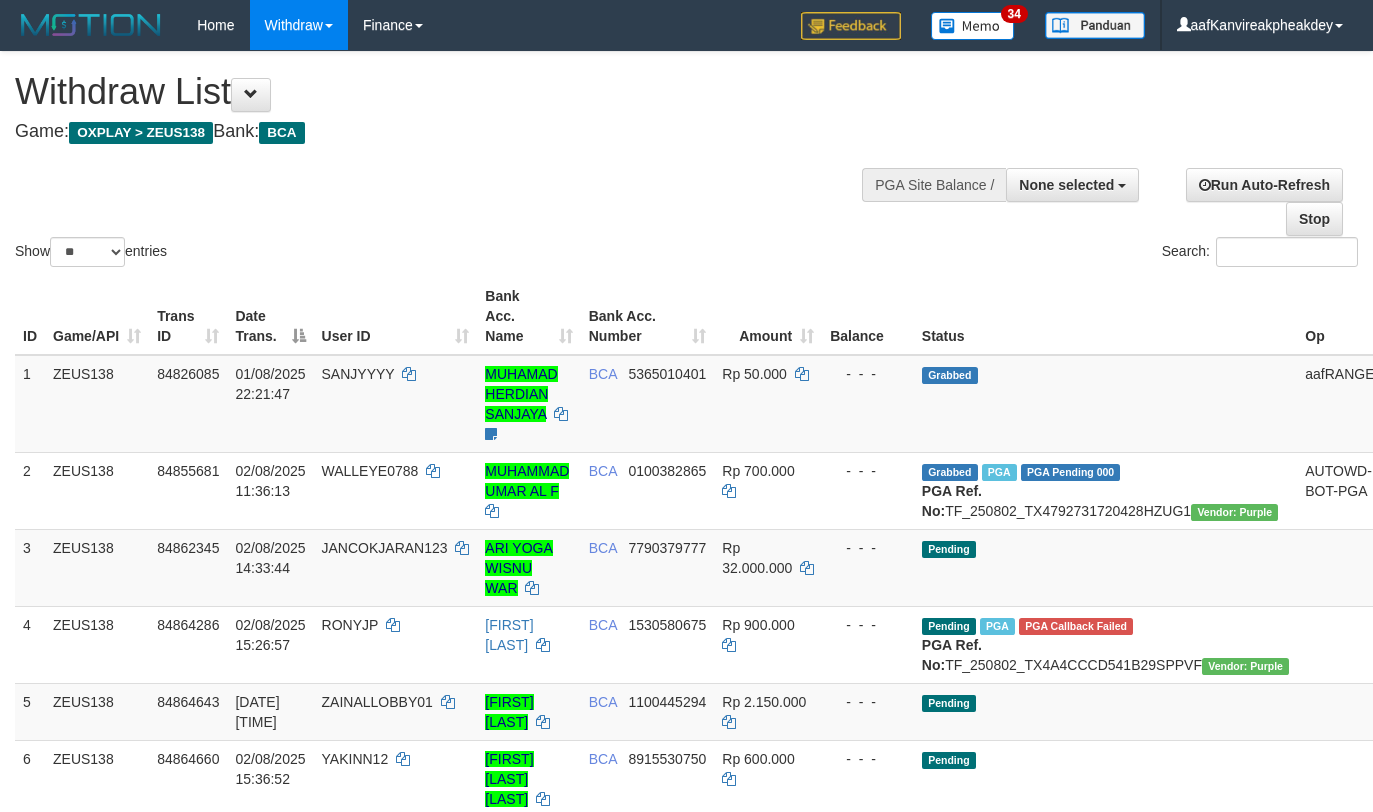 select 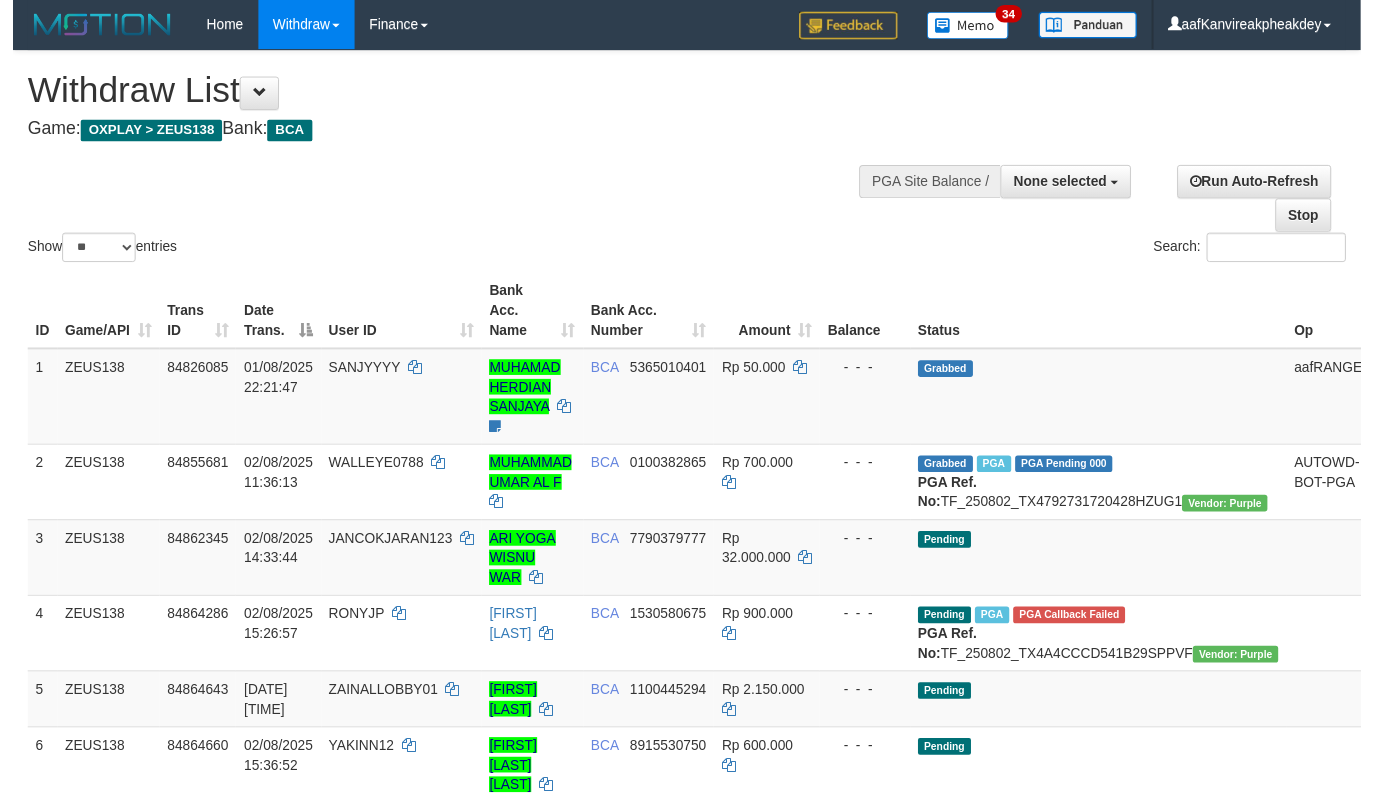 scroll, scrollTop: 267, scrollLeft: 0, axis: vertical 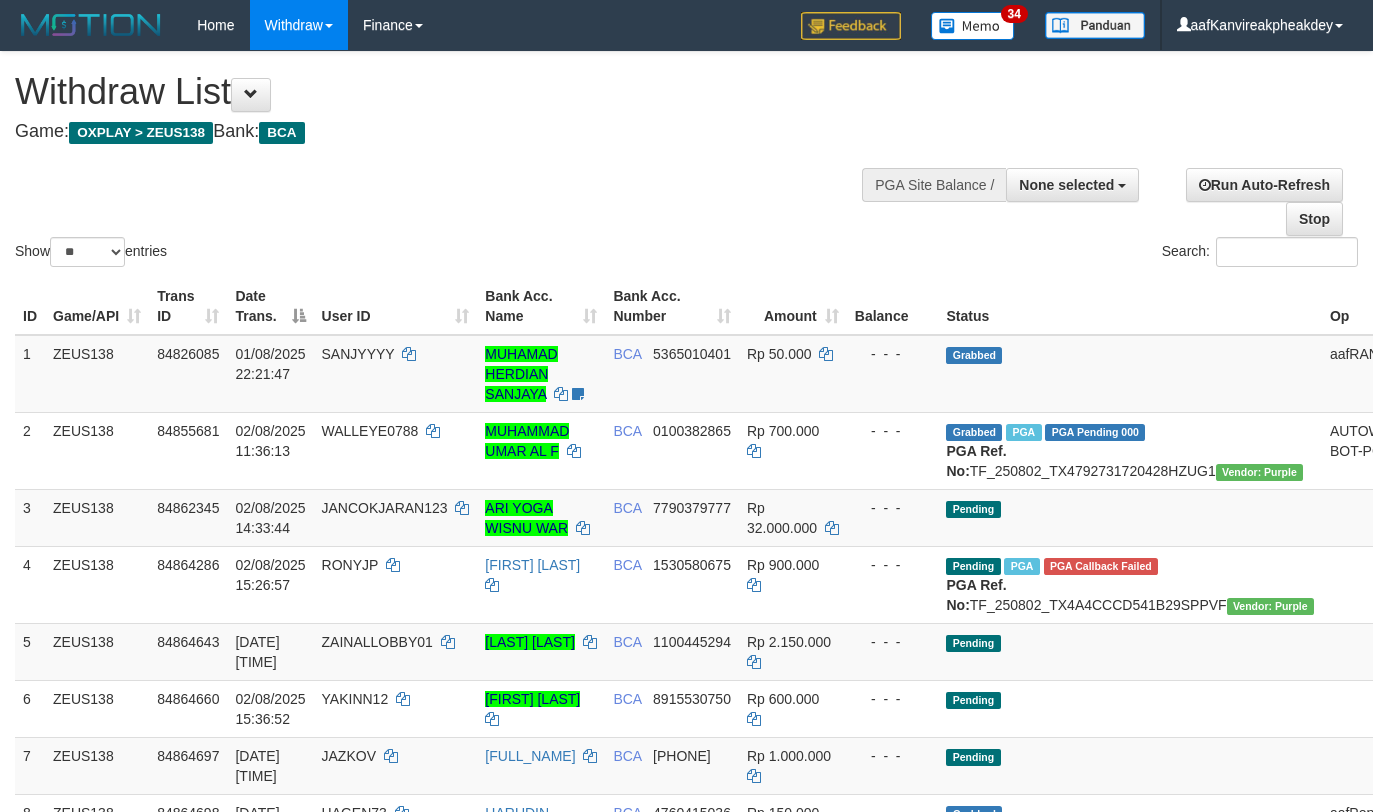select 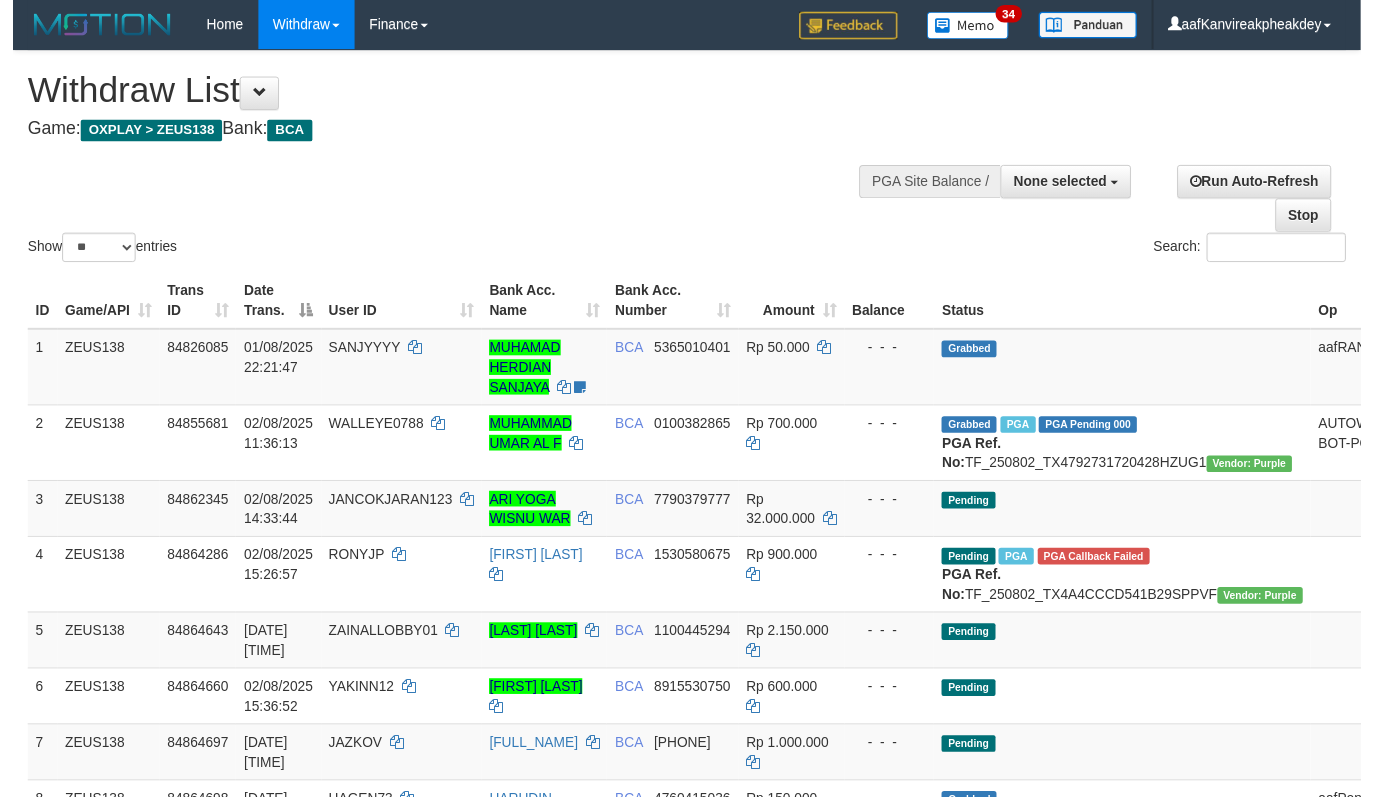 scroll, scrollTop: 267, scrollLeft: 0, axis: vertical 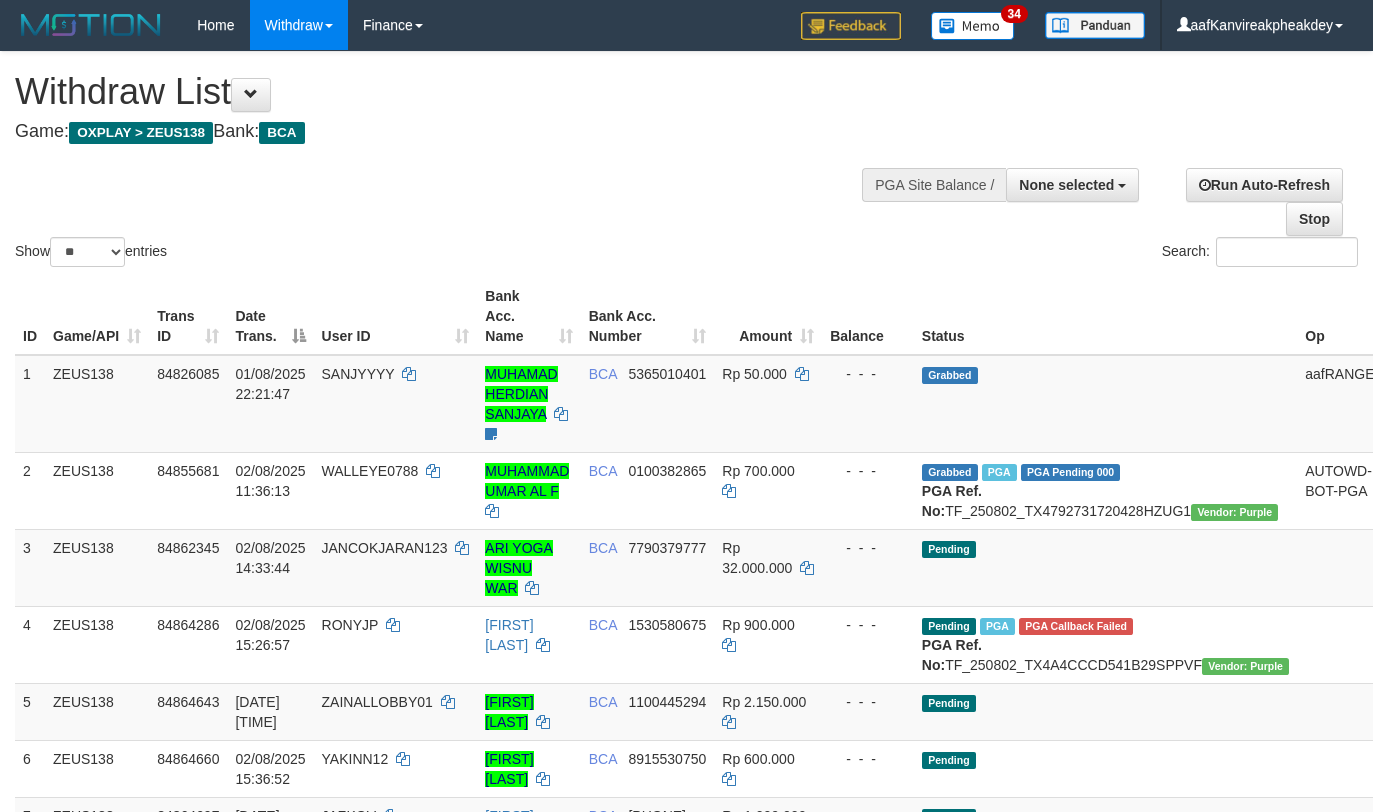 select 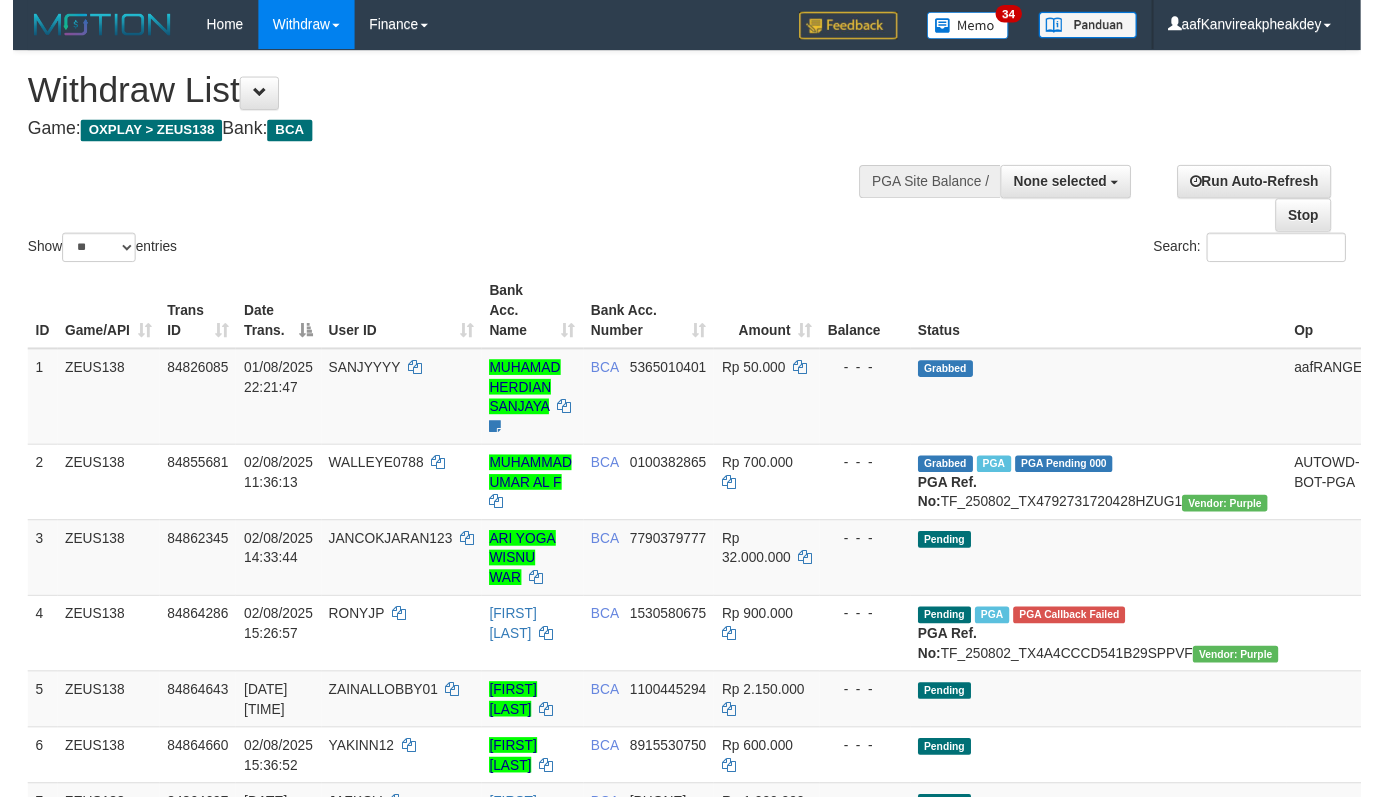scroll, scrollTop: 267, scrollLeft: 0, axis: vertical 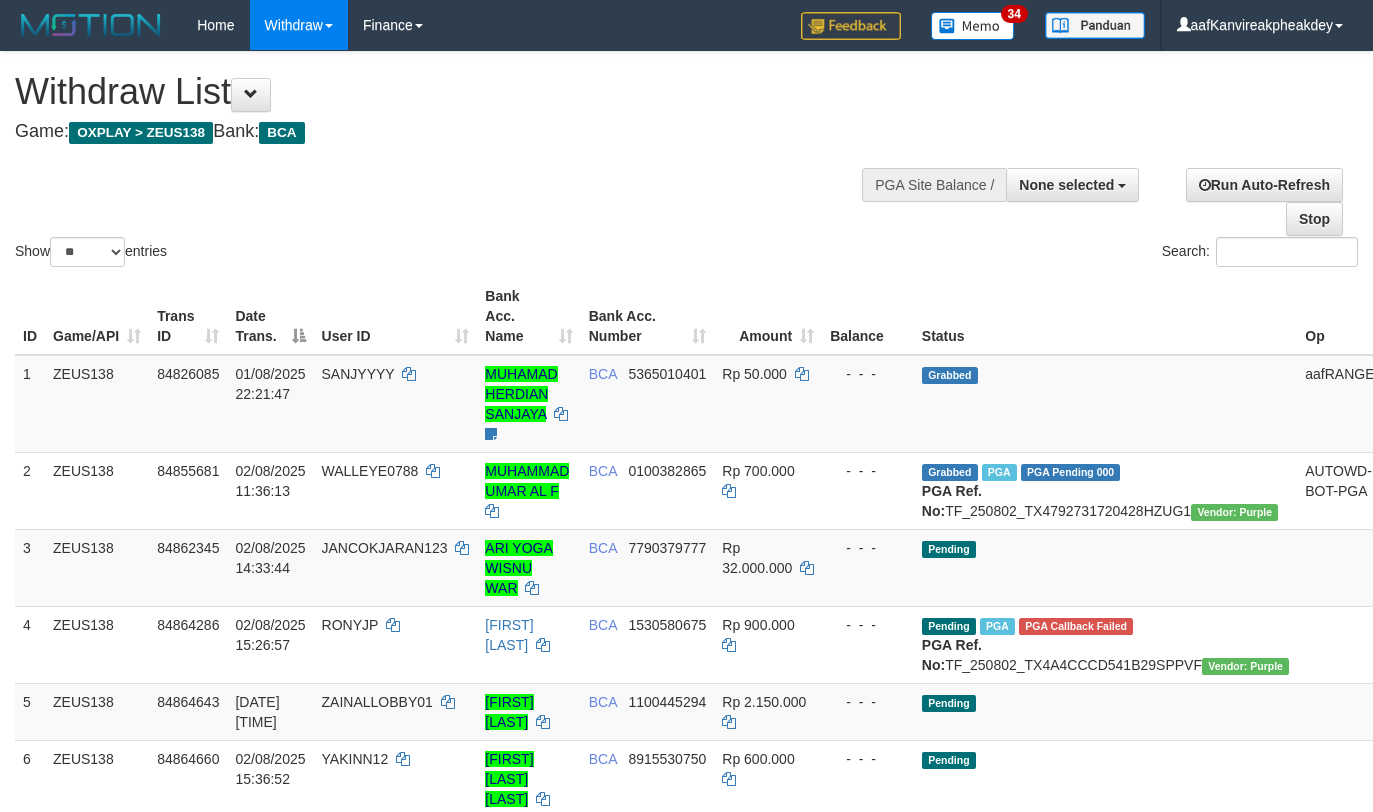 select 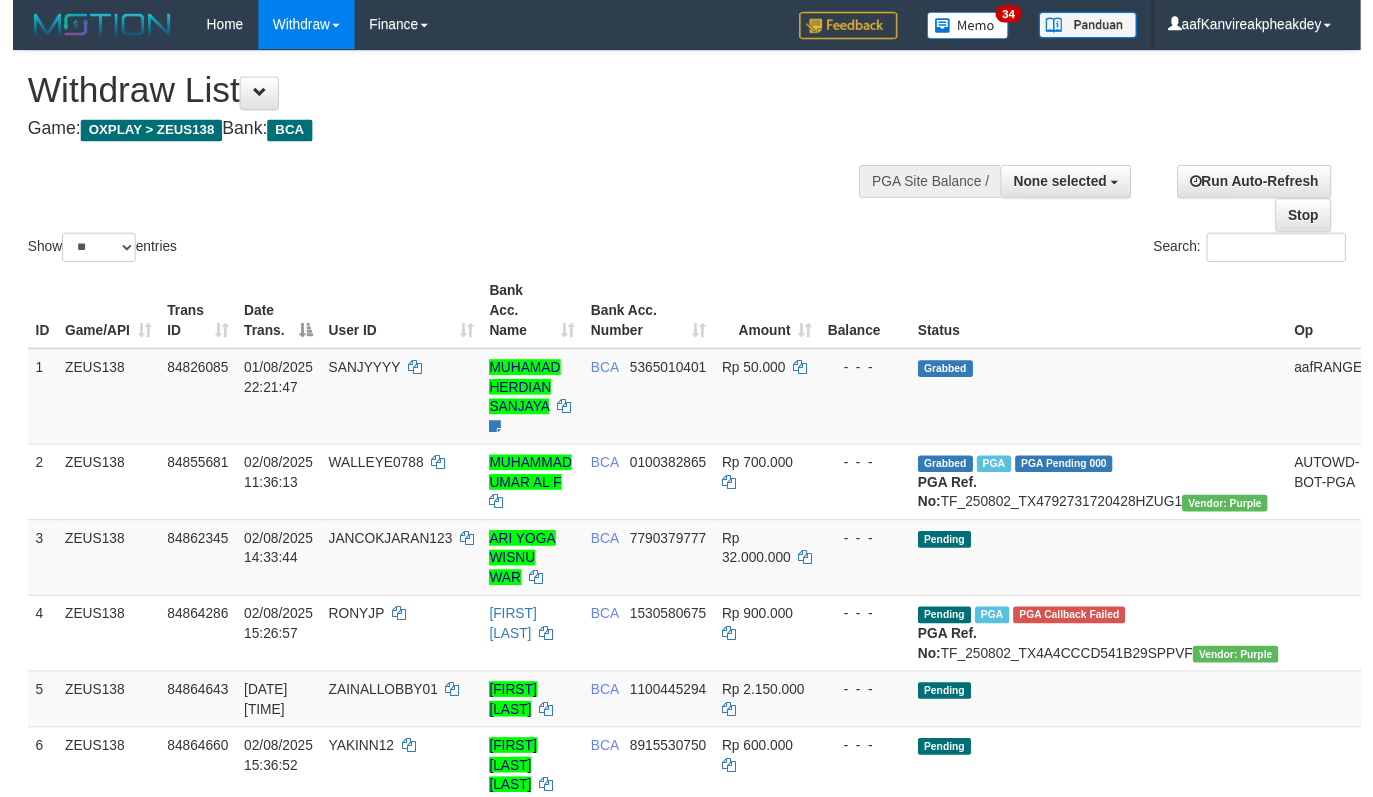 scroll, scrollTop: 267, scrollLeft: 0, axis: vertical 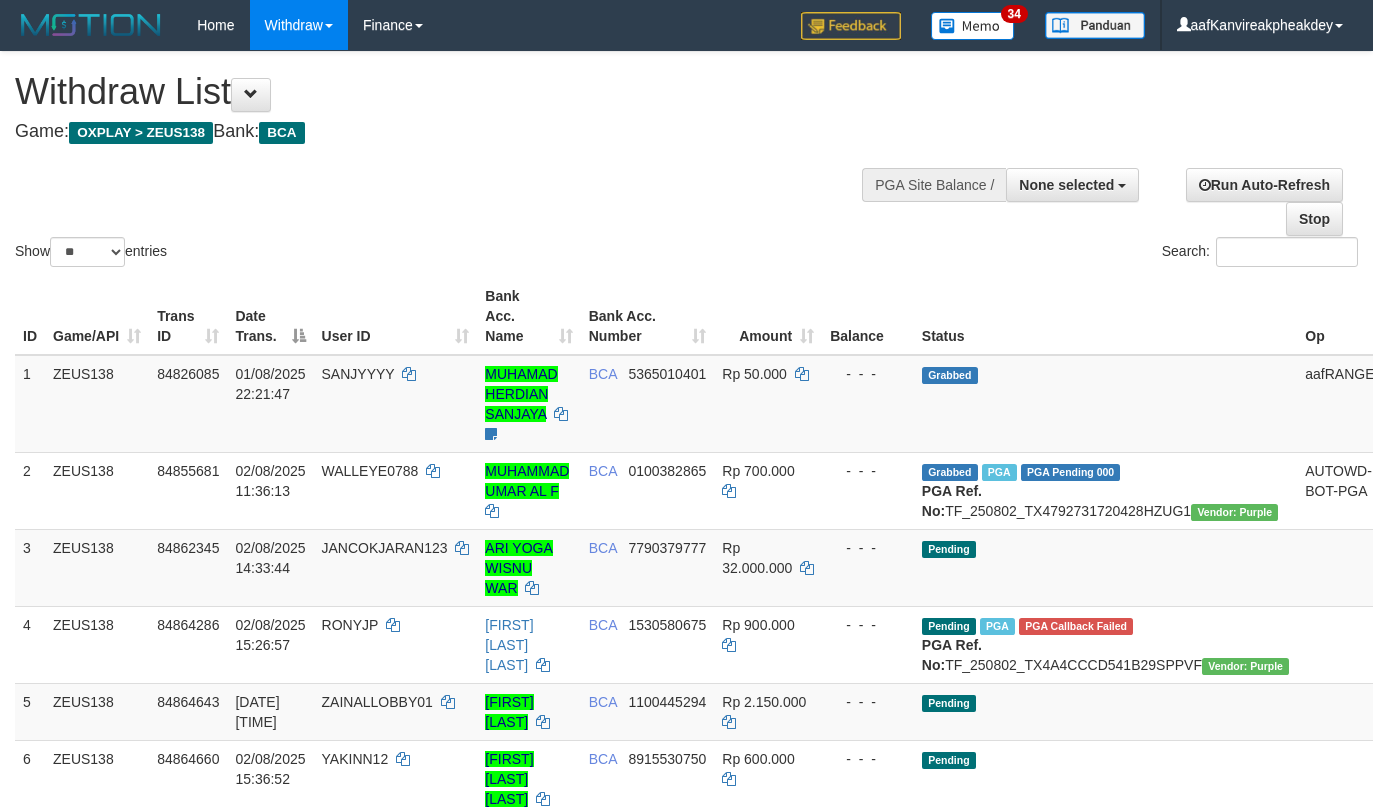 select 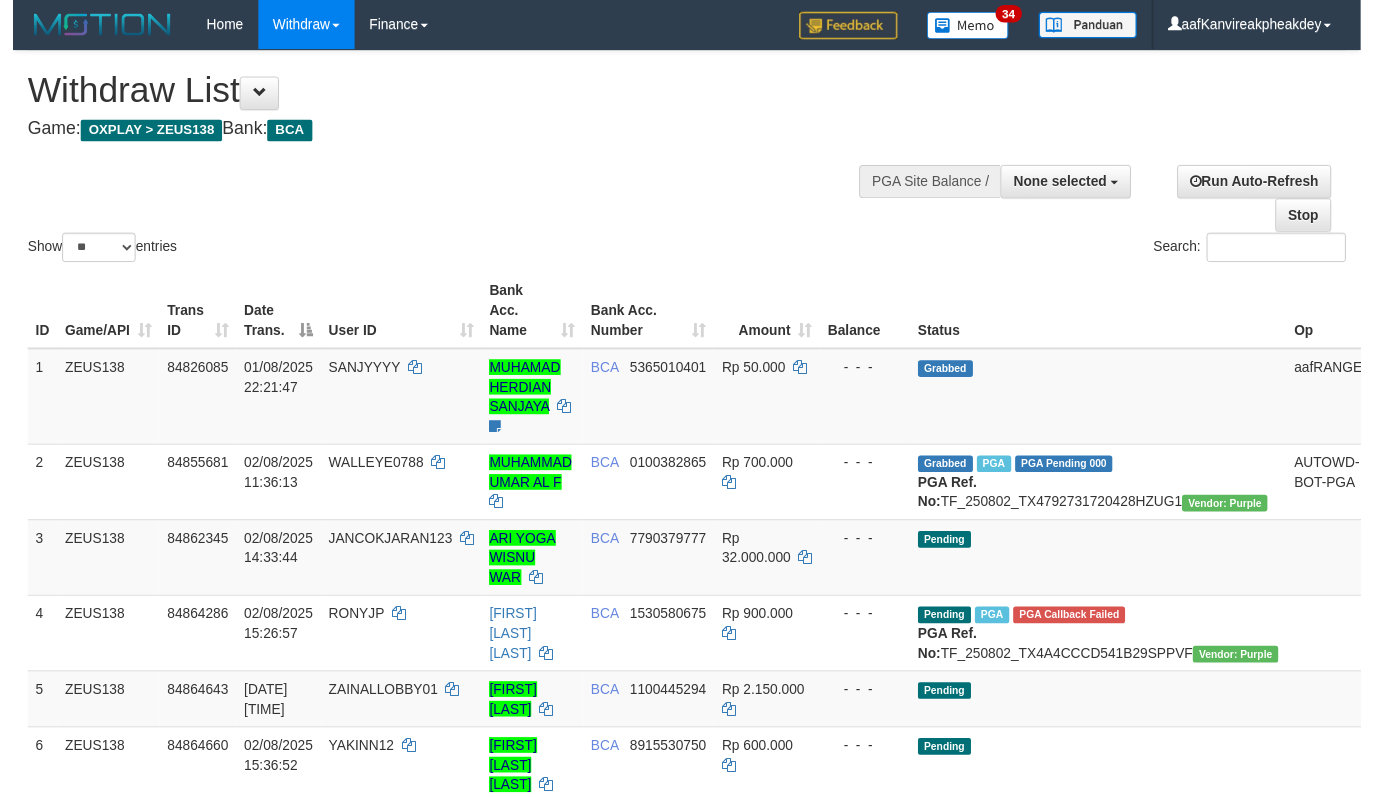 scroll, scrollTop: 267, scrollLeft: 0, axis: vertical 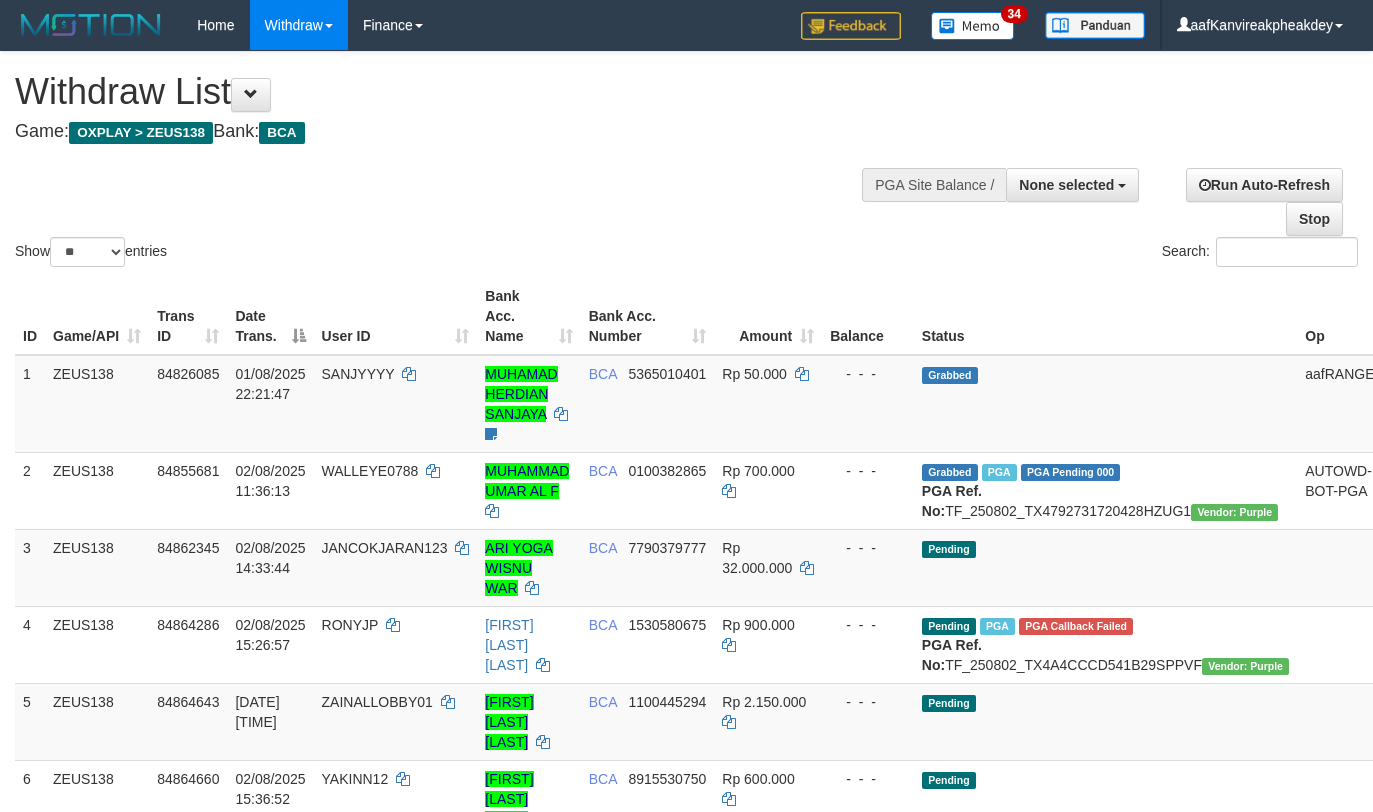 select 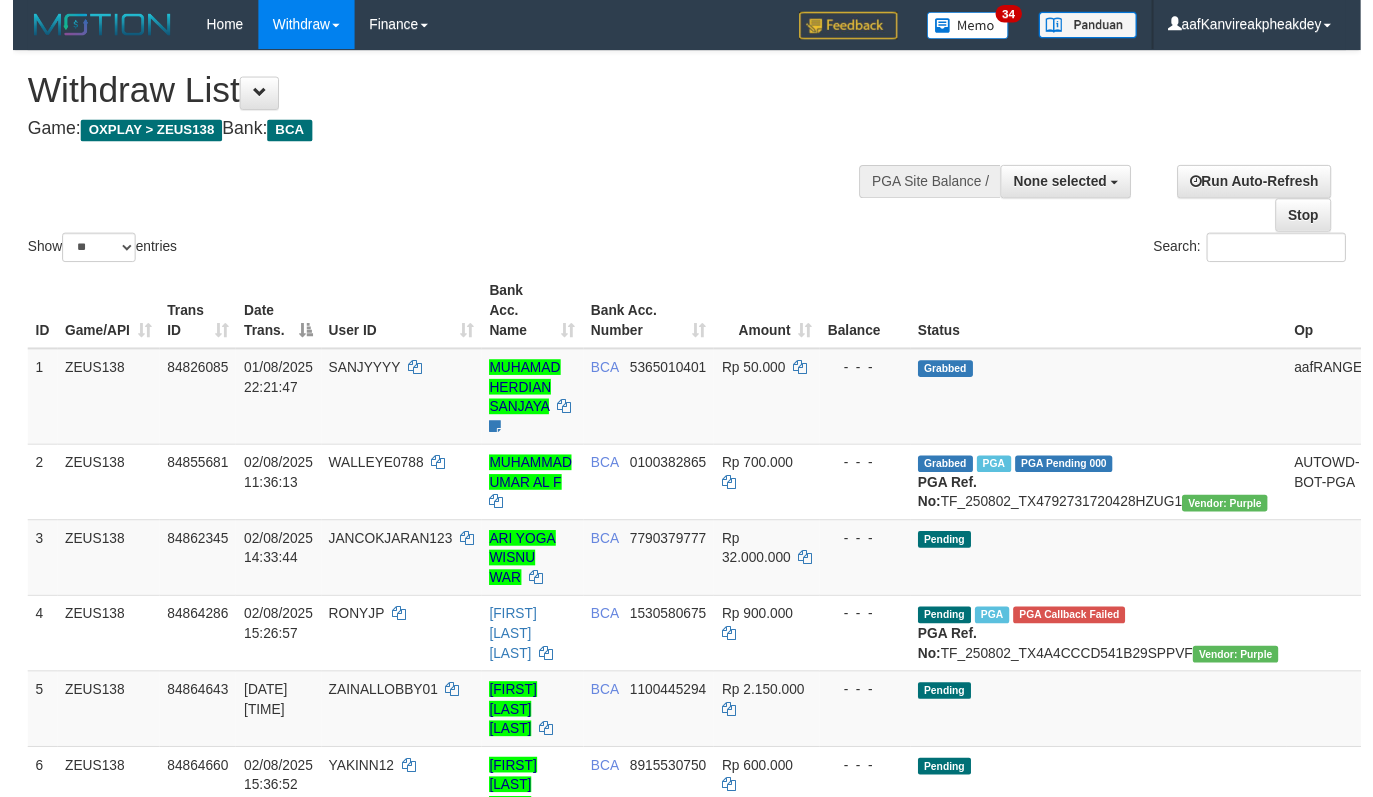 scroll, scrollTop: 267, scrollLeft: 0, axis: vertical 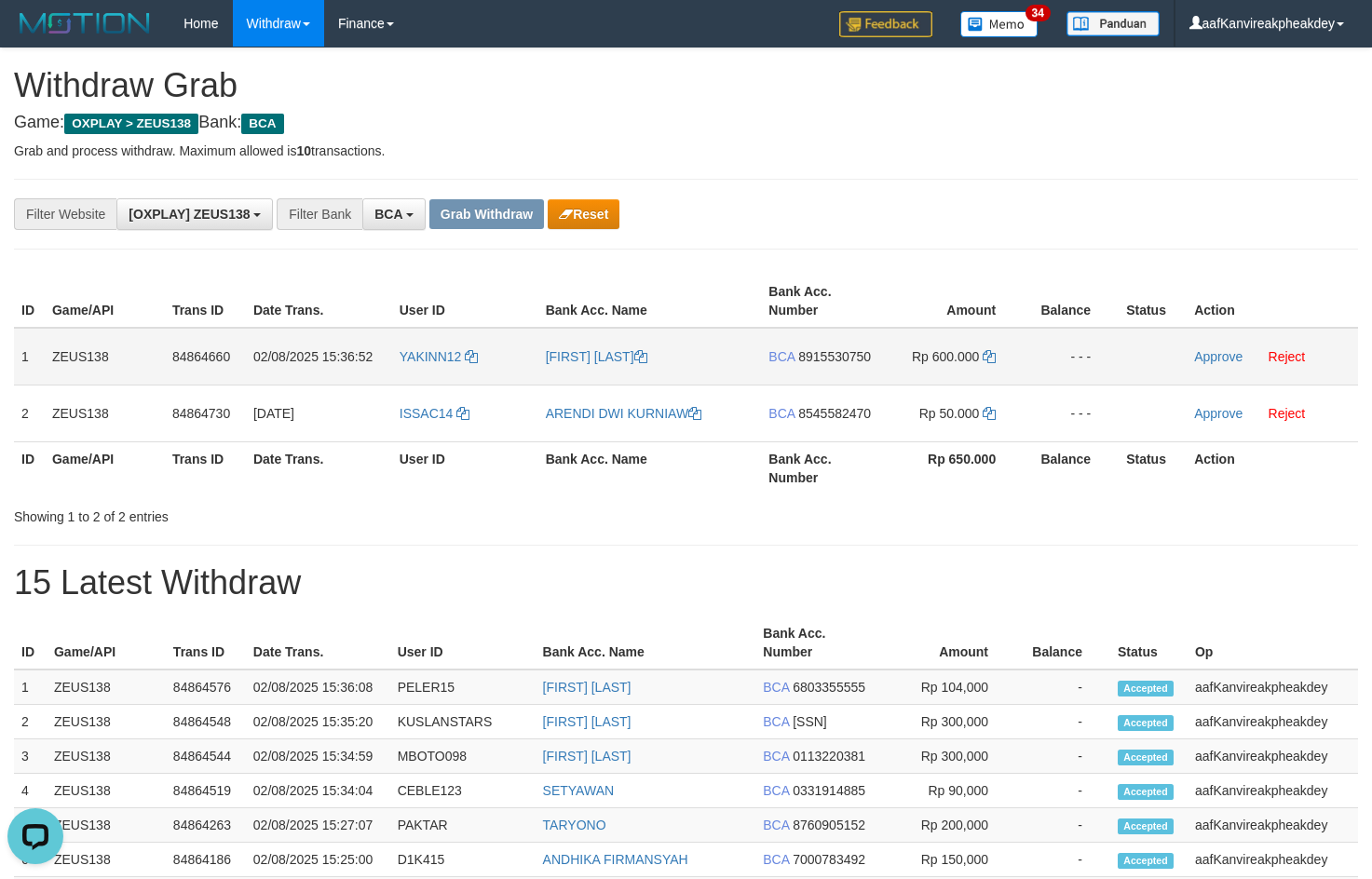 click on "1" at bounding box center [29, 357] 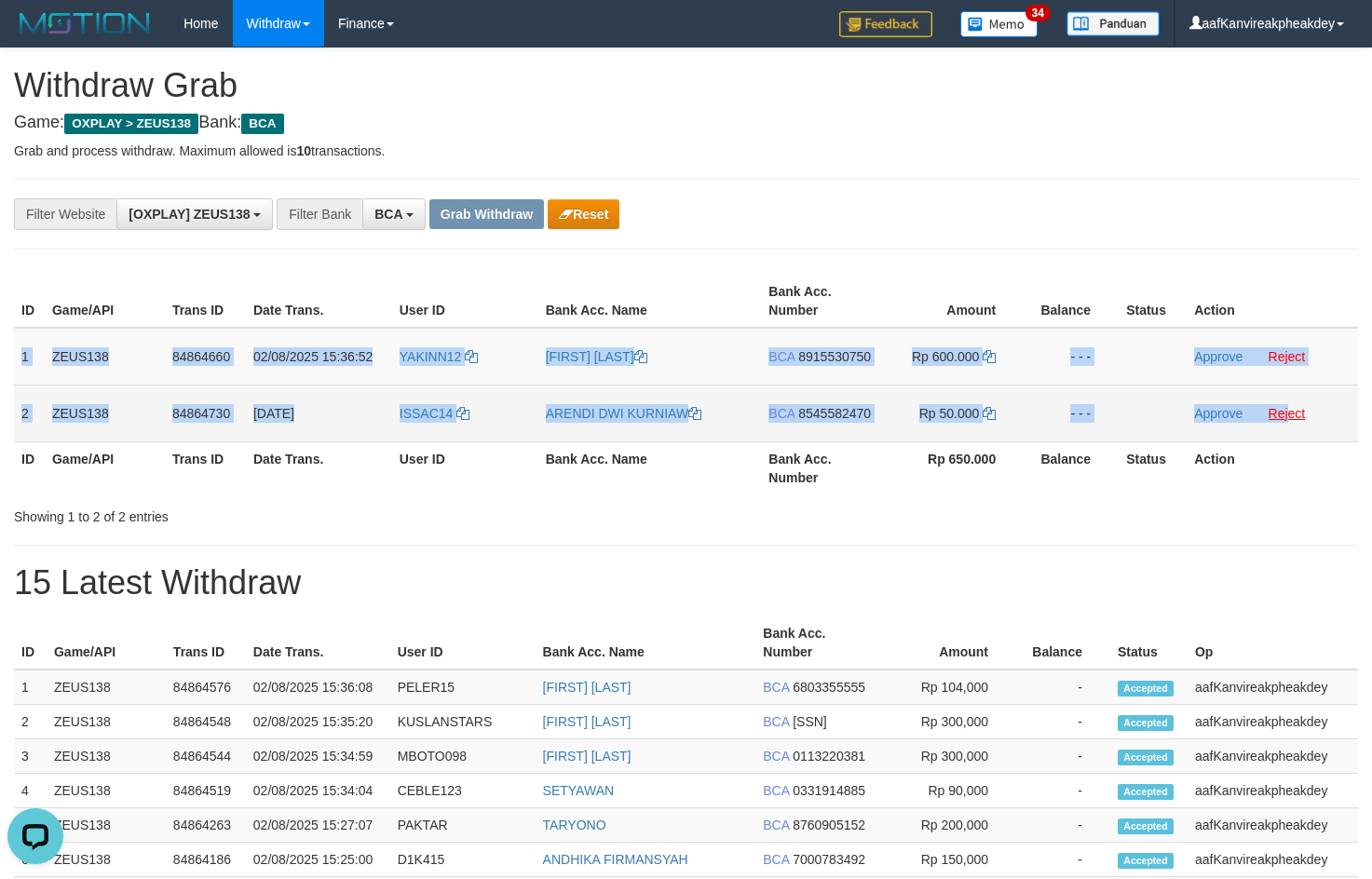 copy on "1
ZEUS138
84864660
02/08/2025 15:36:52
YAKINN12
DWIKI SETYO NUGROH
BCA
8915530750
Rp 600.000
- - -
Approve
Reject
2
ZEUS138
84864730
02/08/2025 15:38:31
ISSAC14
ARENDI DWI KURNIAW
BCA
8545582470
Rp 50.000
- - -
Approve
Rej" 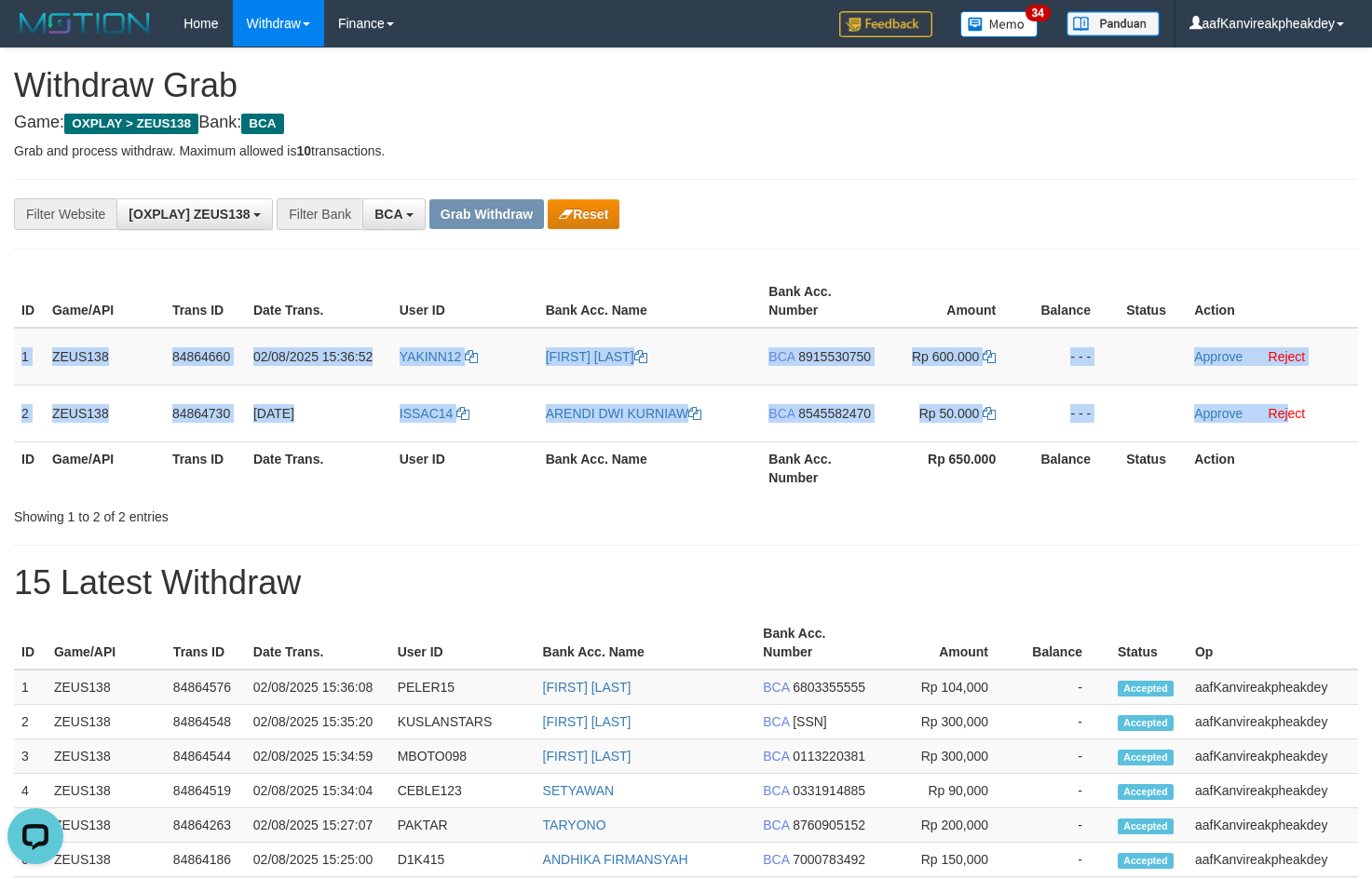 copy on "1
ZEUS138
84864660
02/08/2025 15:36:52
YAKINN12
DWIKI SETYO NUGROH
BCA
8915530750
Rp 600.000
- - -
Approve
Reject
2
ZEUS138
84864730
02/08/2025 15:38:31
ISSAC14
ARENDI DWI KURNIAW
BCA
8545582470
Rp 50.000
- - -
Approve
Rej" 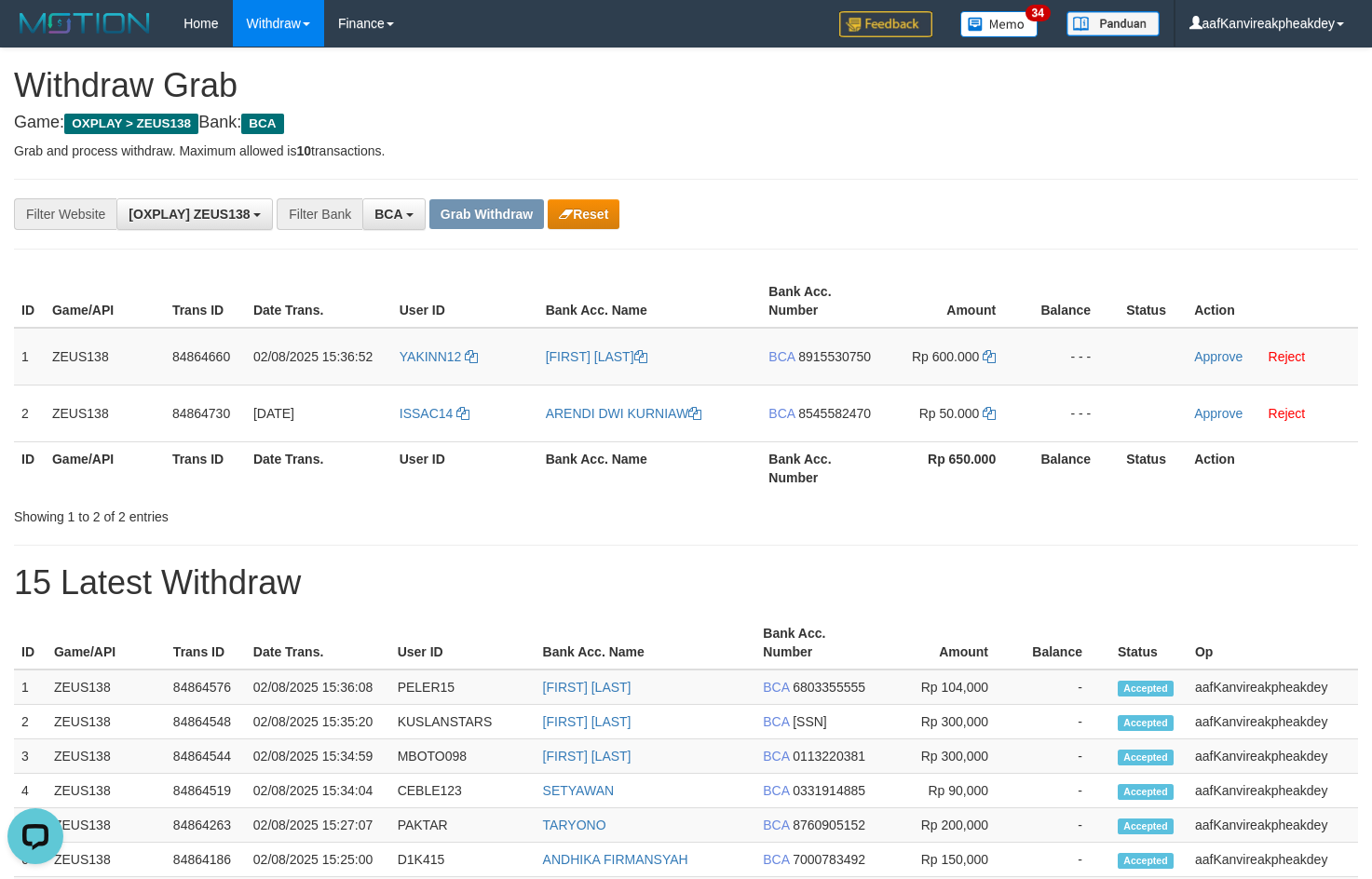 drag, startPoint x: 1203, startPoint y: 222, endPoint x: 1292, endPoint y: 222, distance: 89 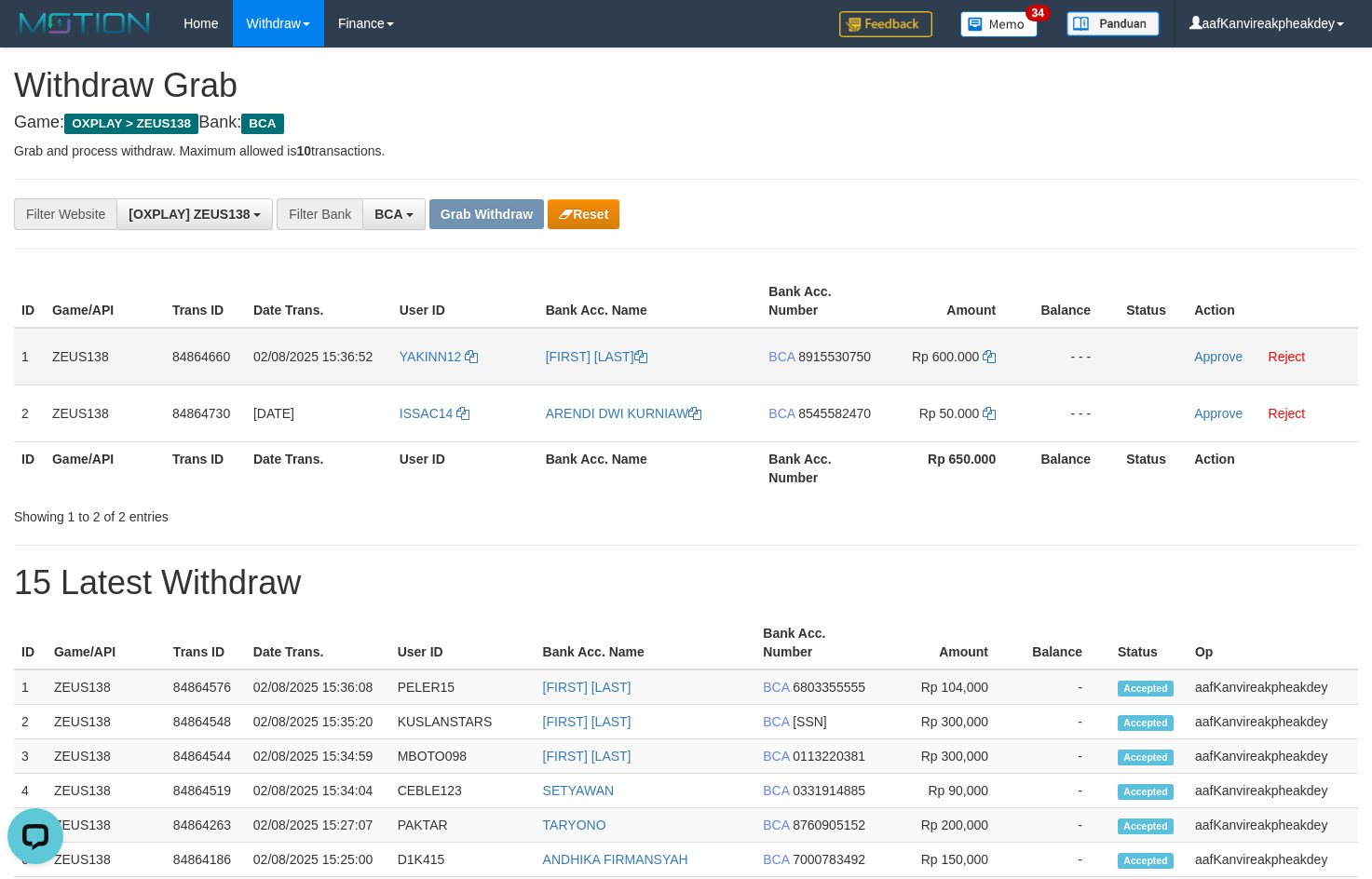 click on "8915530750" at bounding box center [835, 357] 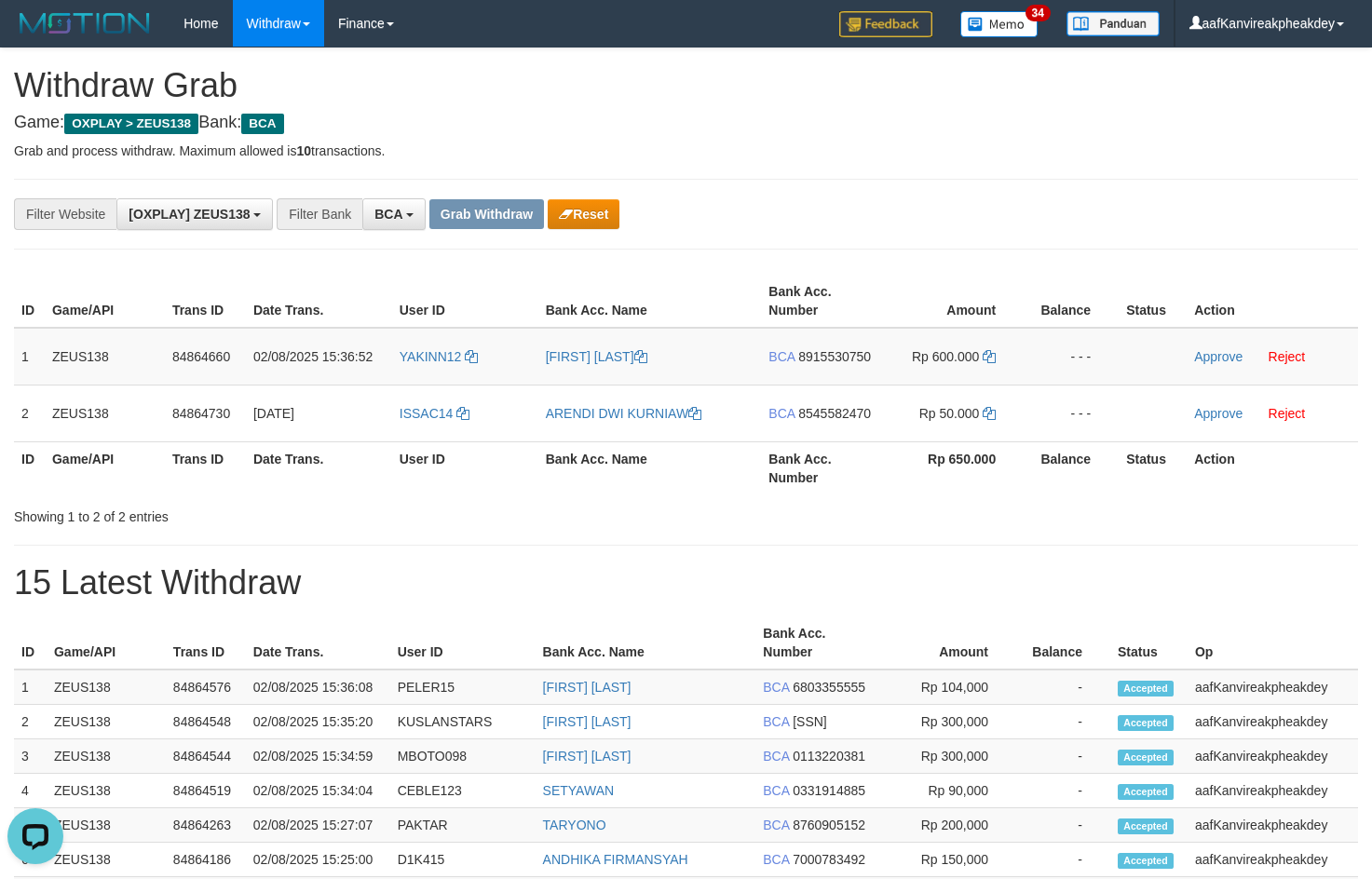 drag, startPoint x: 811, startPoint y: 358, endPoint x: 1383, endPoint y: 198, distance: 593.95623 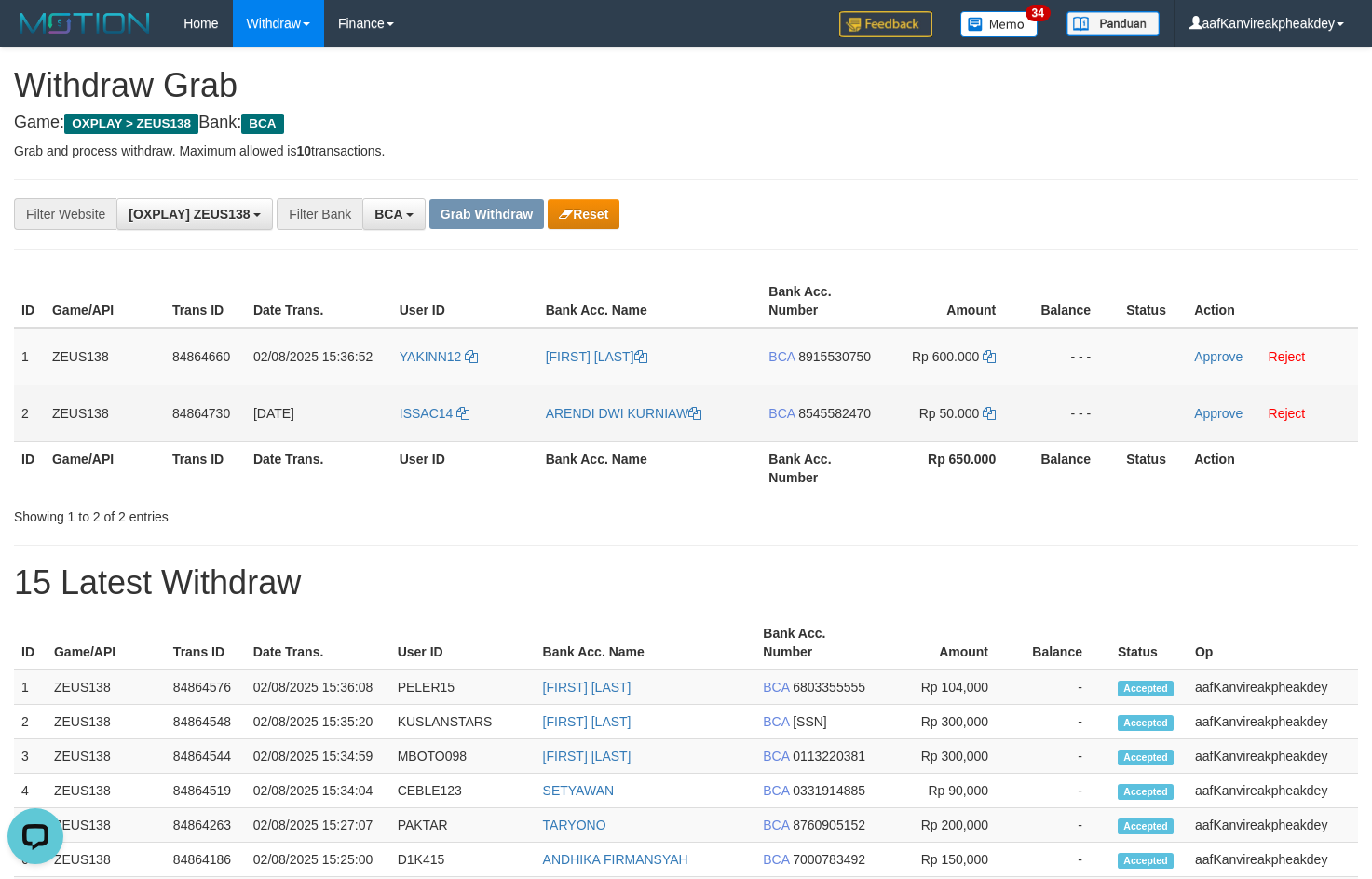 click on "8545582470" at bounding box center [835, 413] 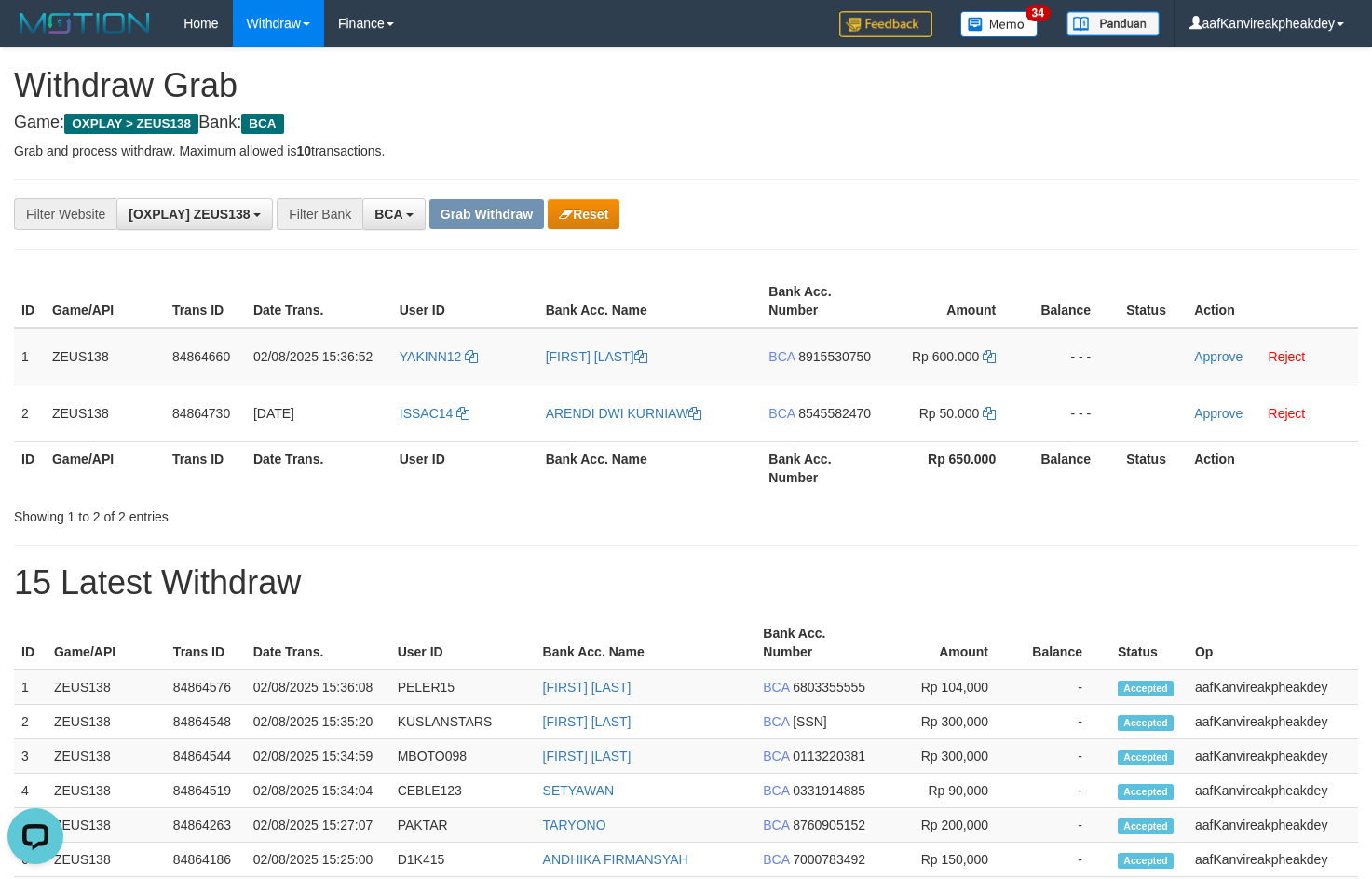 click on "**********" at bounding box center [686, 214] 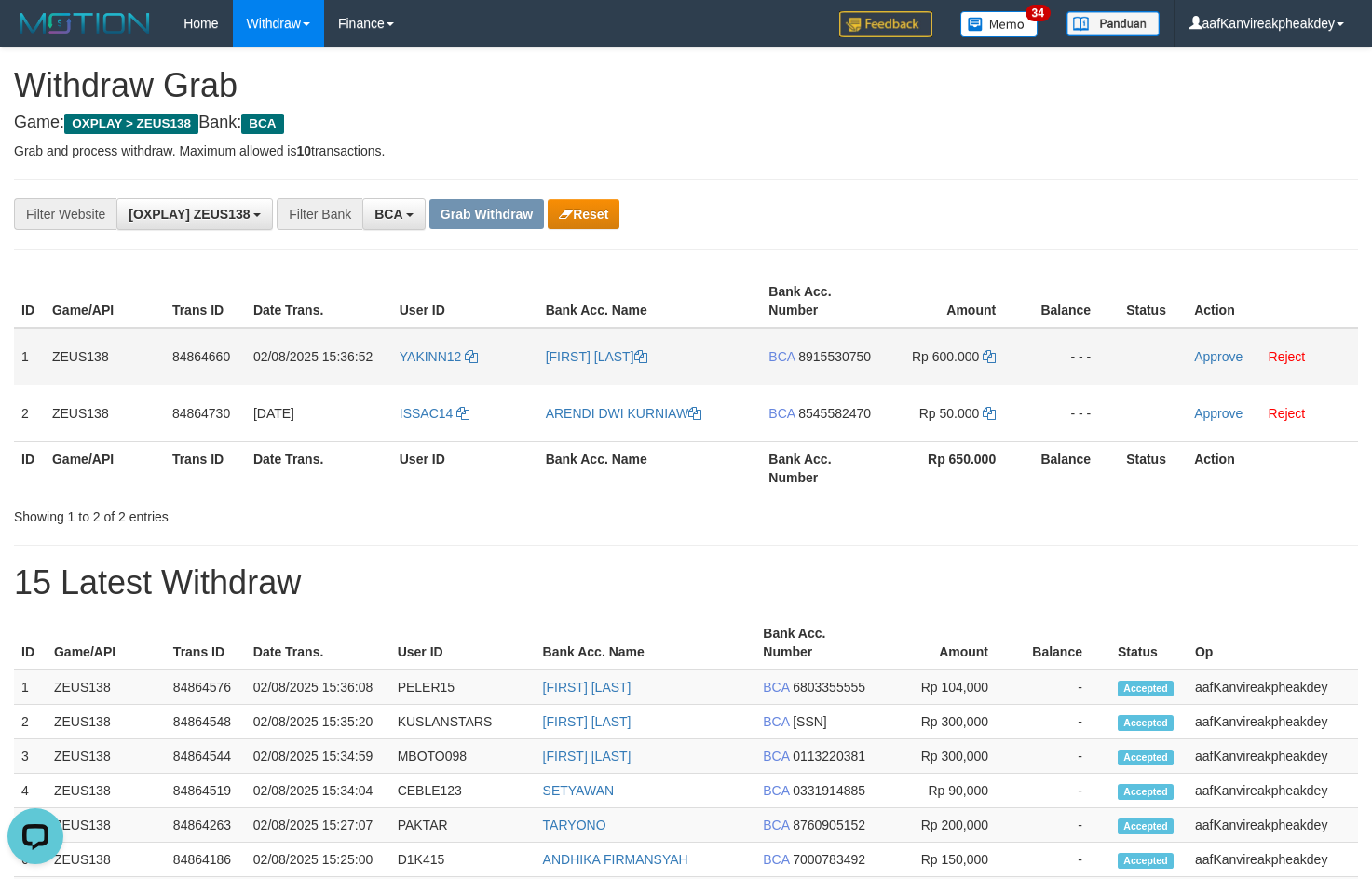 click on "BCA
8915530750" at bounding box center (821, 357) 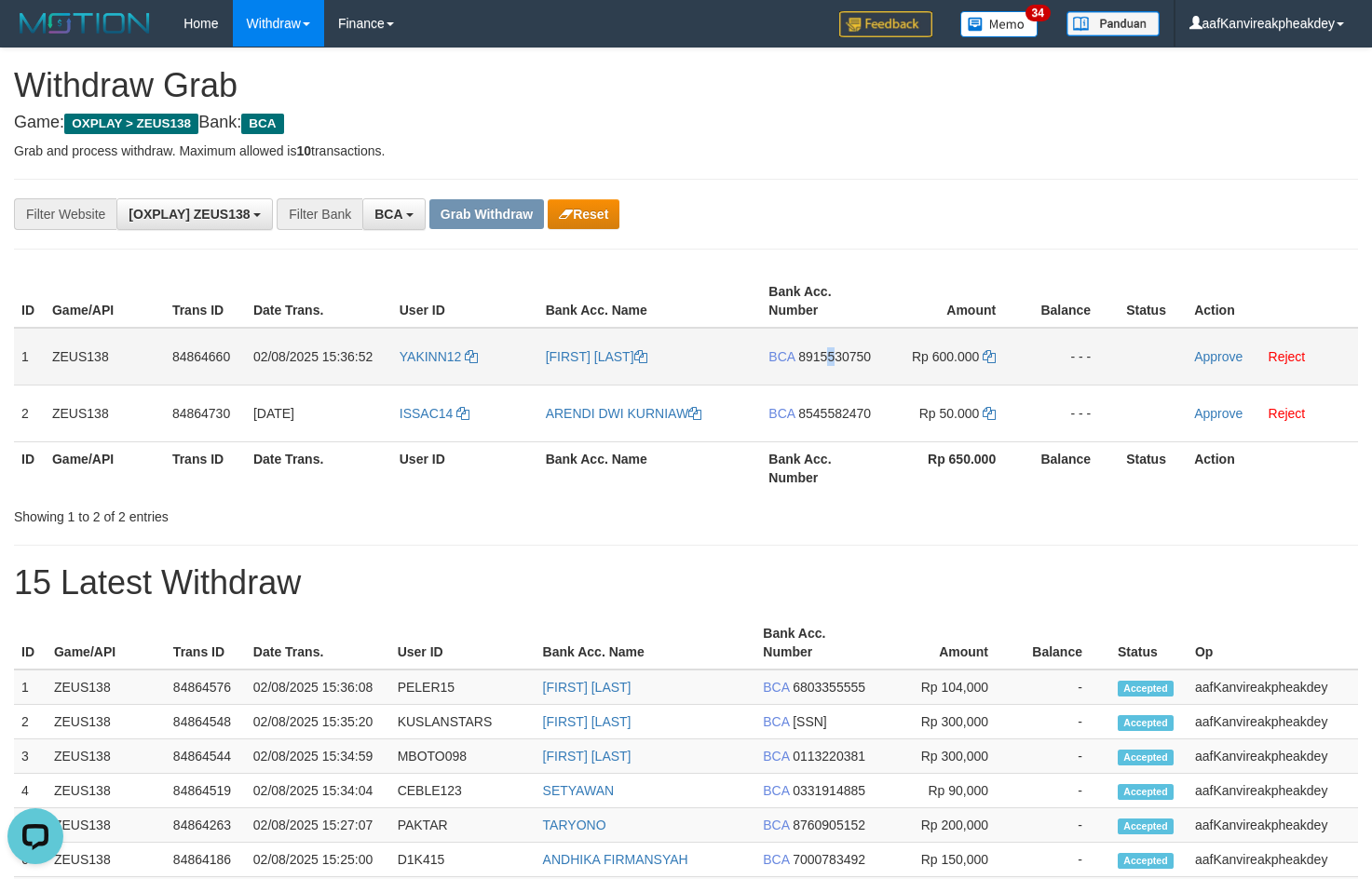 click on "8915530750" at bounding box center [835, 357] 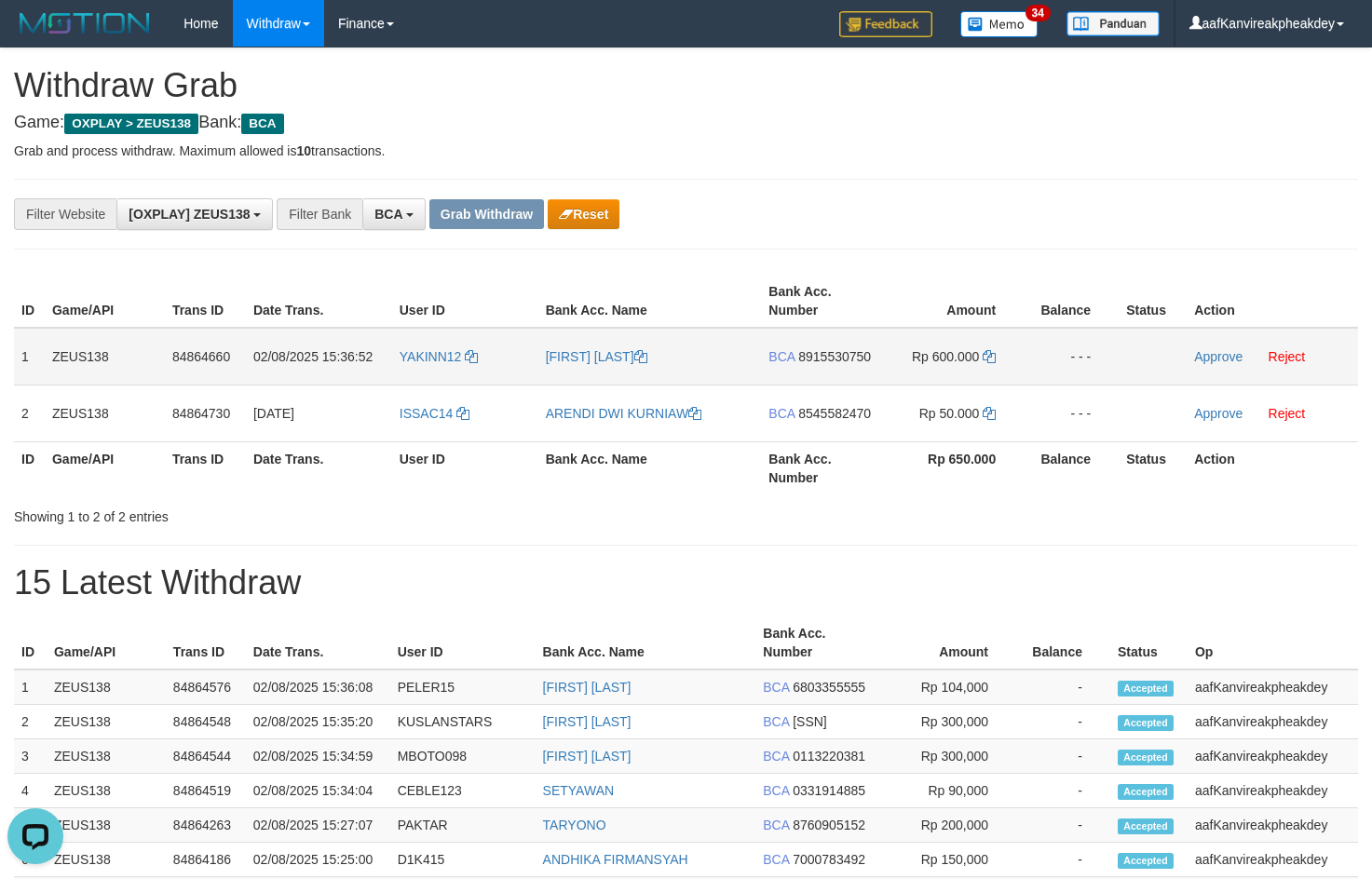 click on "BCA
8915530750" at bounding box center (821, 357) 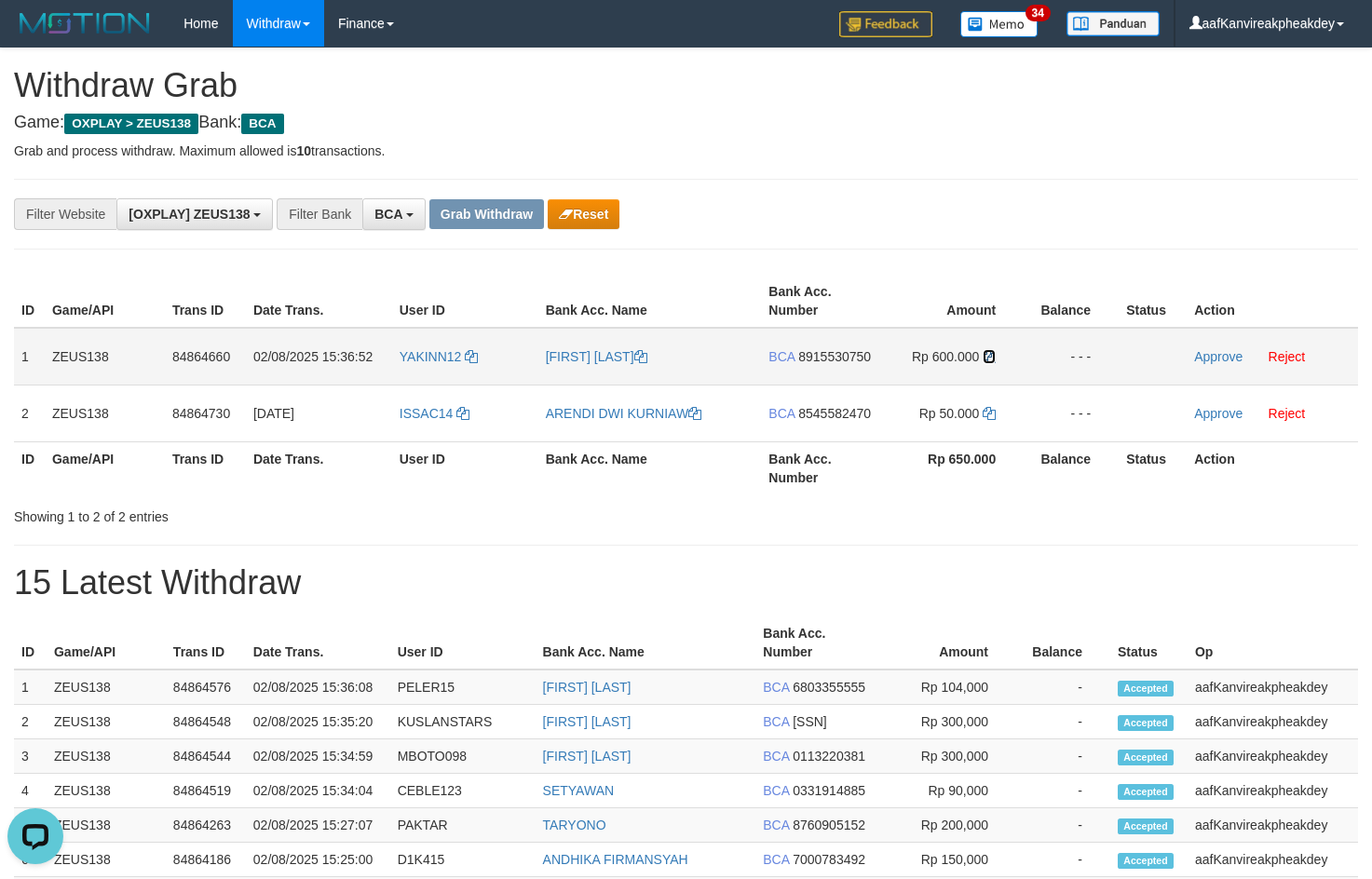 click at bounding box center (989, 357) 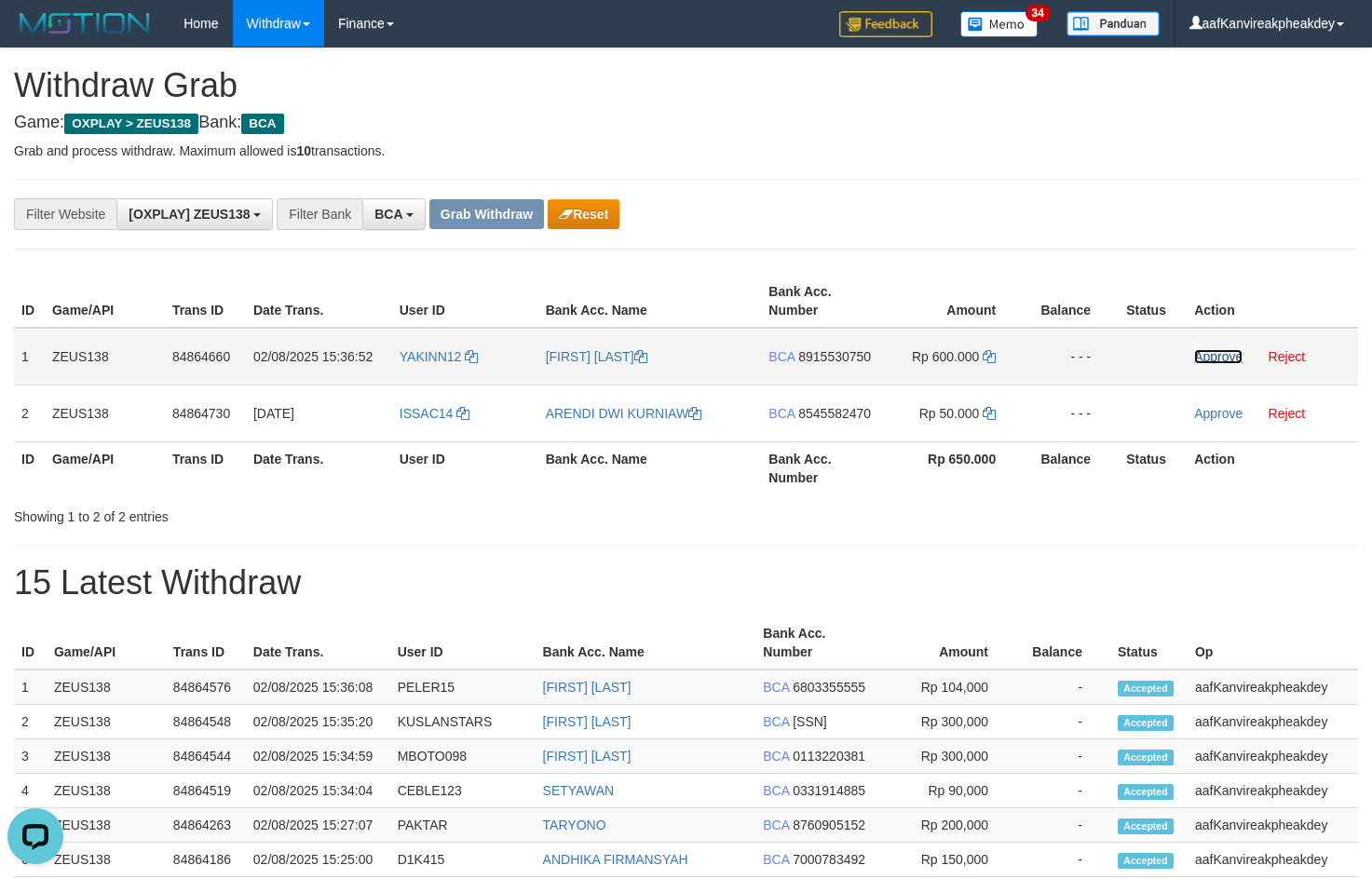 click on "Approve" at bounding box center [1218, 357] 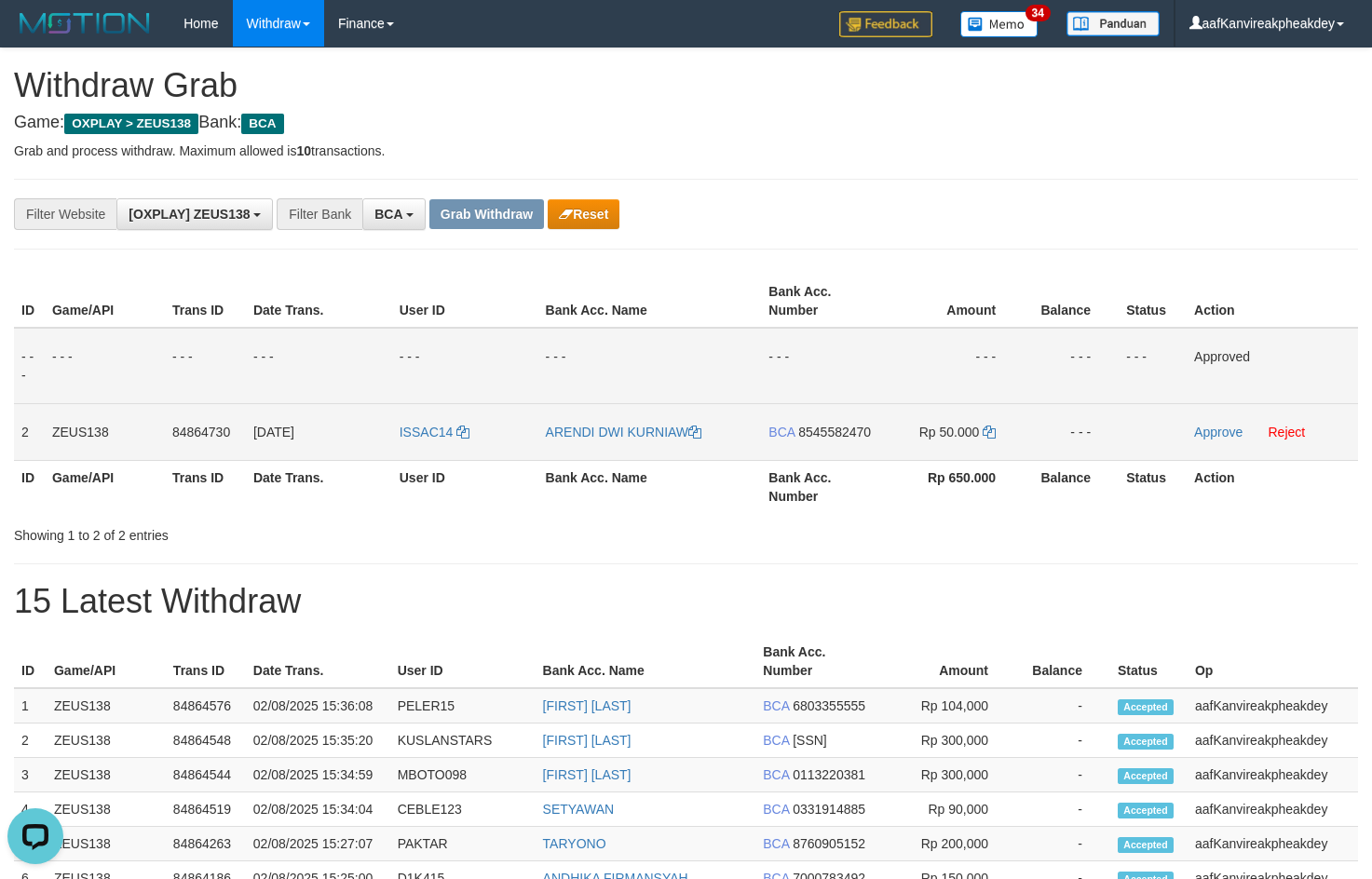 click on "8545582470" at bounding box center [835, 432] 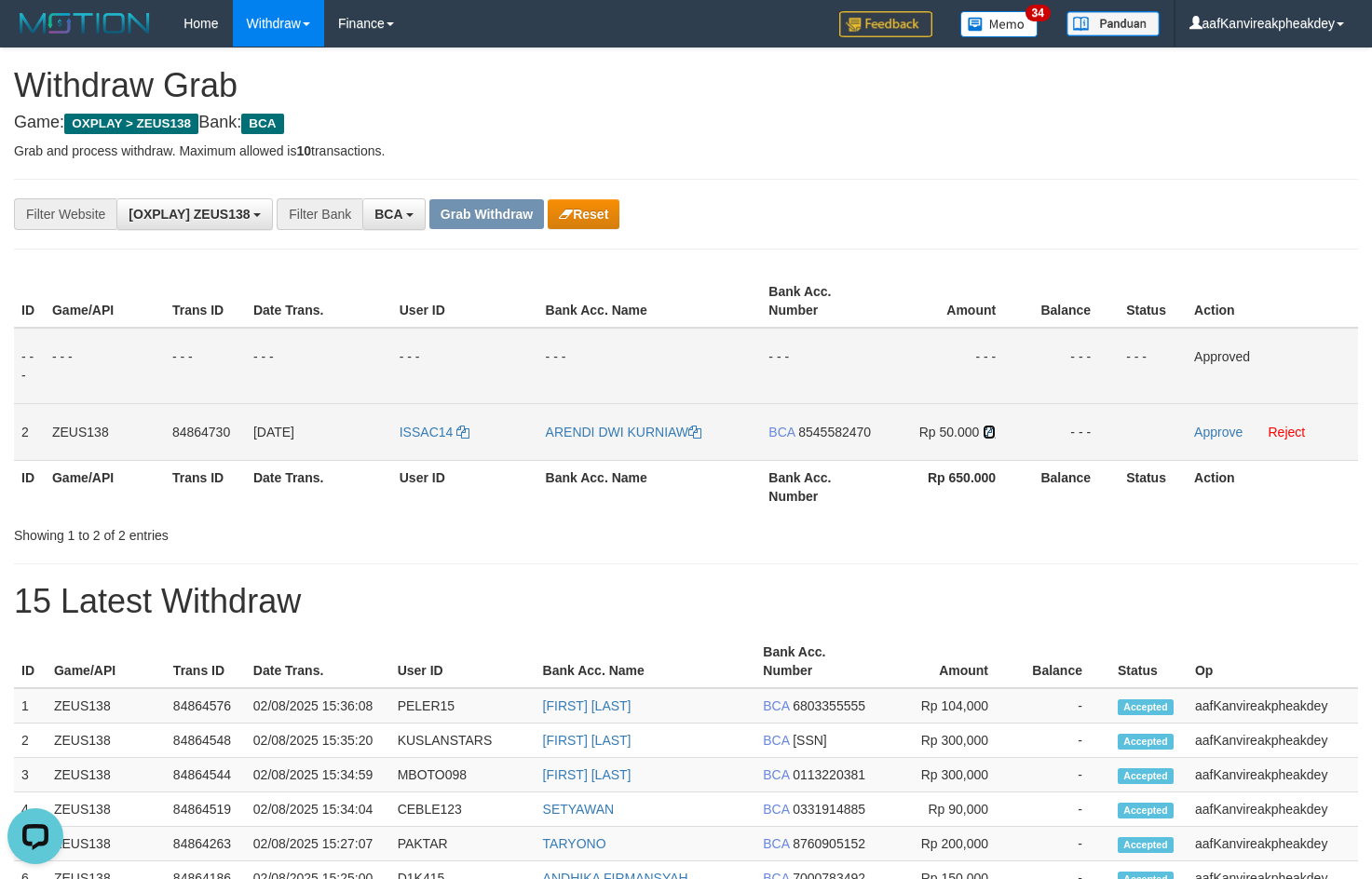 click at bounding box center (989, 432) 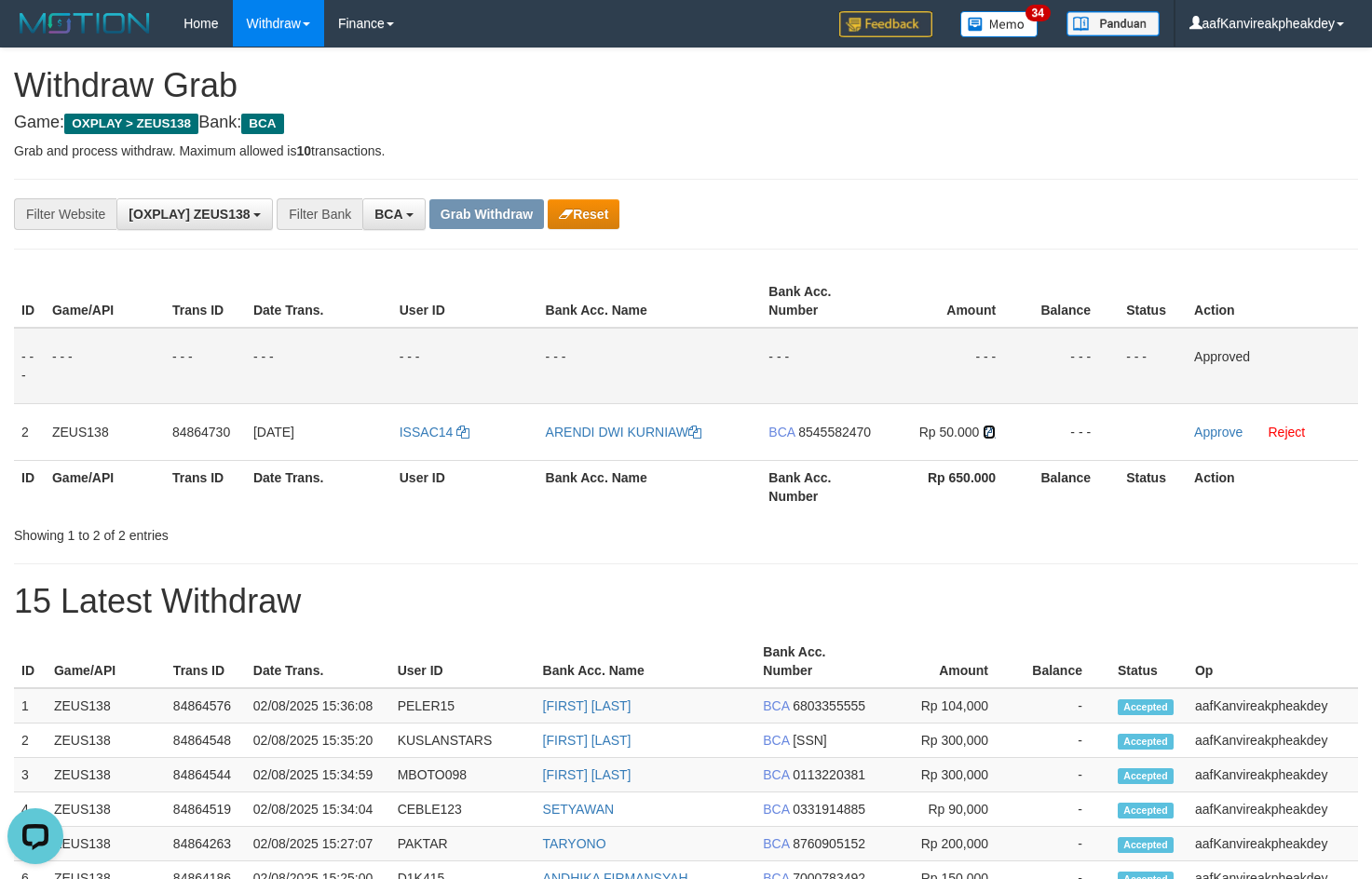 drag, startPoint x: 988, startPoint y: 431, endPoint x: 1376, endPoint y: 402, distance: 389.08225 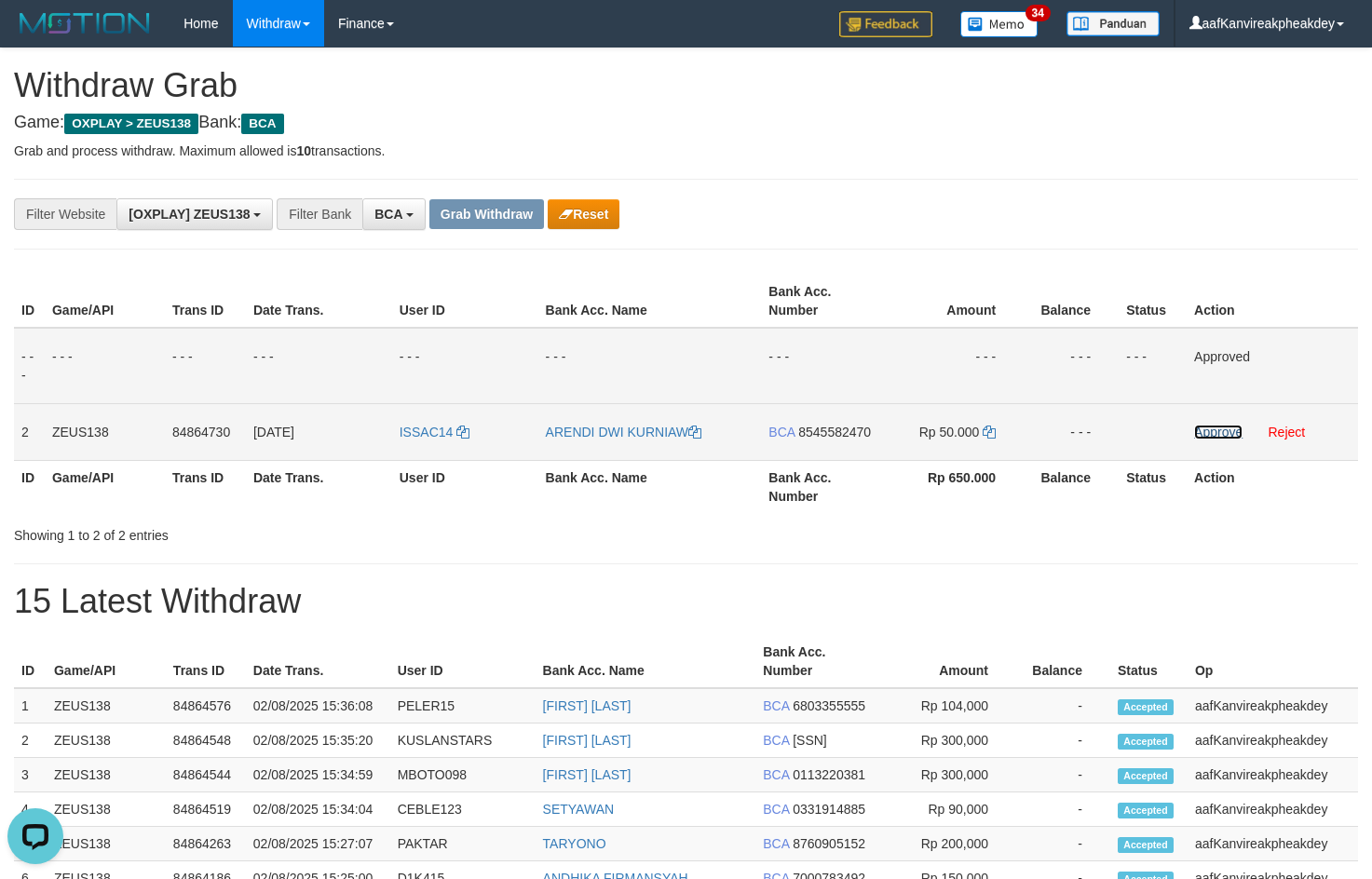 click on "Approve" at bounding box center (1218, 432) 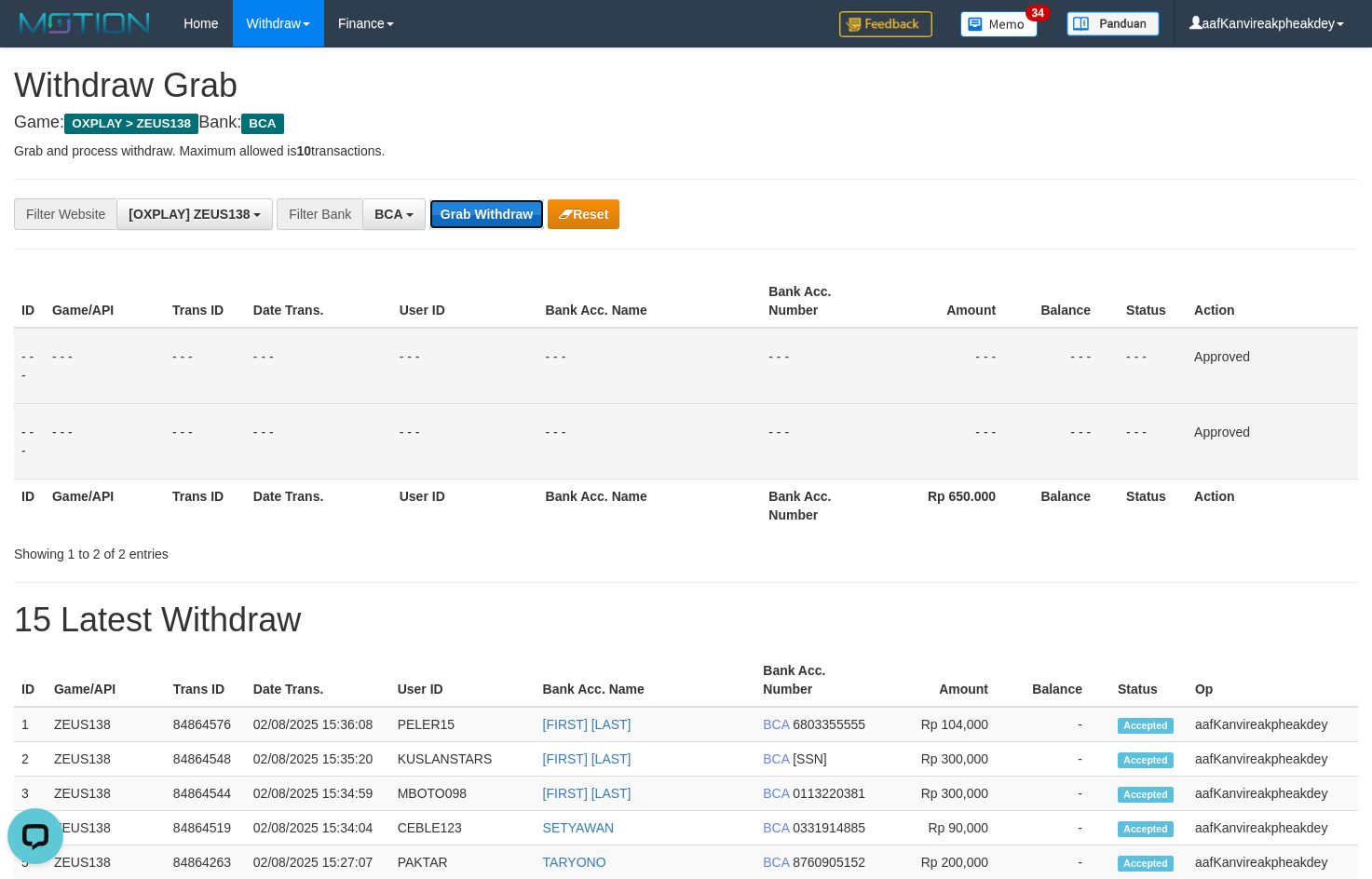 click on "Grab Withdraw" at bounding box center [486, 214] 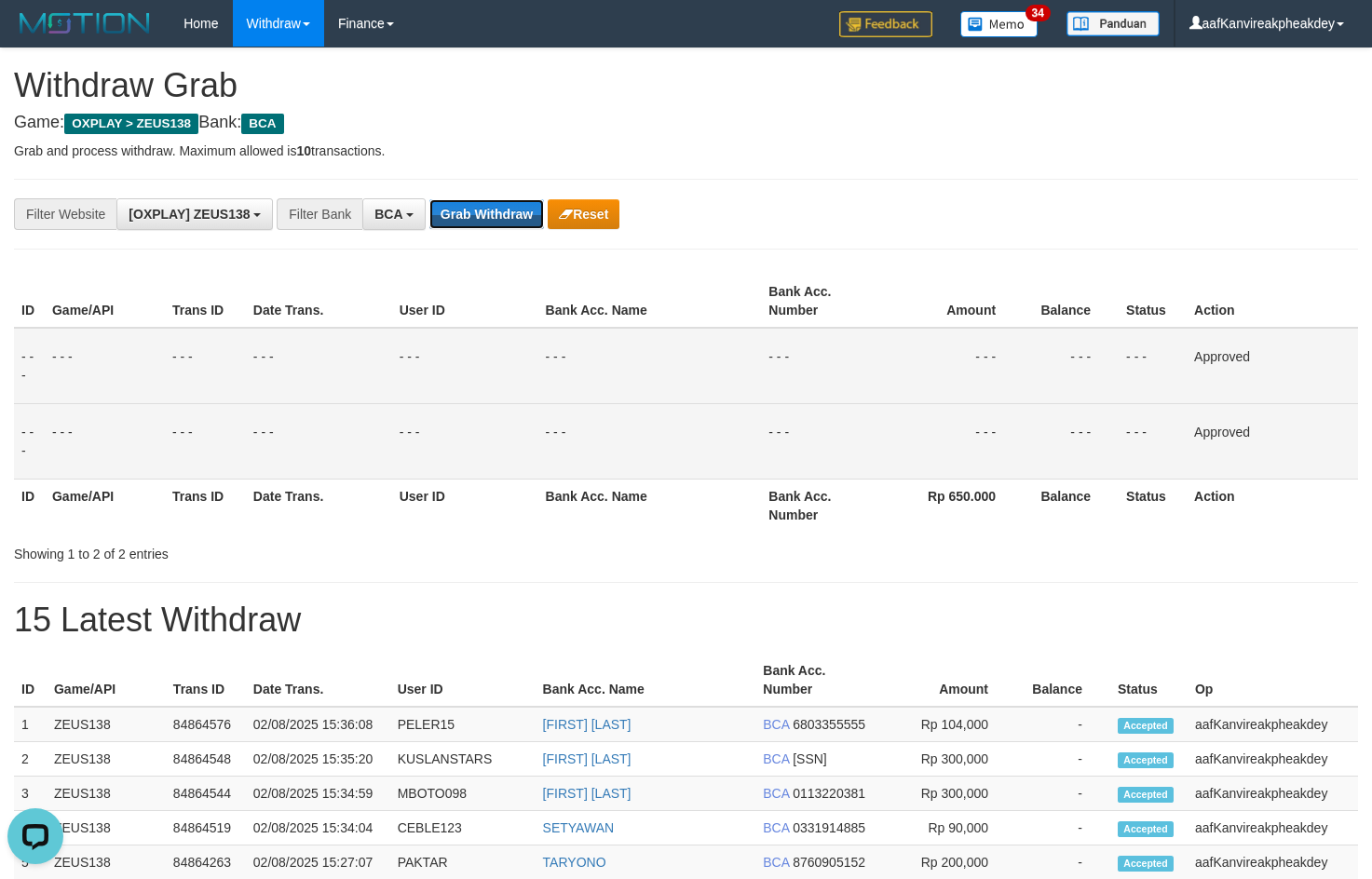 drag, startPoint x: 469, startPoint y: 210, endPoint x: 1111, endPoint y: 328, distance: 652.75417 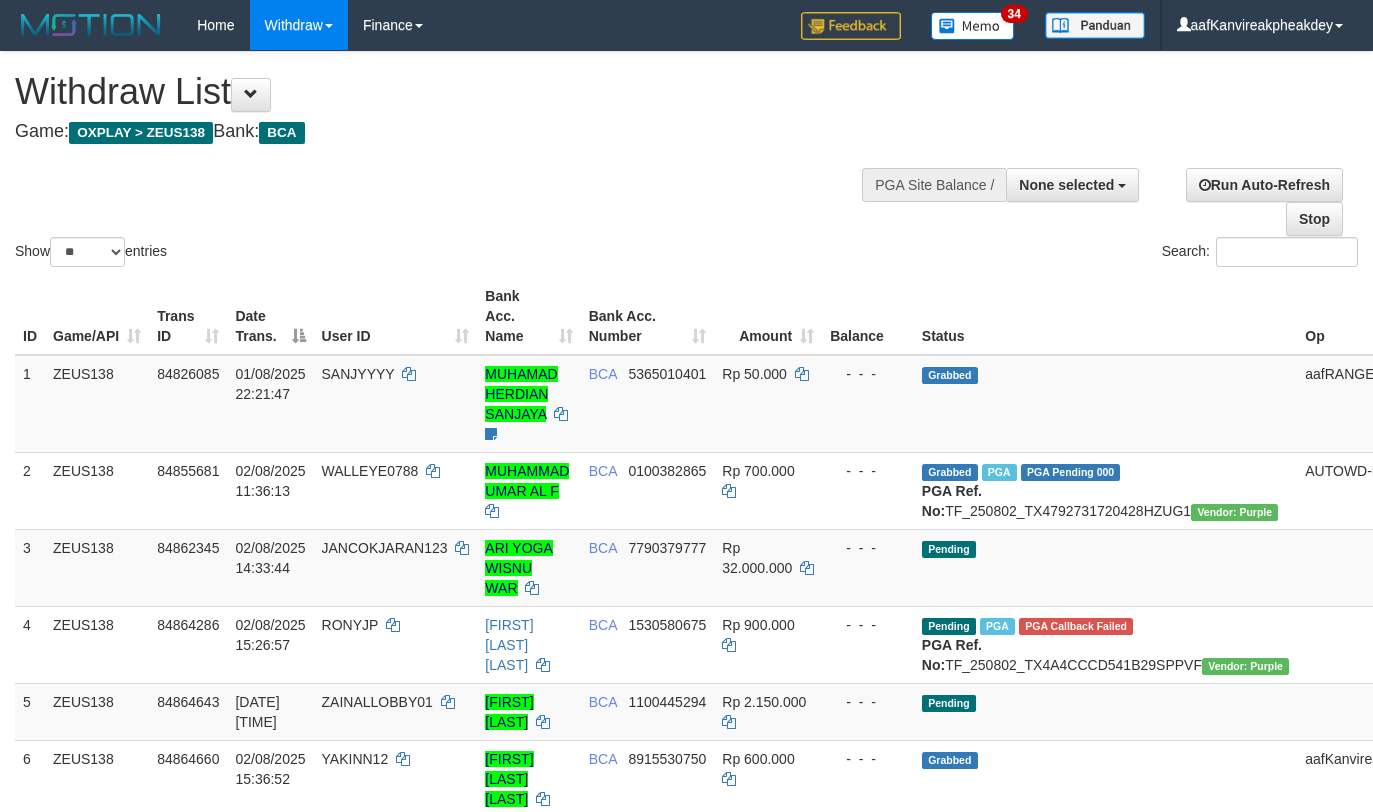 select 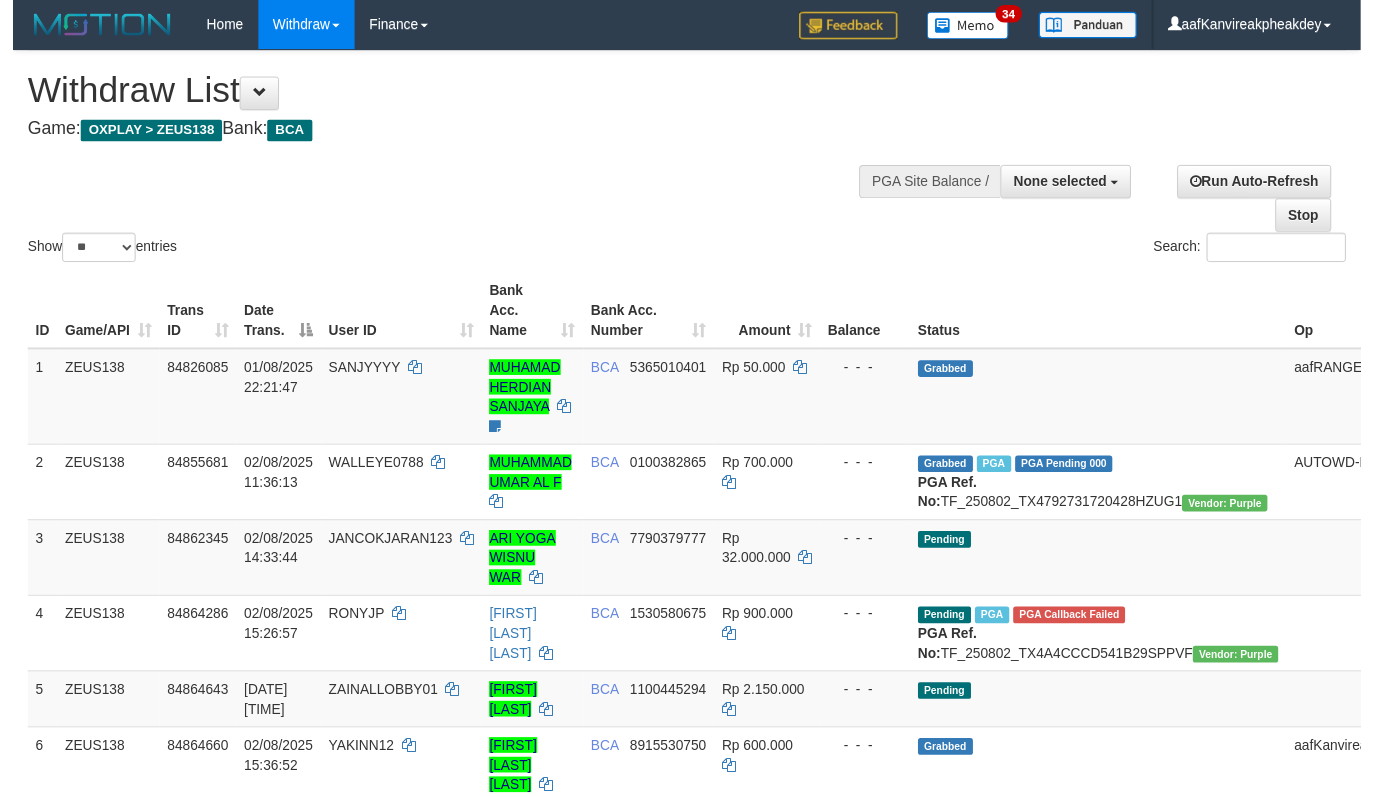 scroll, scrollTop: 267, scrollLeft: 0, axis: vertical 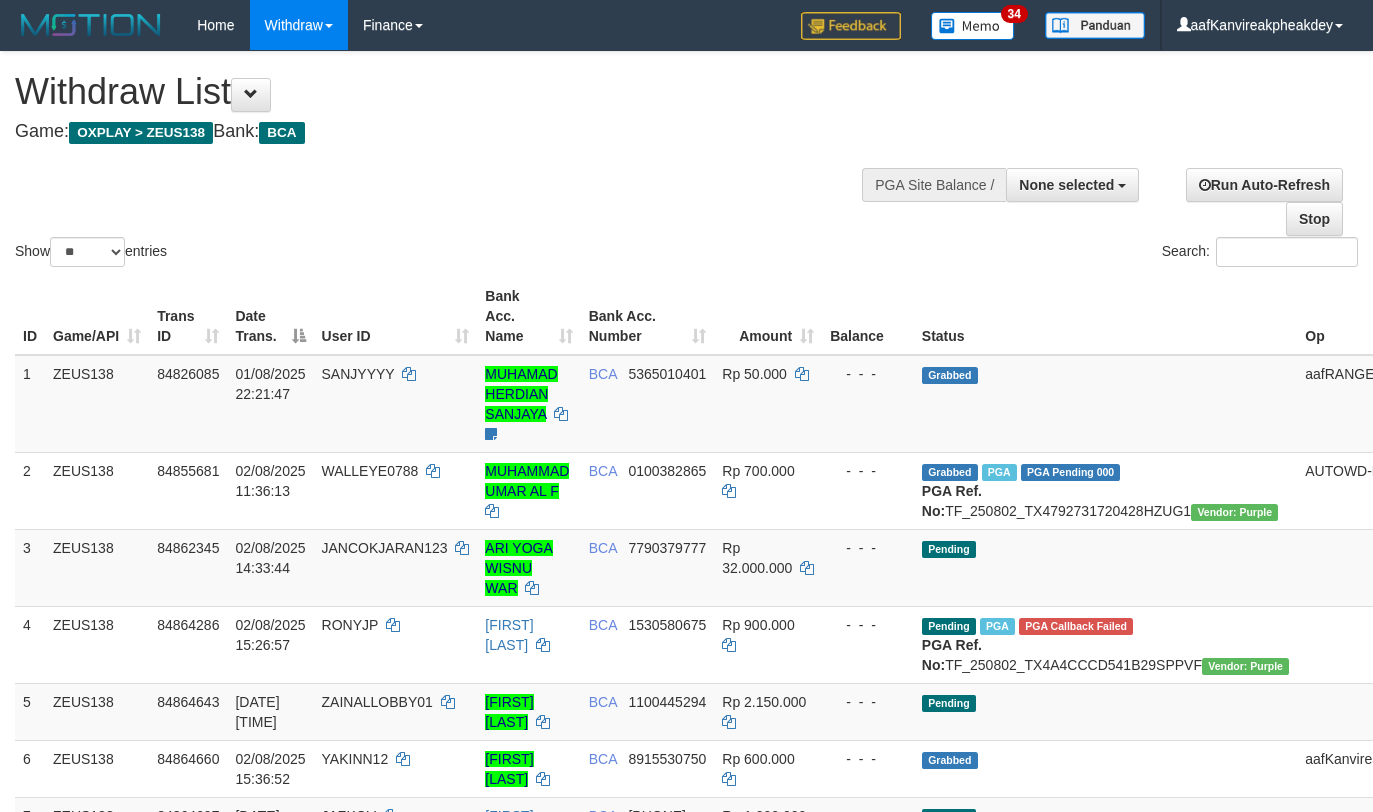select 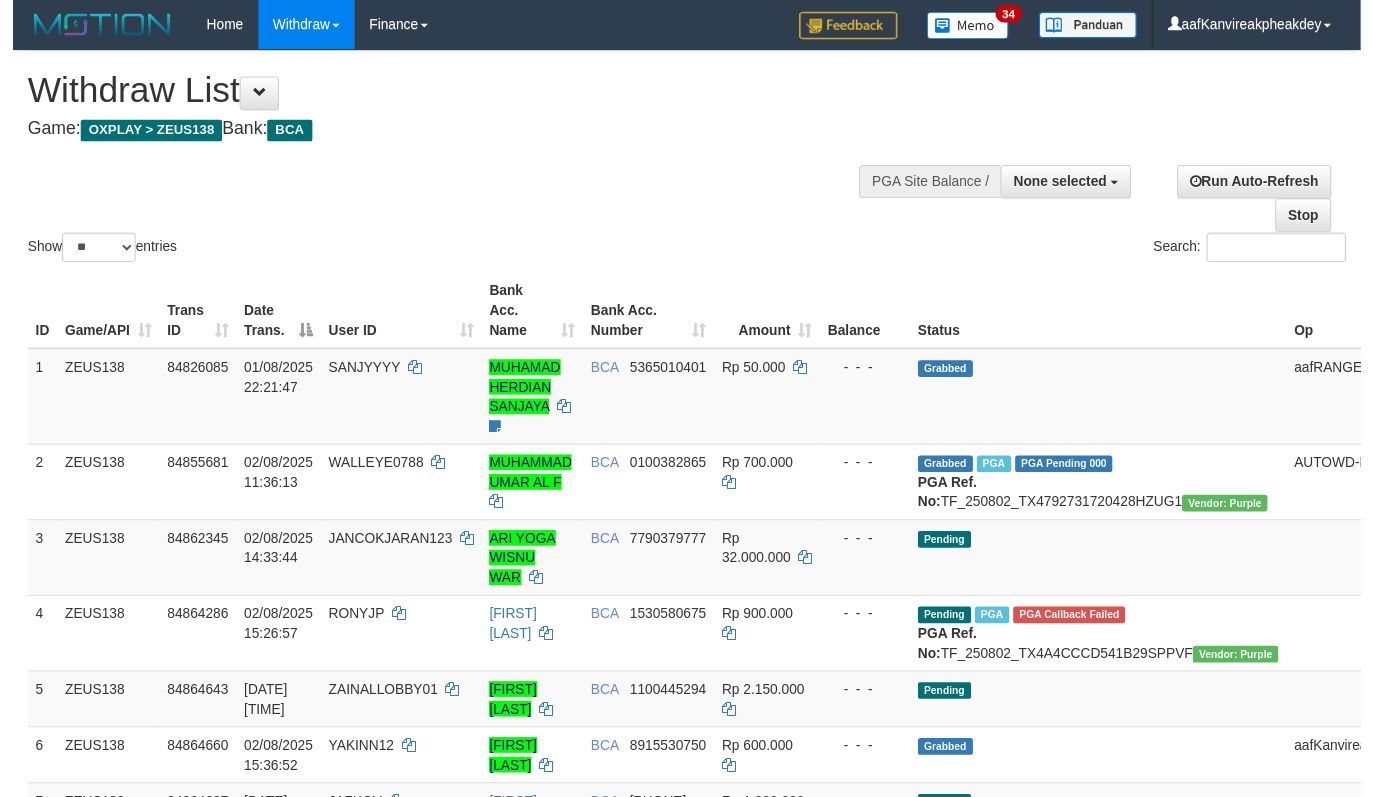 scroll, scrollTop: 267, scrollLeft: 0, axis: vertical 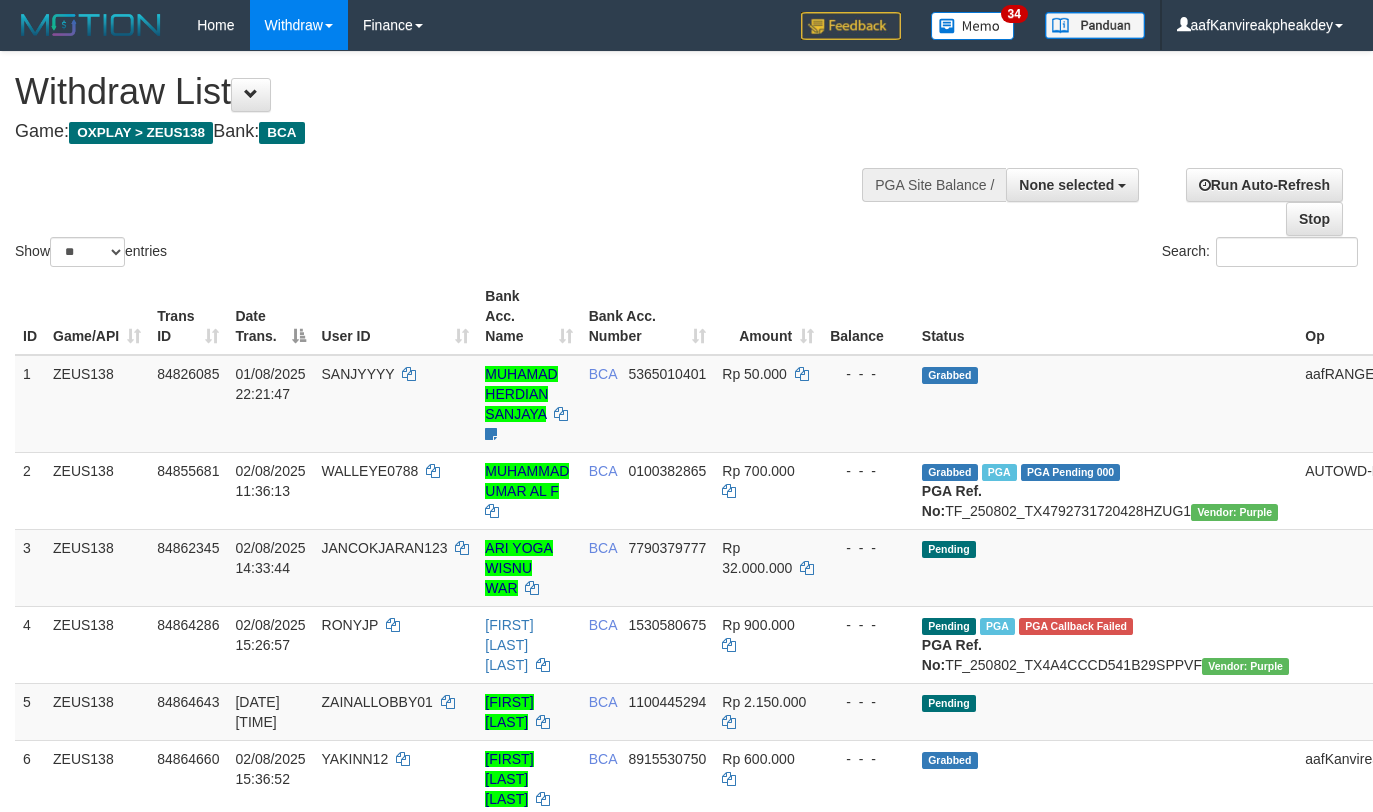 select 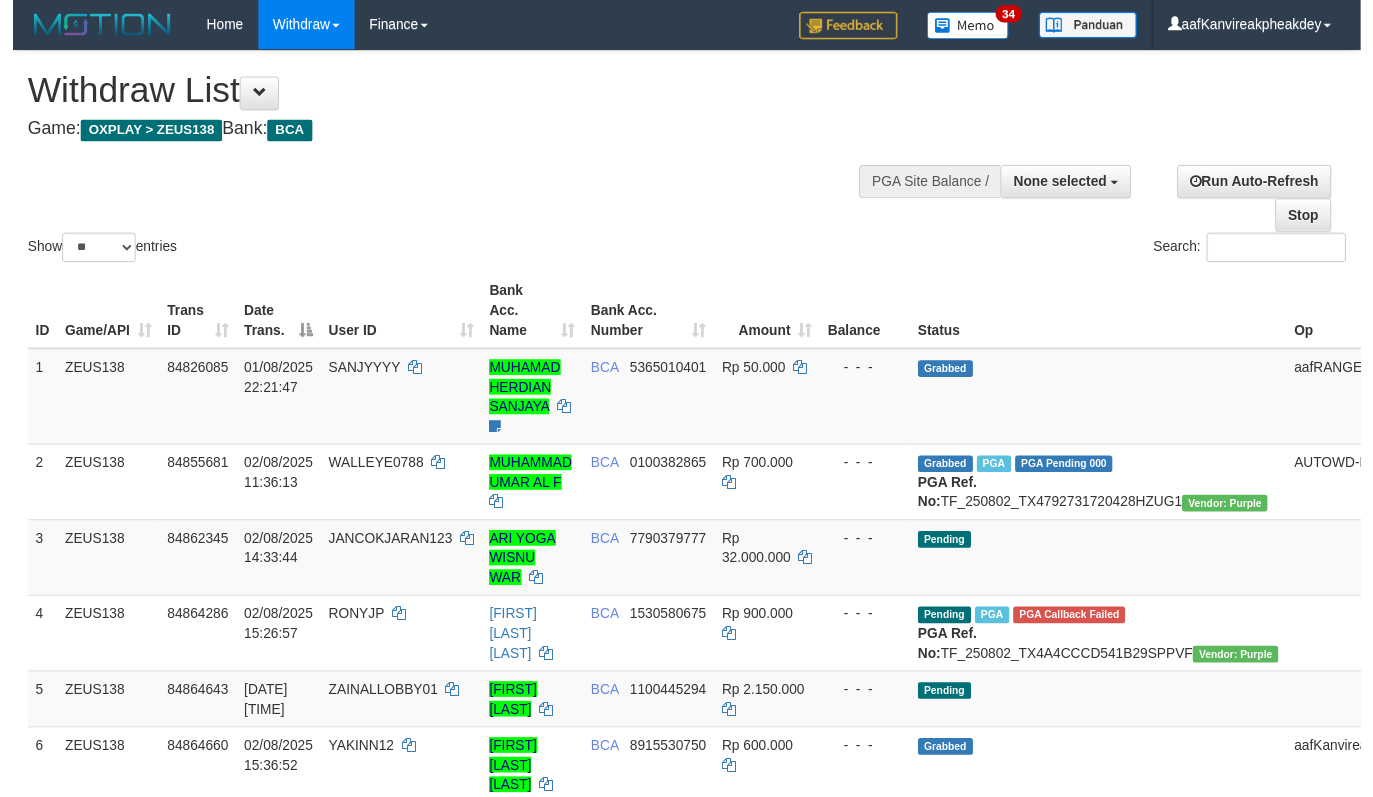 scroll, scrollTop: 267, scrollLeft: 0, axis: vertical 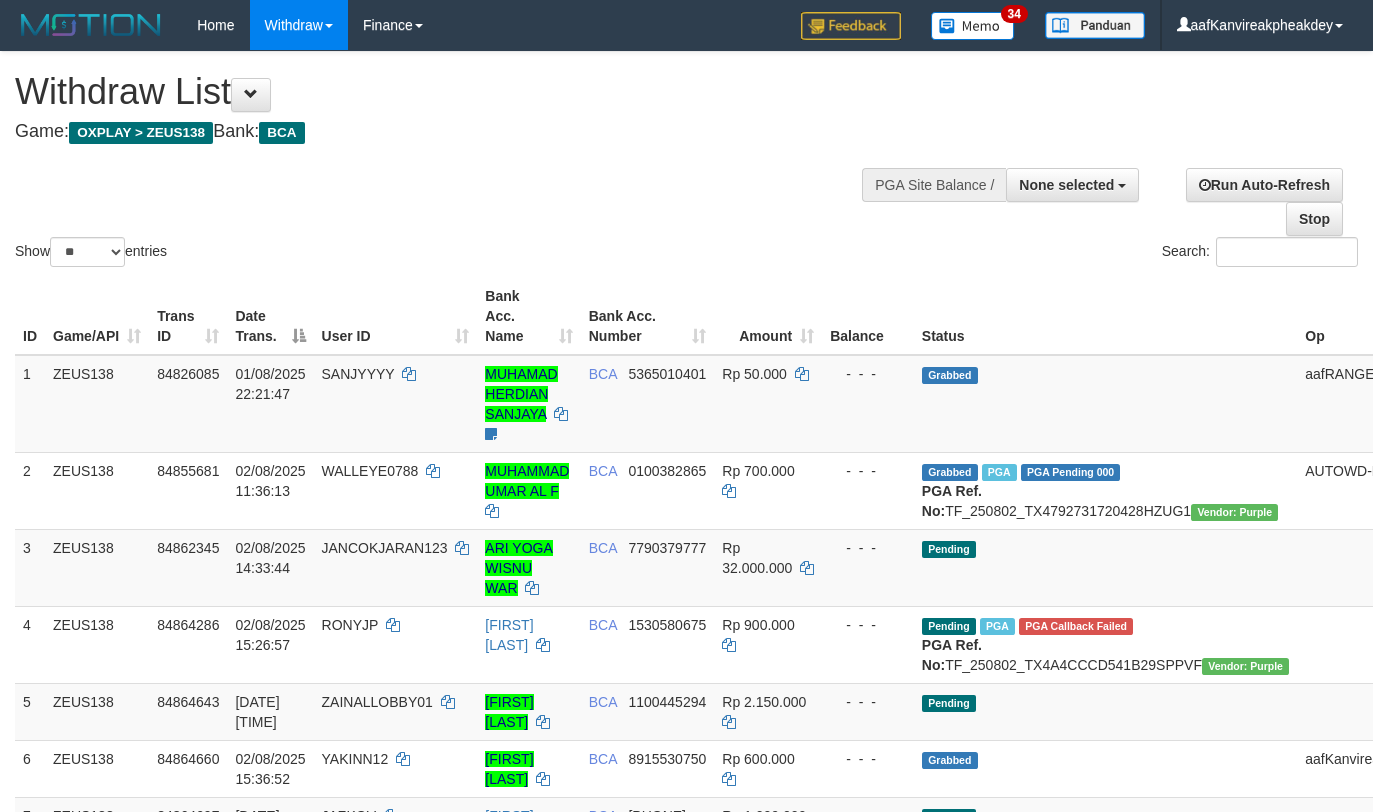 select 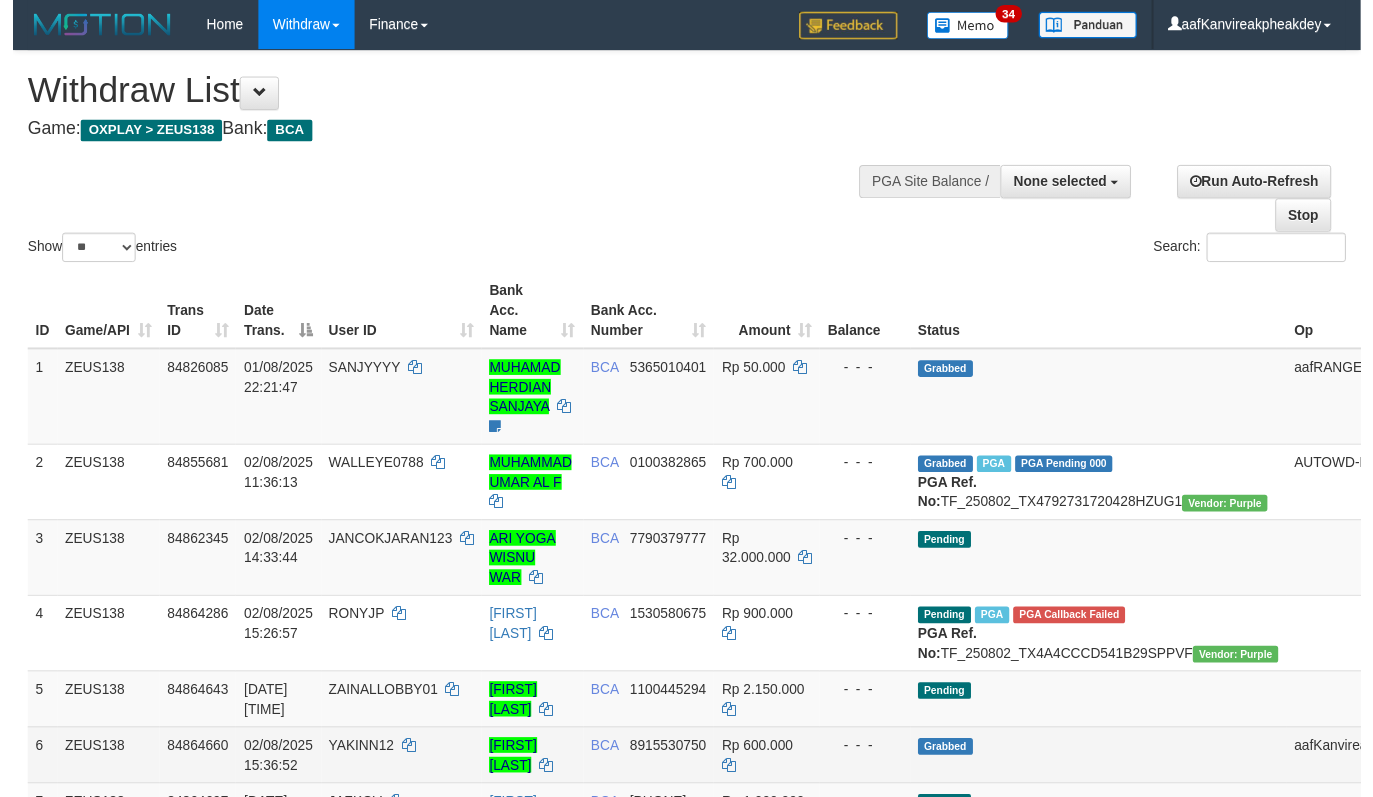 scroll, scrollTop: 267, scrollLeft: 0, axis: vertical 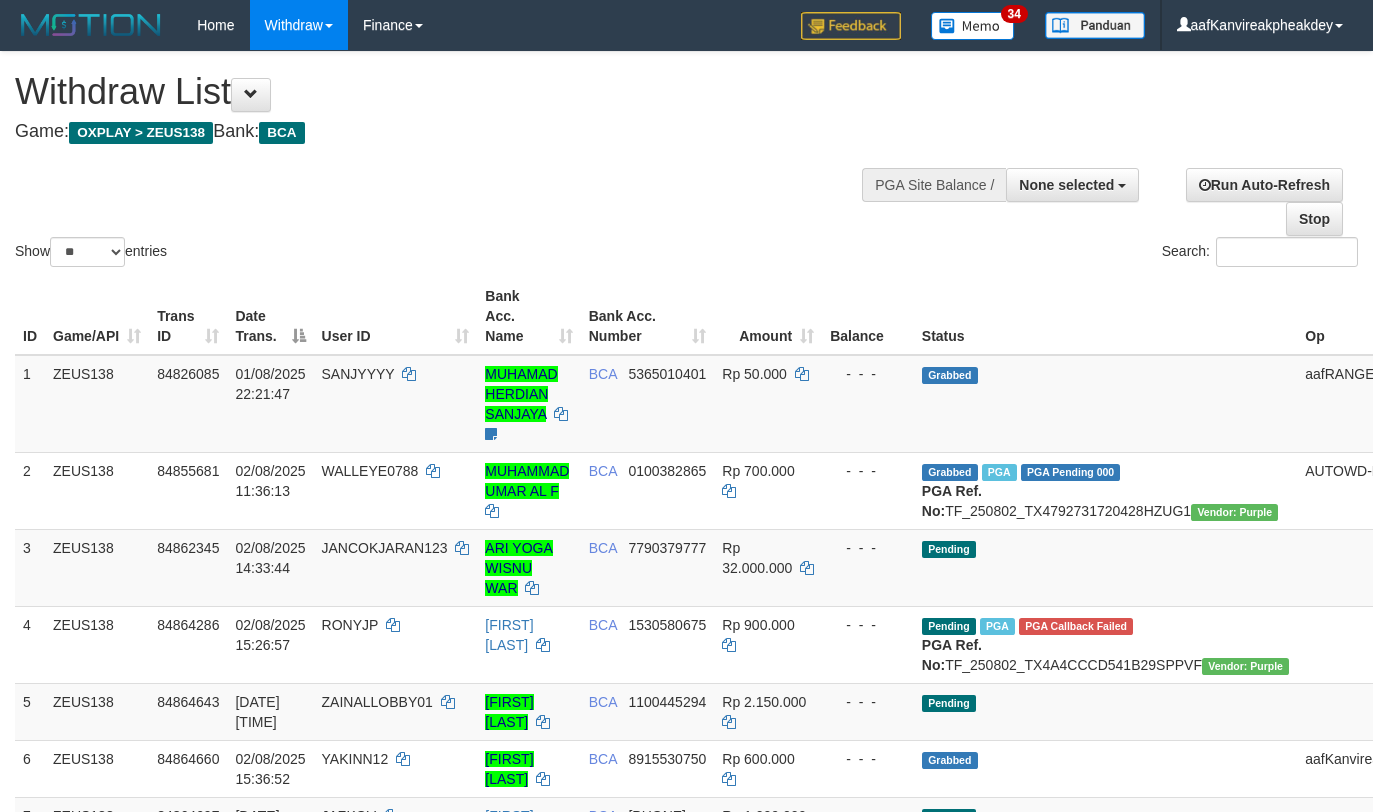 select 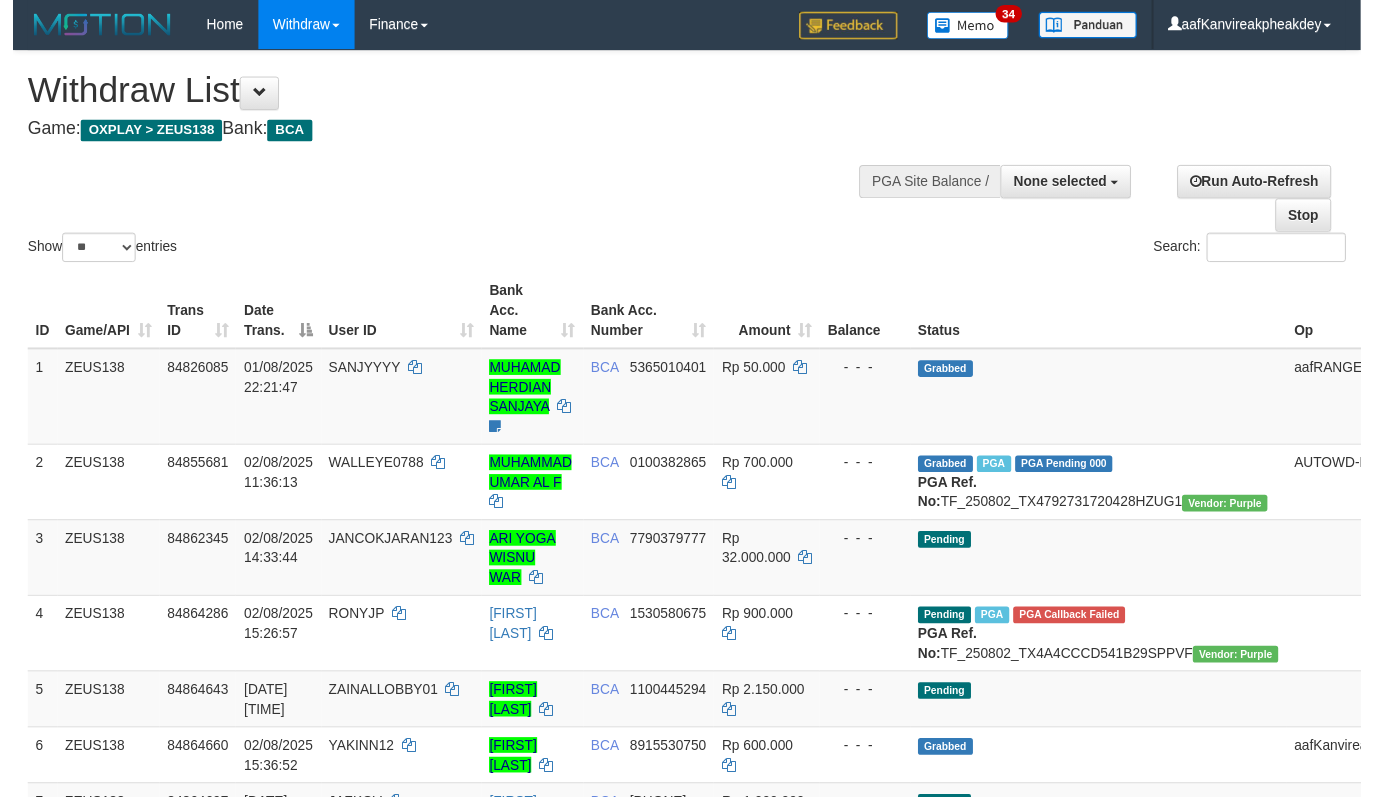 scroll, scrollTop: 267, scrollLeft: 0, axis: vertical 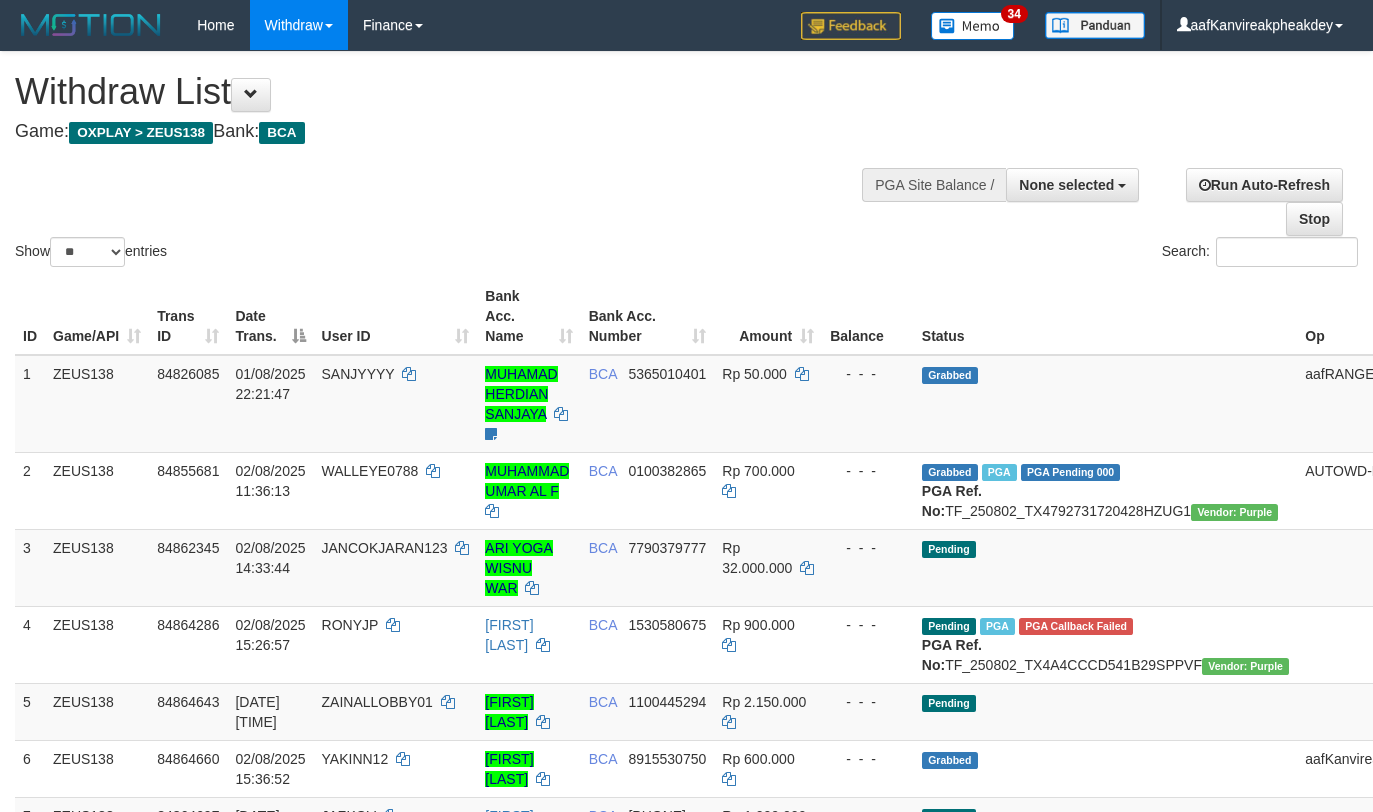 select 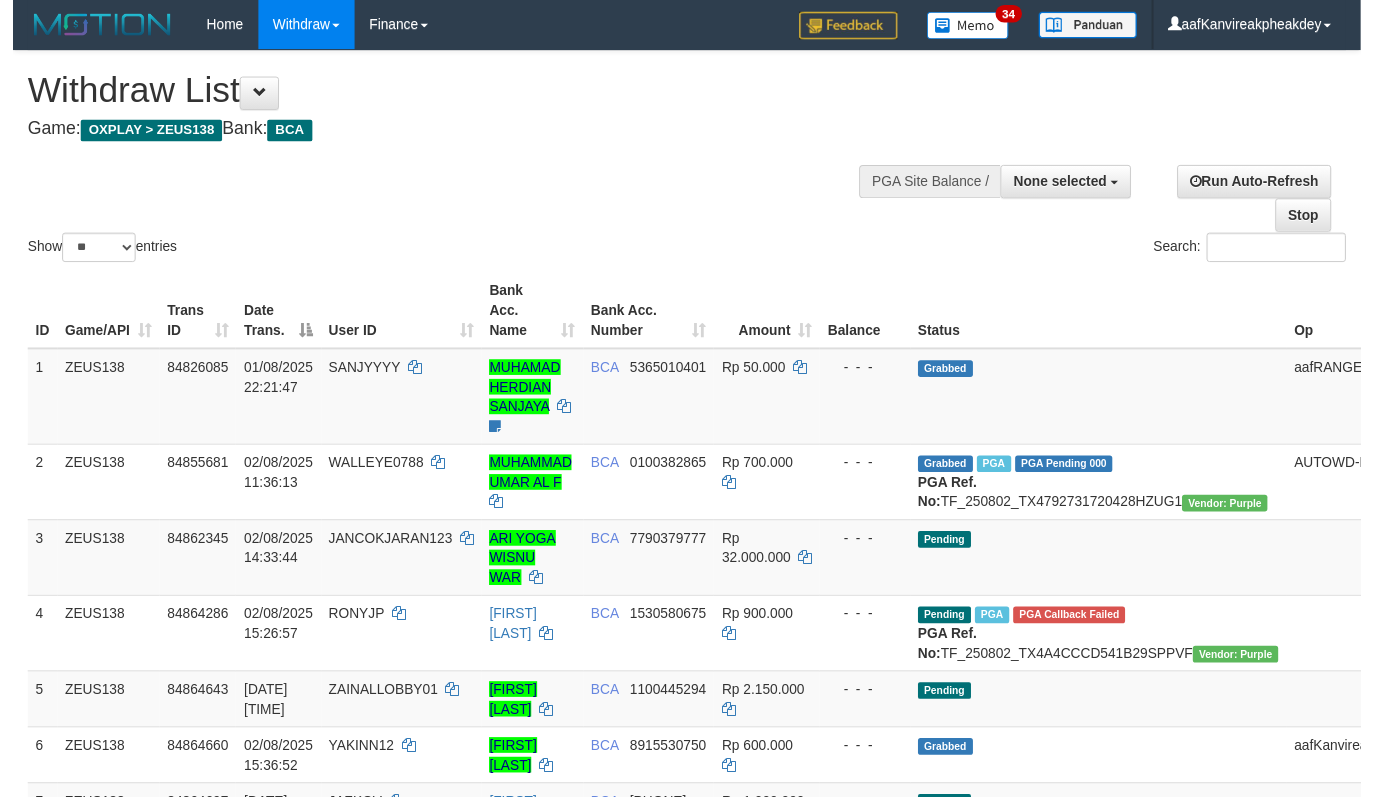 scroll, scrollTop: 267, scrollLeft: 0, axis: vertical 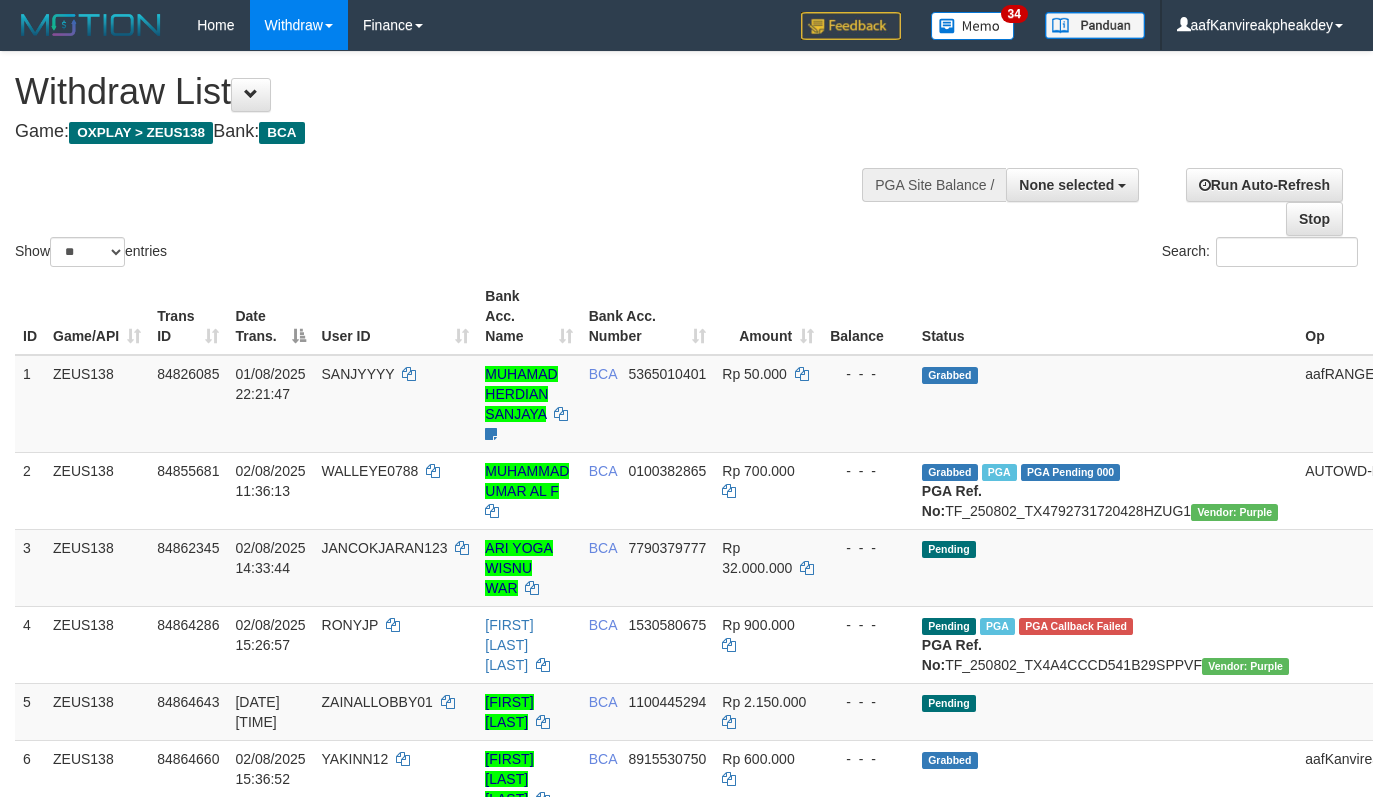 select 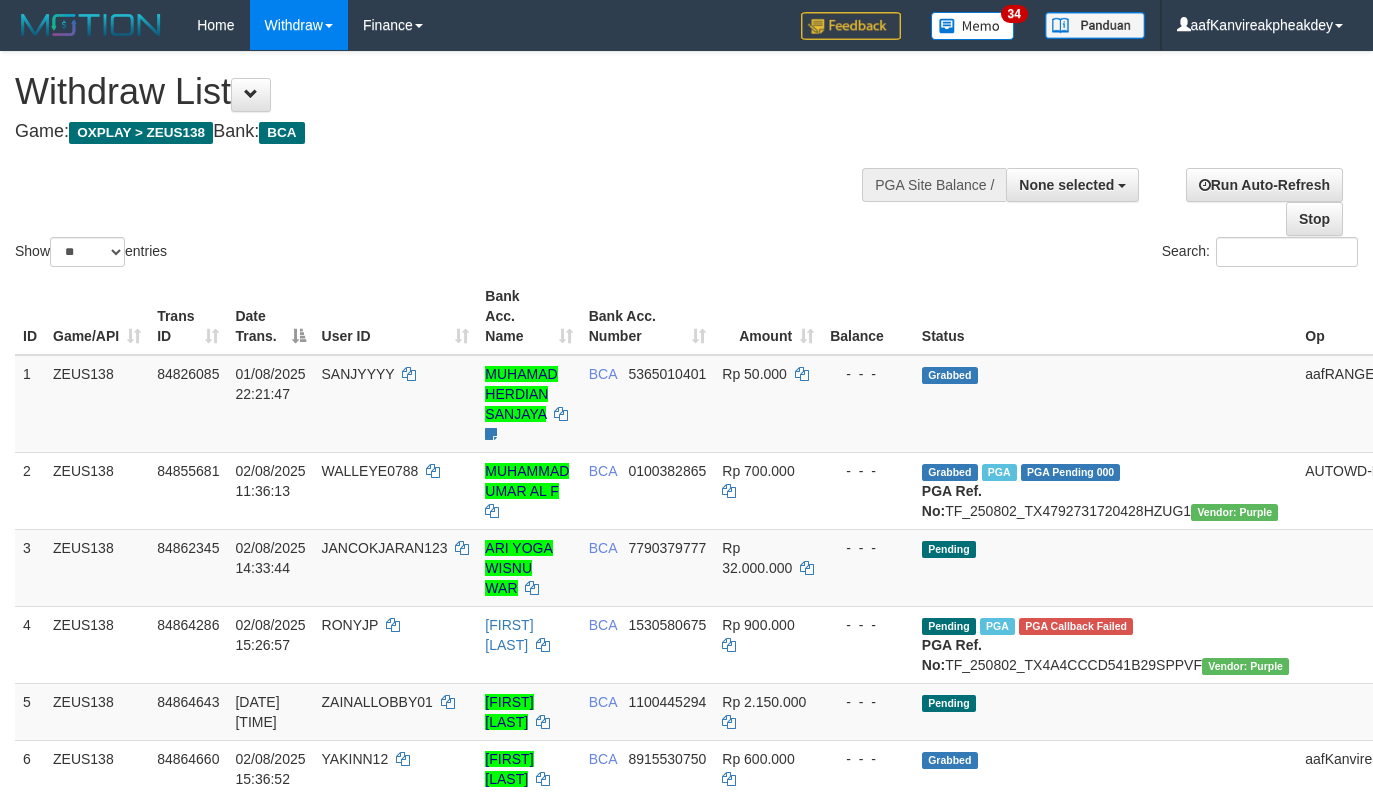 select 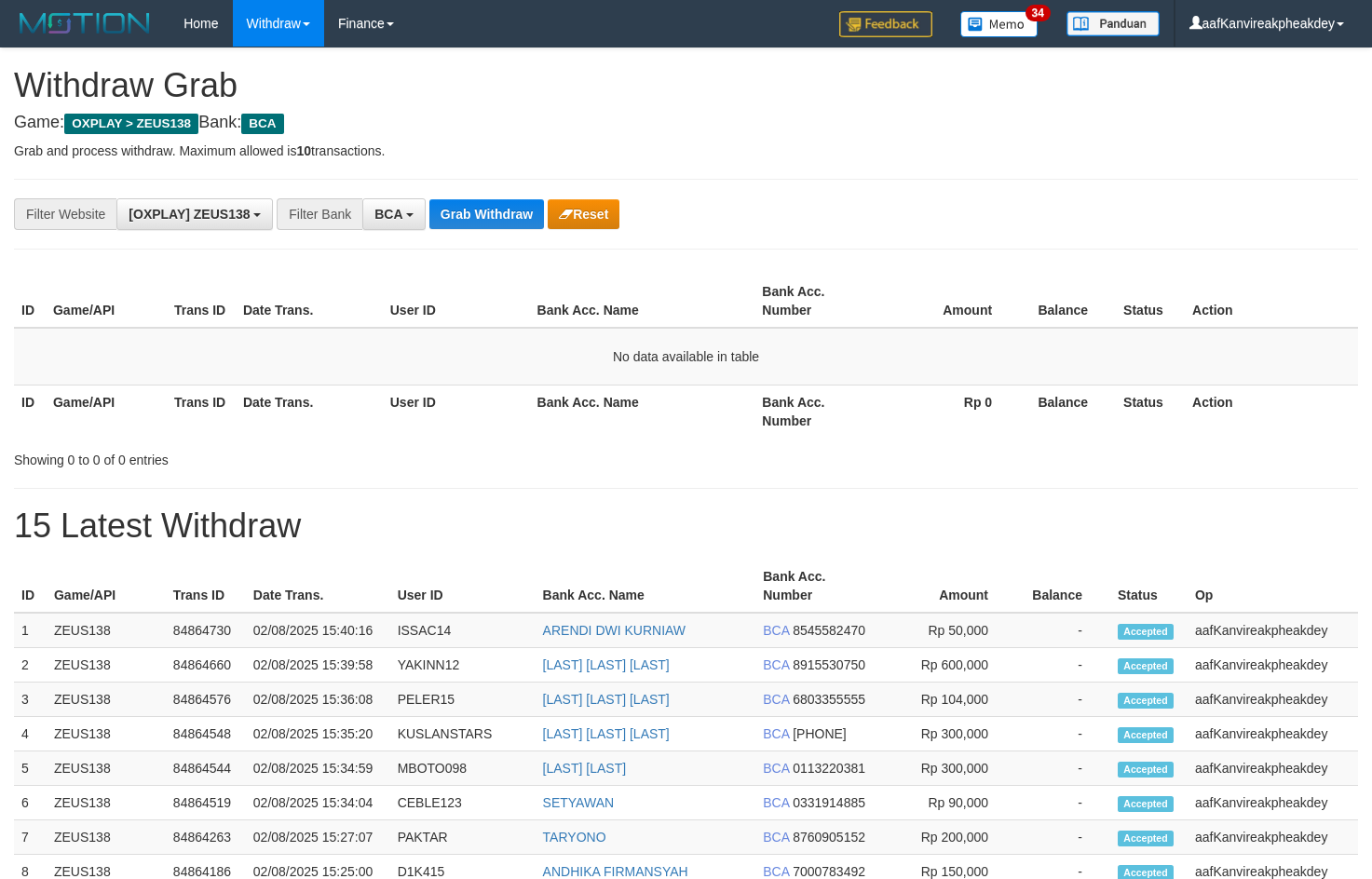 scroll, scrollTop: 0, scrollLeft: 0, axis: both 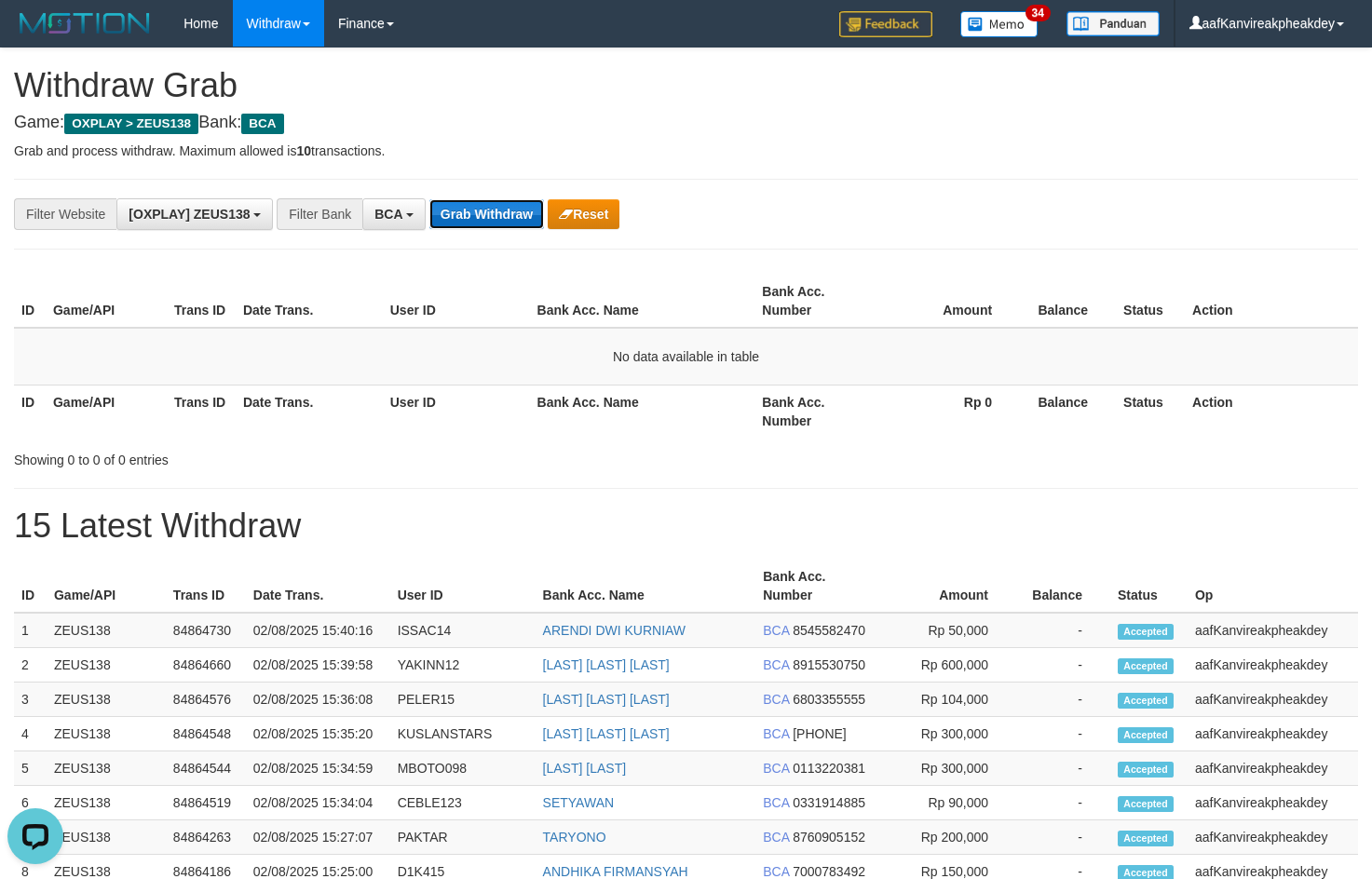 click on "Grab Withdraw" at bounding box center (486, 214) 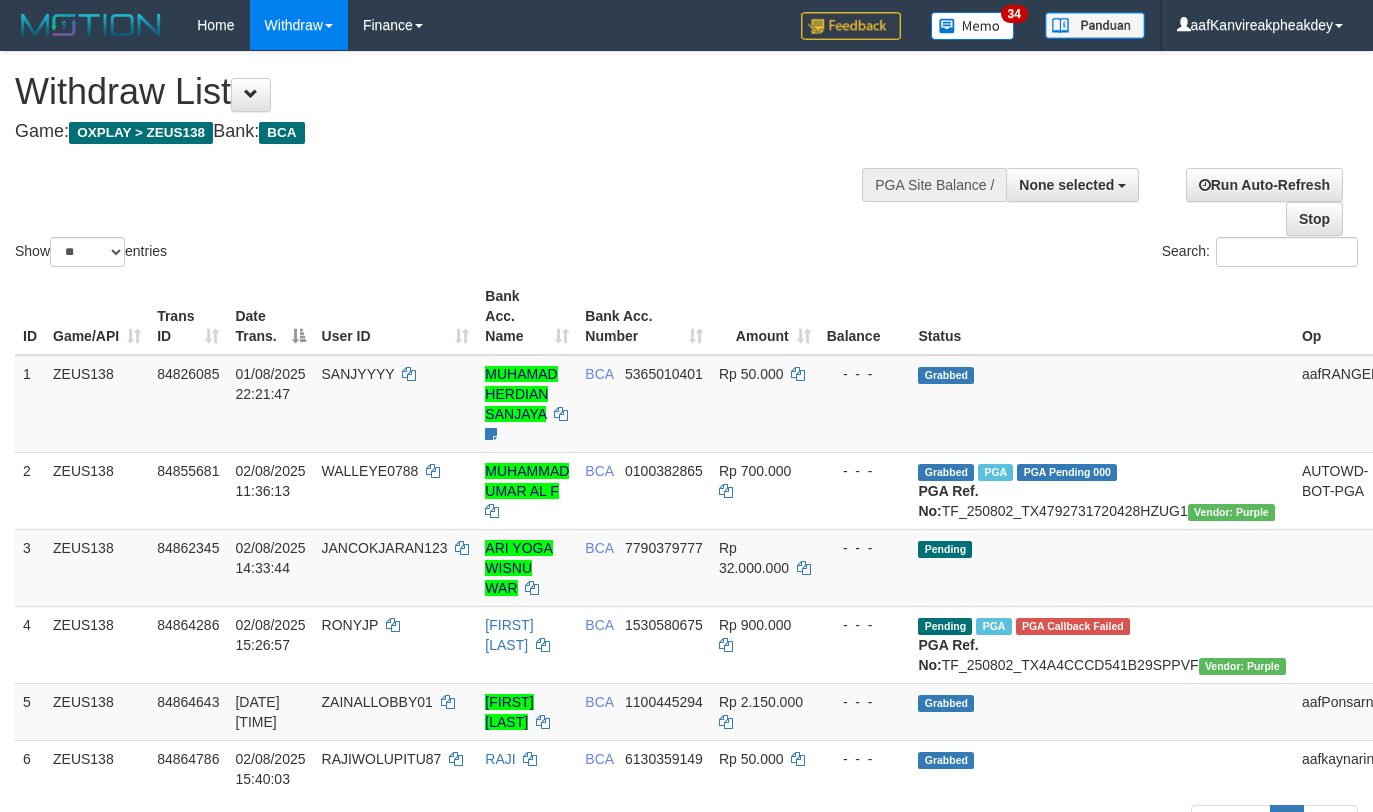 select 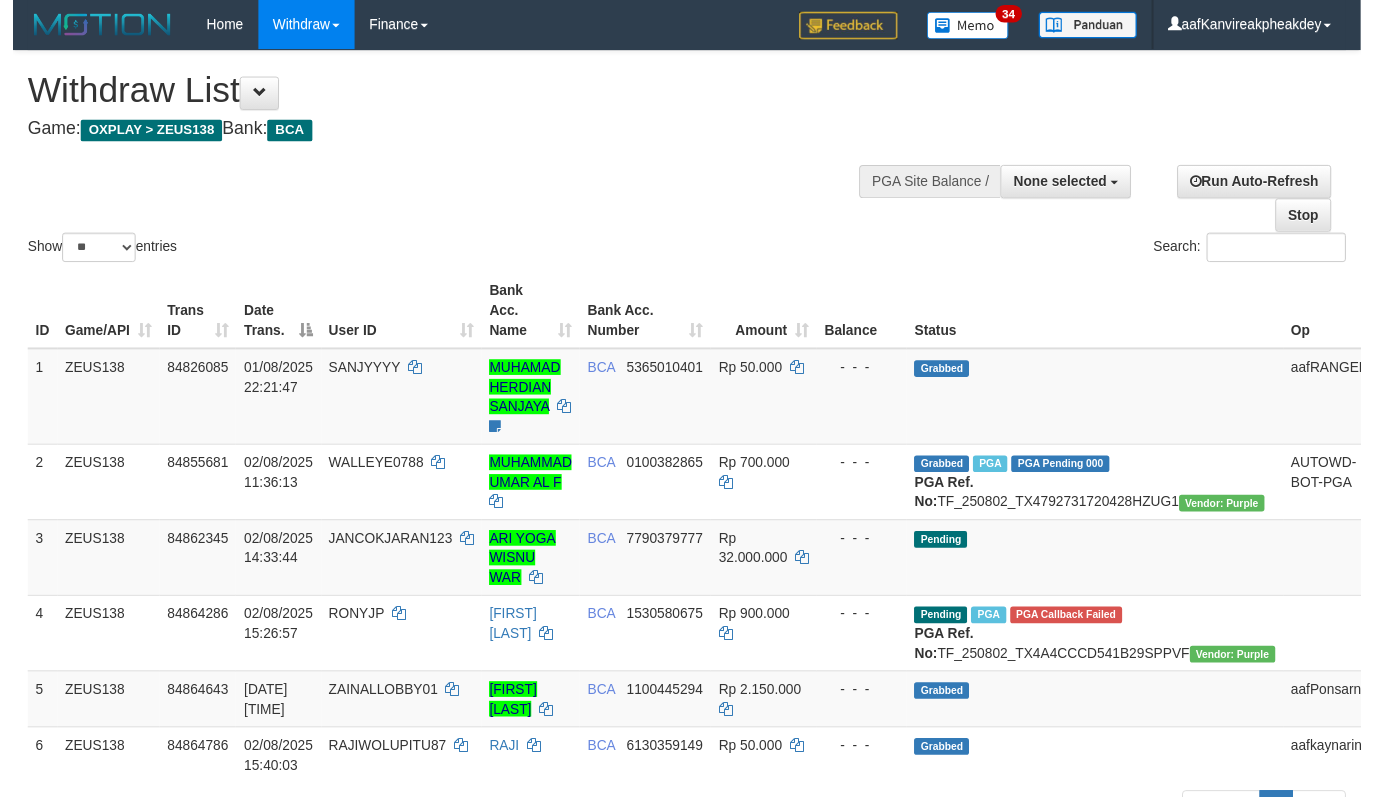 scroll, scrollTop: 267, scrollLeft: 0, axis: vertical 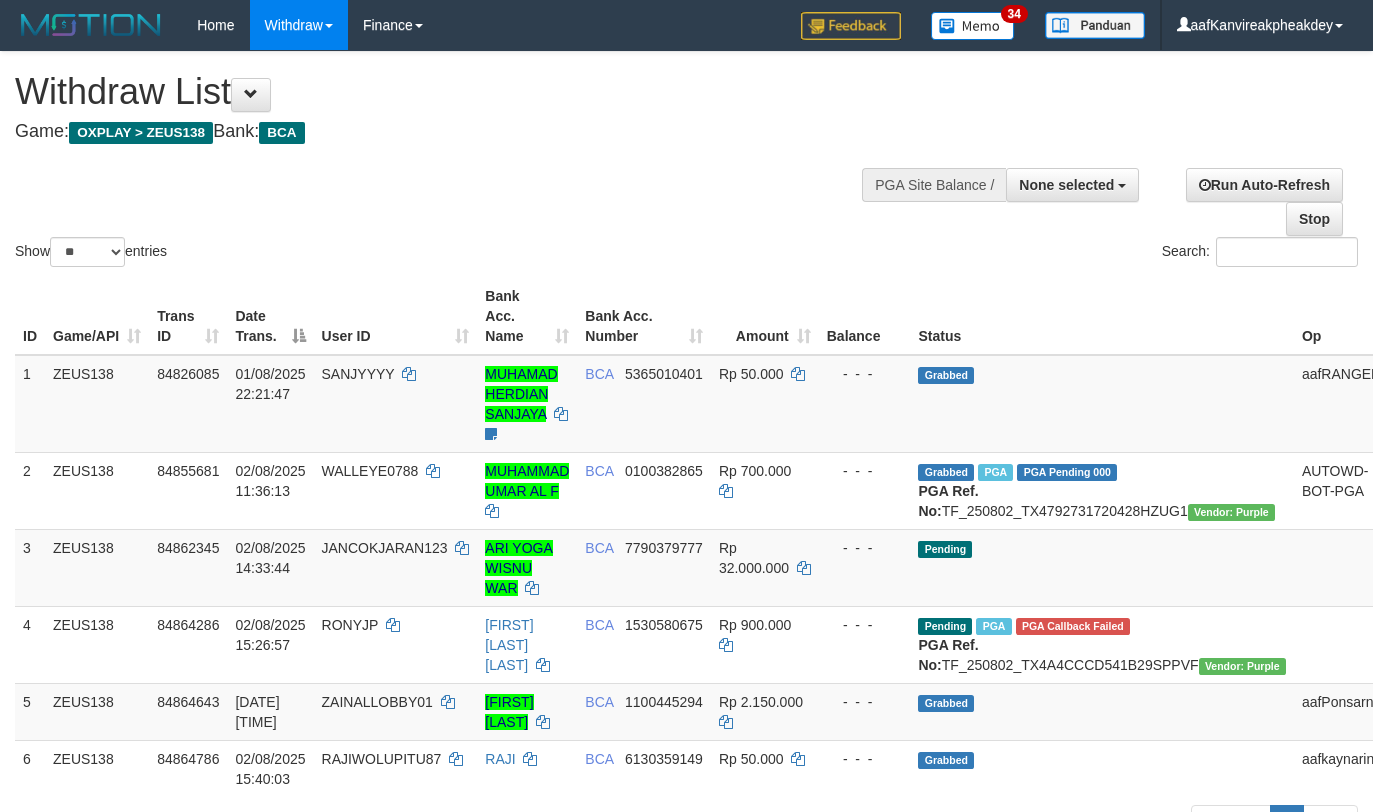select 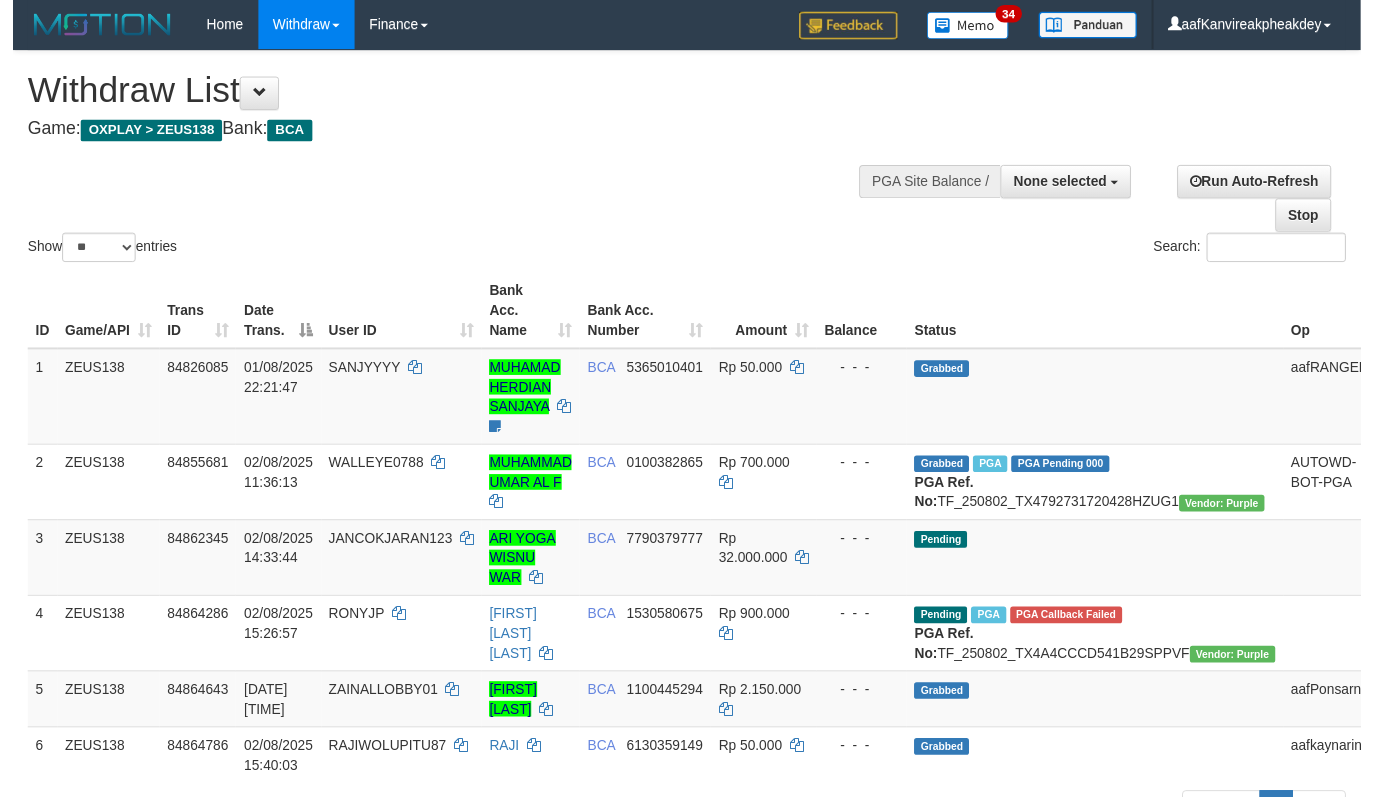 scroll, scrollTop: 267, scrollLeft: 0, axis: vertical 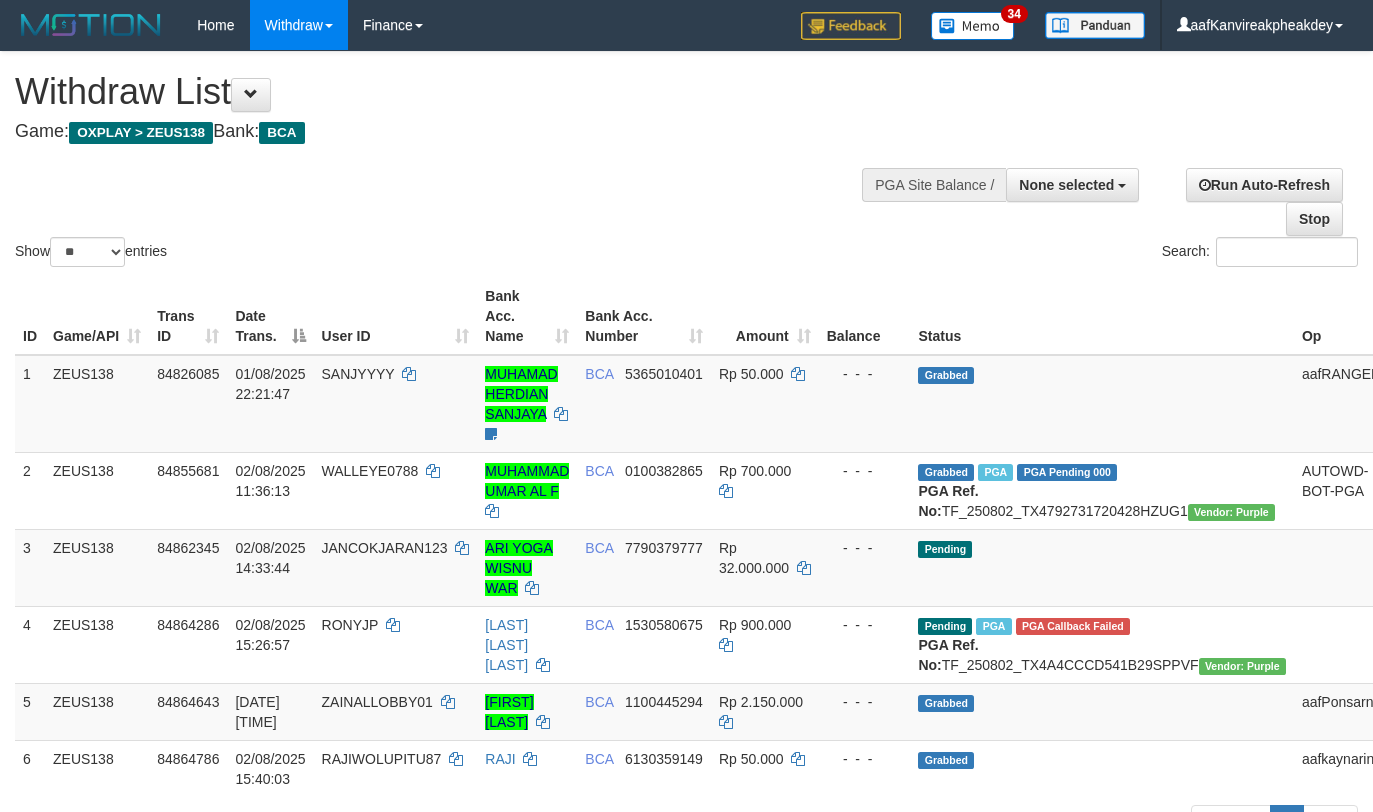 select 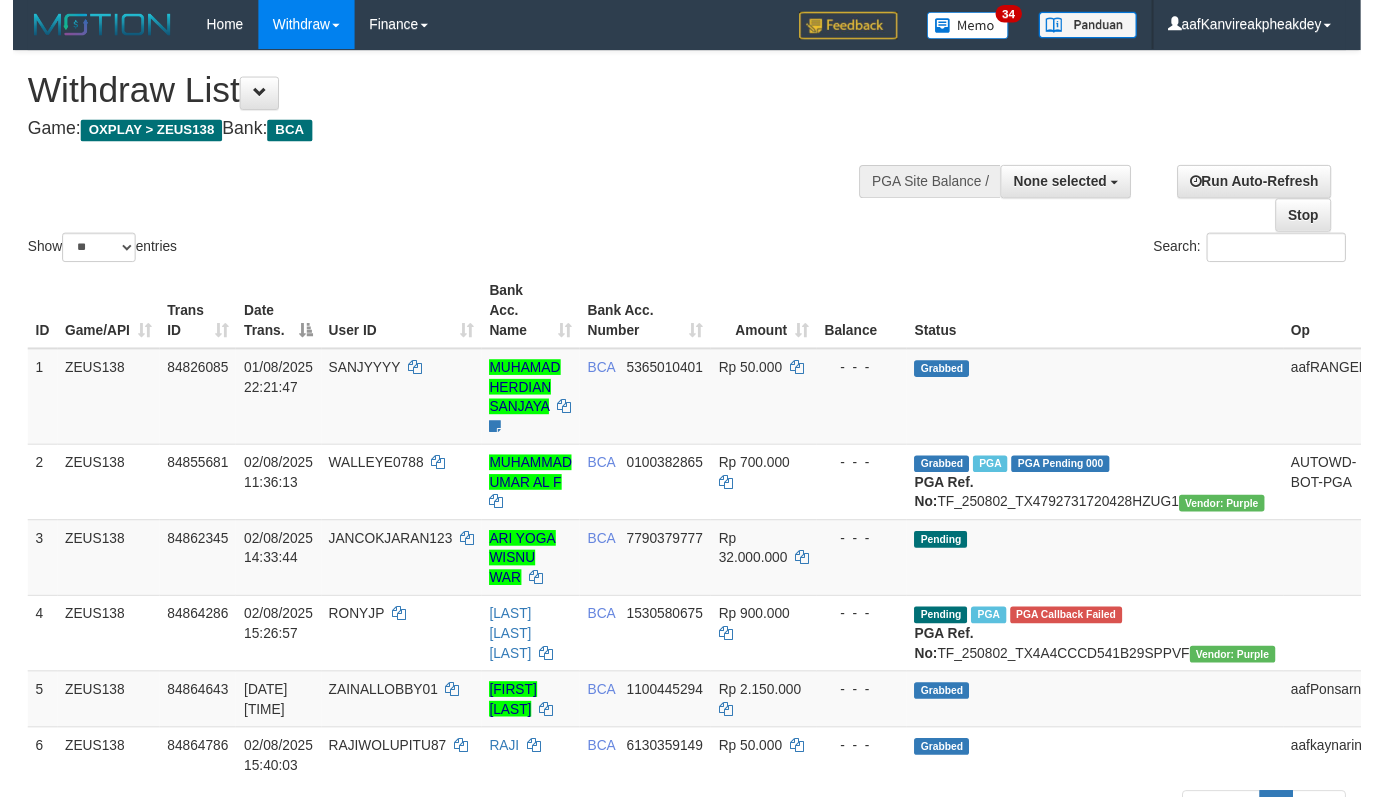scroll, scrollTop: 267, scrollLeft: 0, axis: vertical 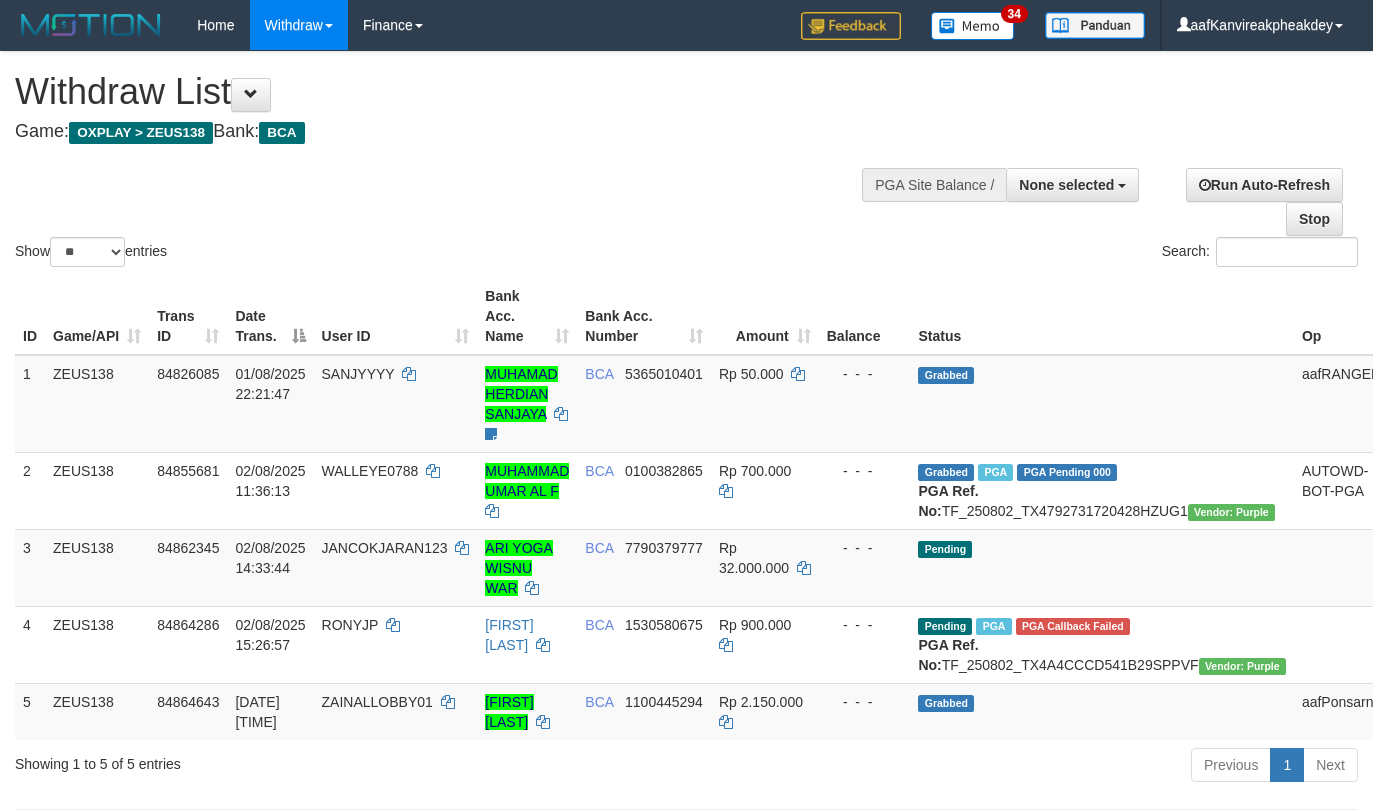 select 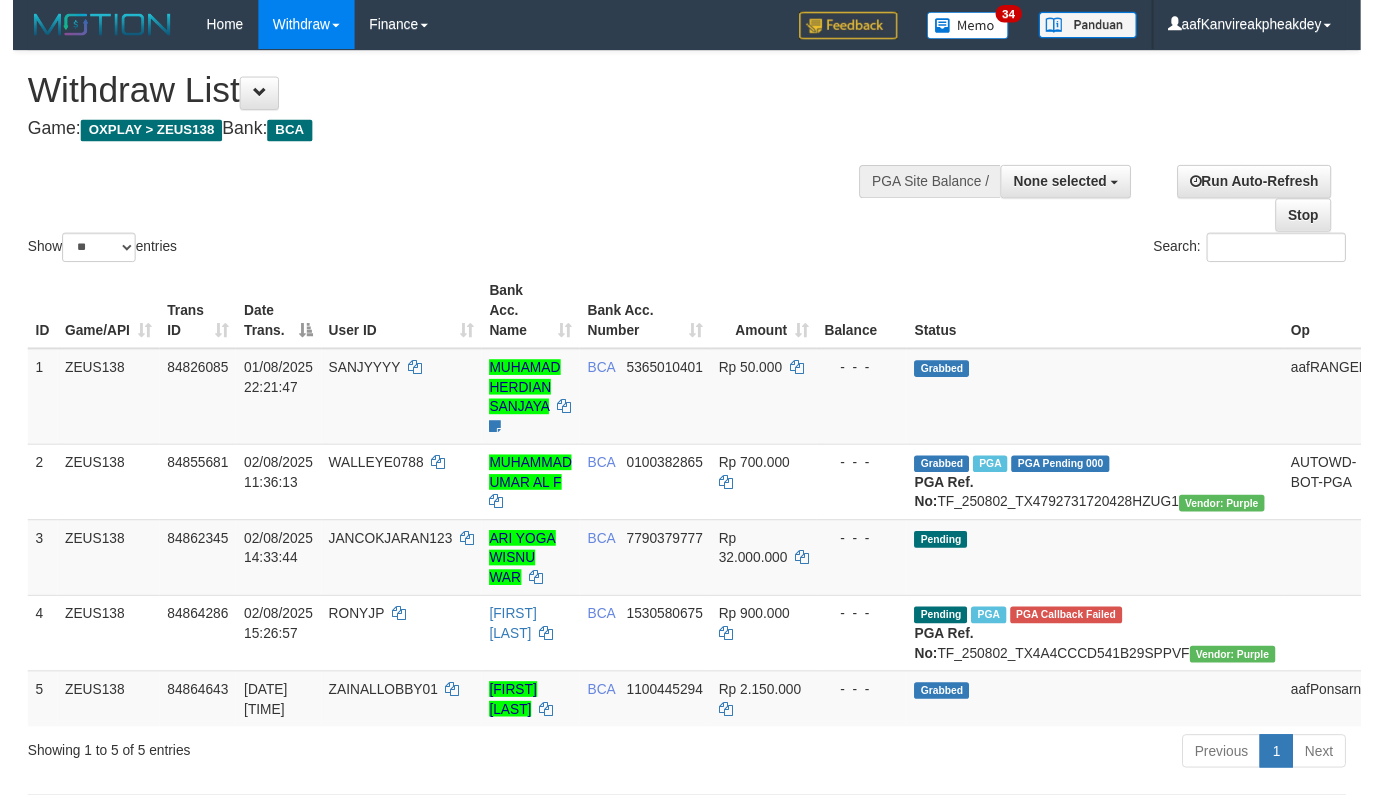 scroll, scrollTop: 267, scrollLeft: 0, axis: vertical 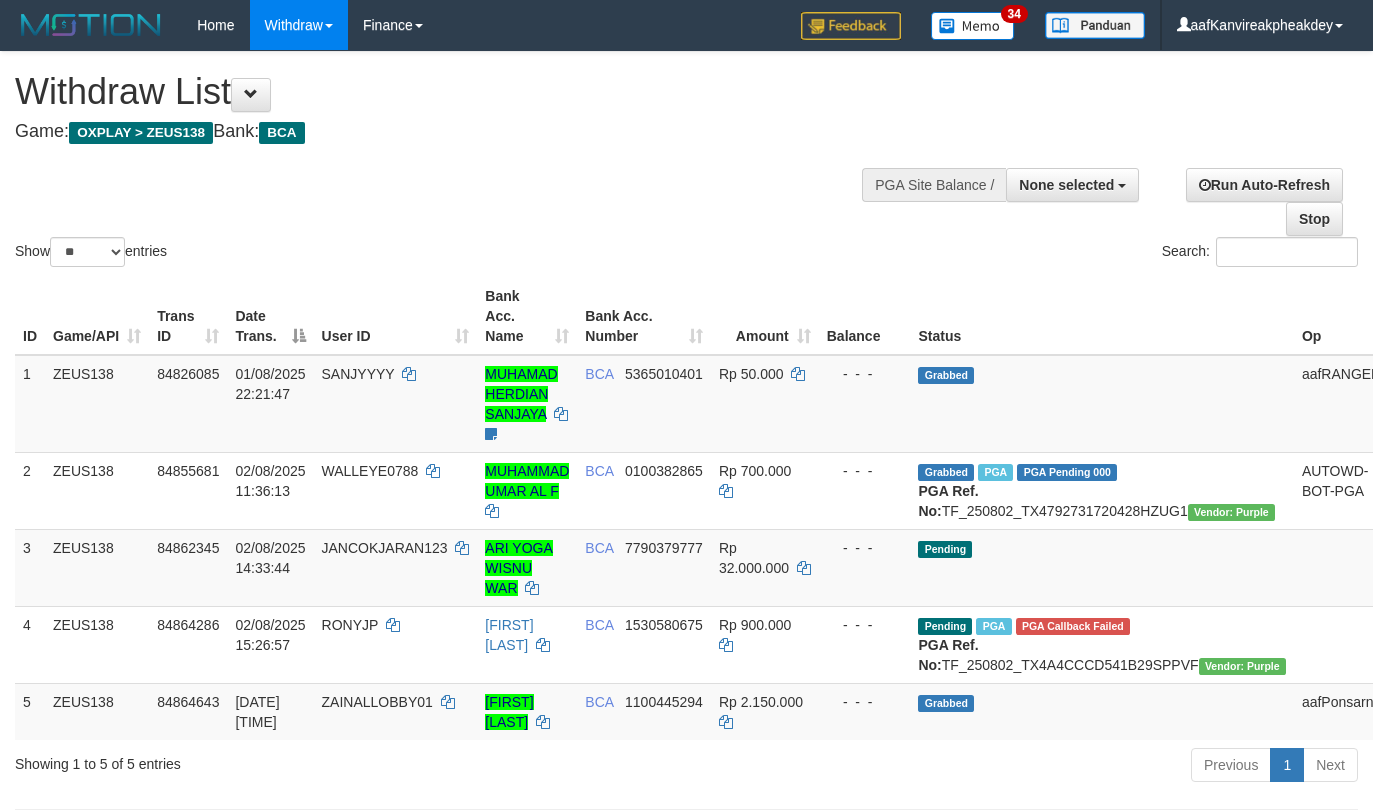 select 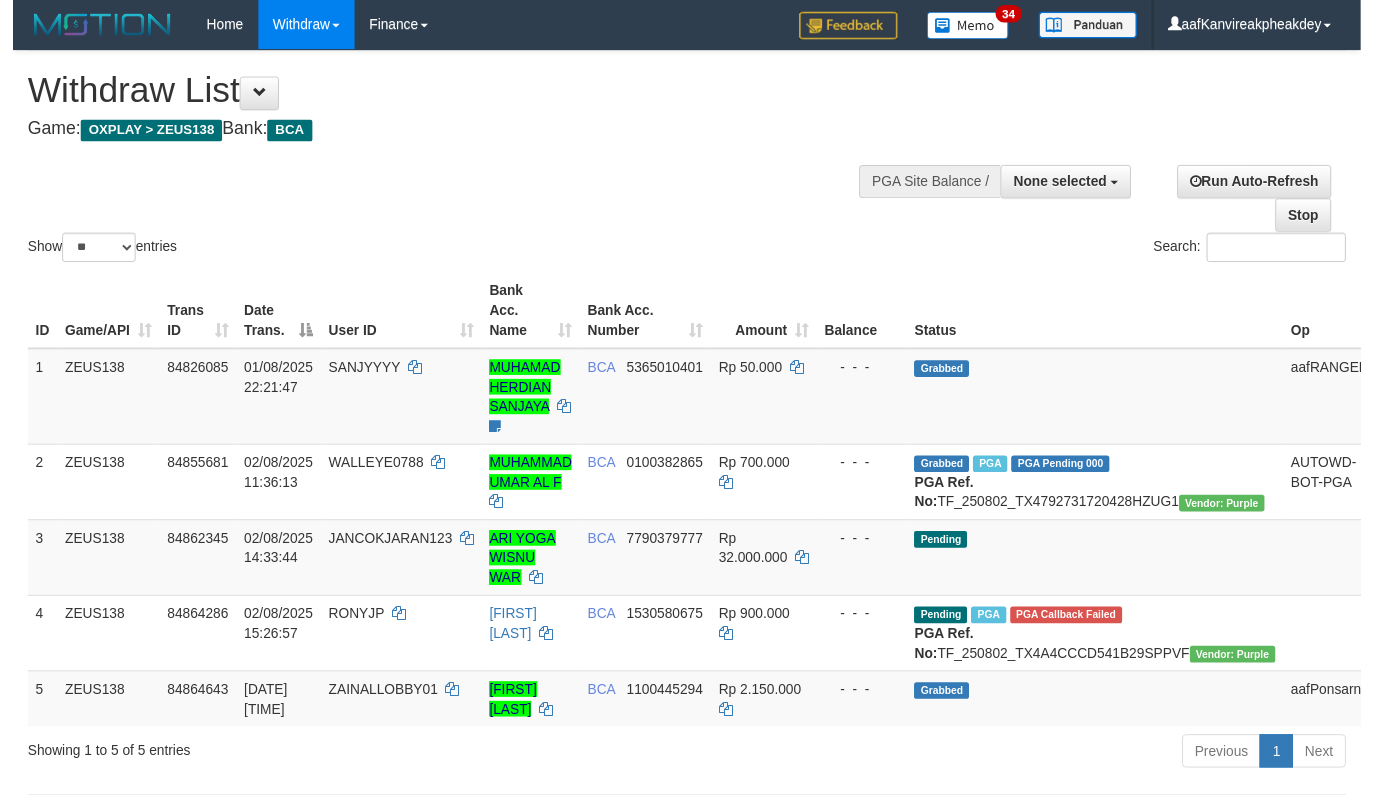scroll, scrollTop: 267, scrollLeft: 0, axis: vertical 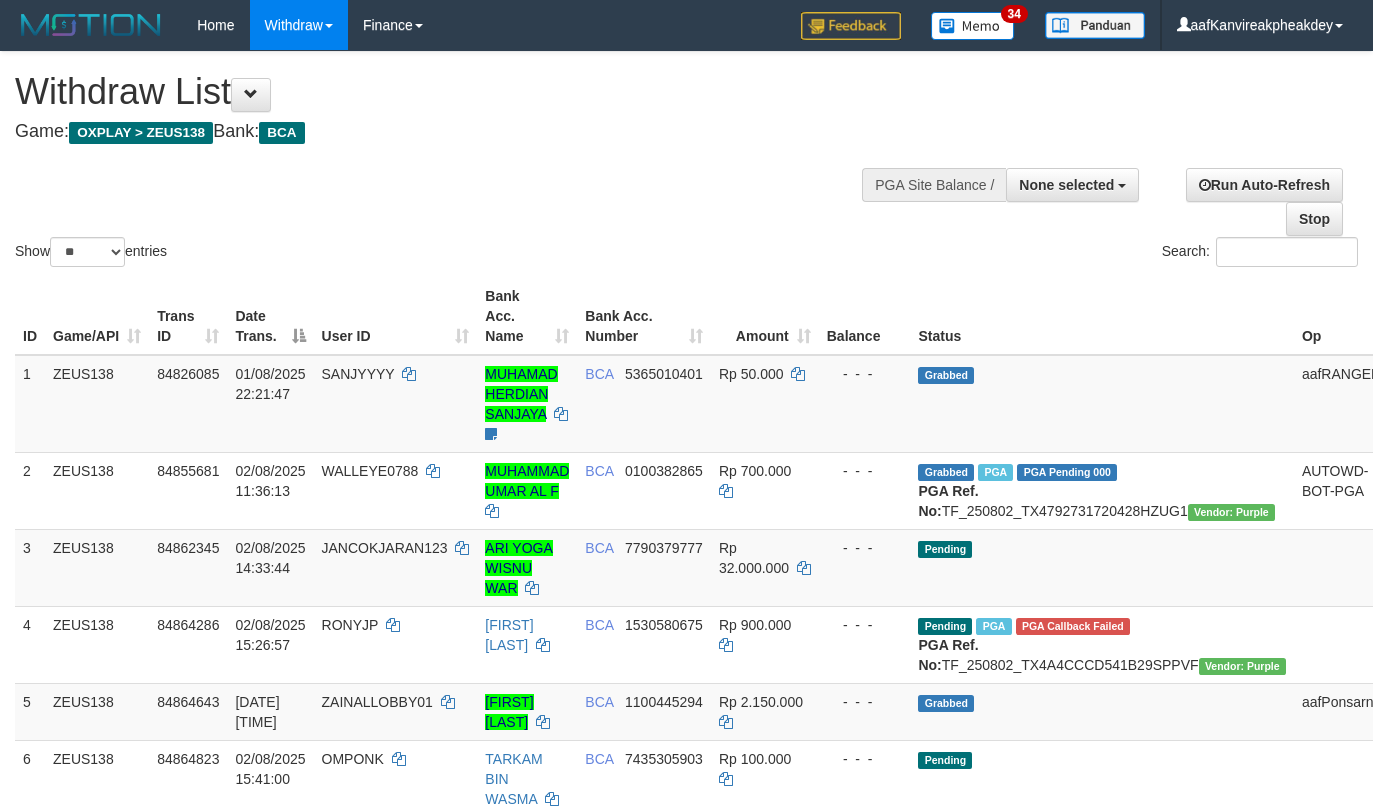 select 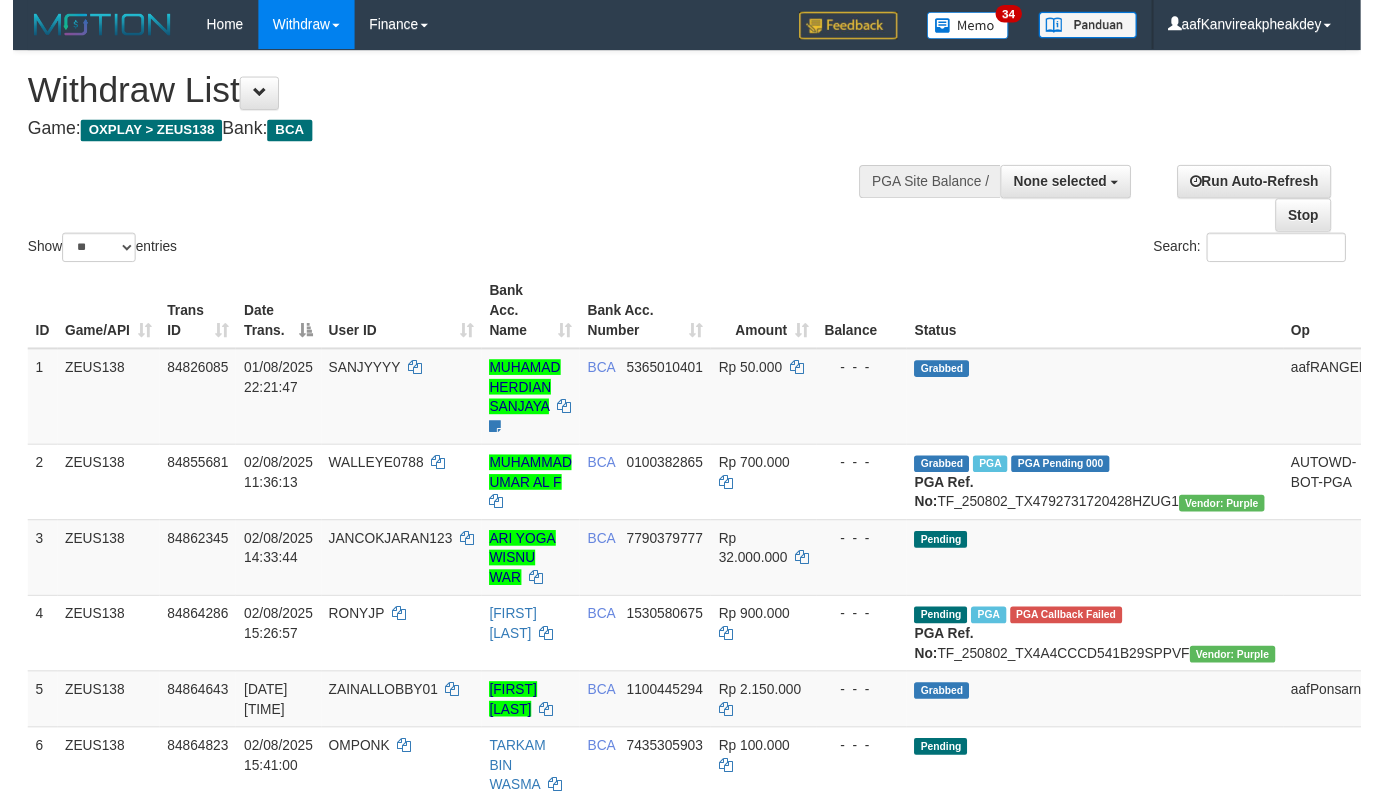 scroll, scrollTop: 67, scrollLeft: 0, axis: vertical 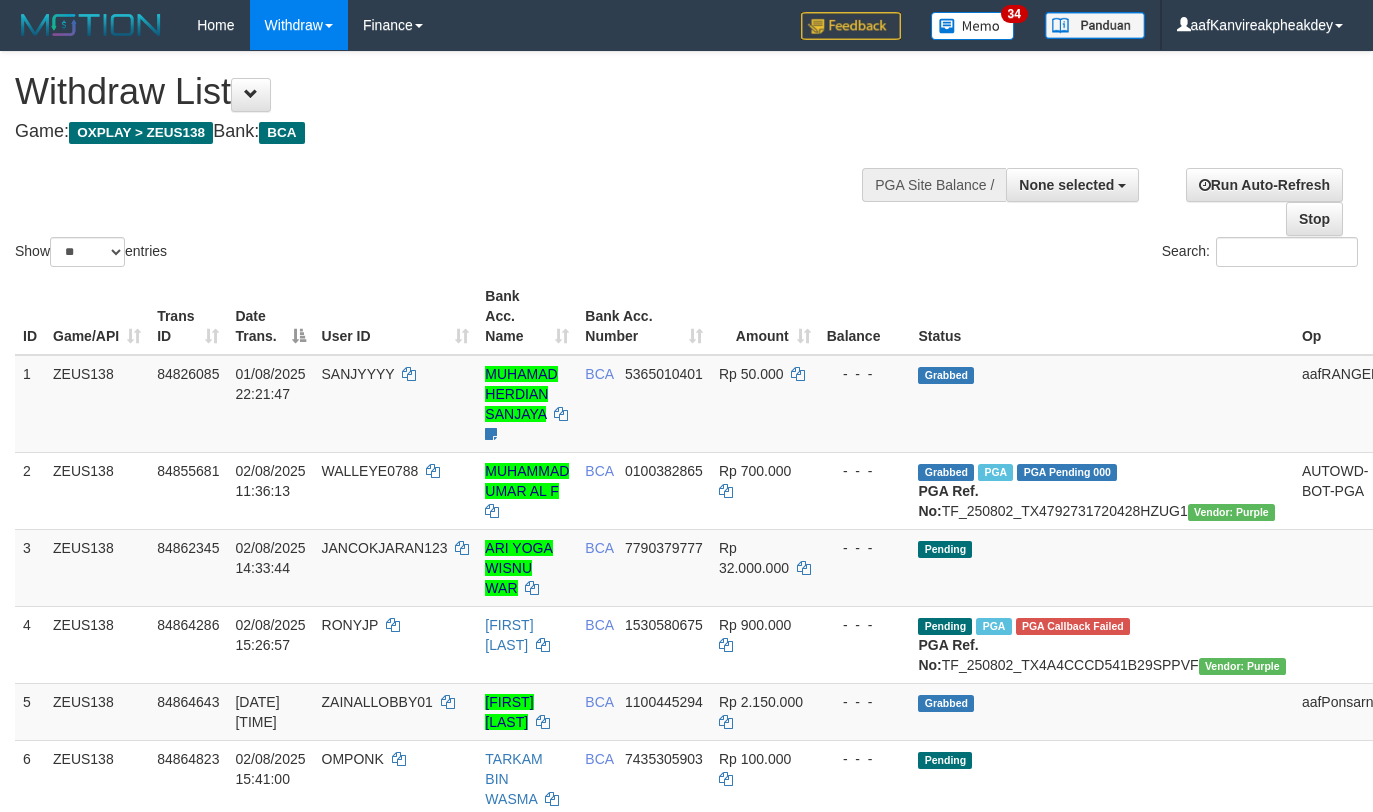 select 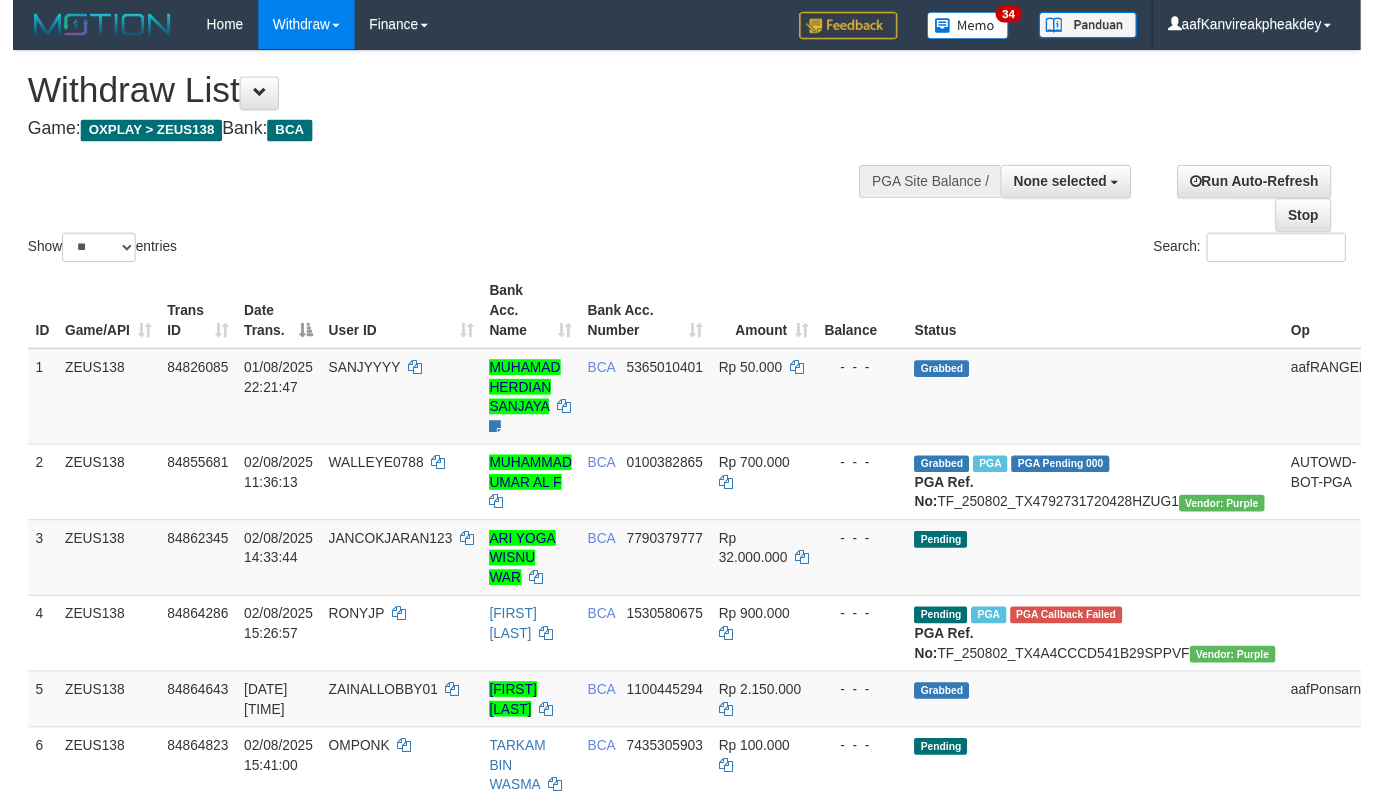 scroll, scrollTop: 67, scrollLeft: 0, axis: vertical 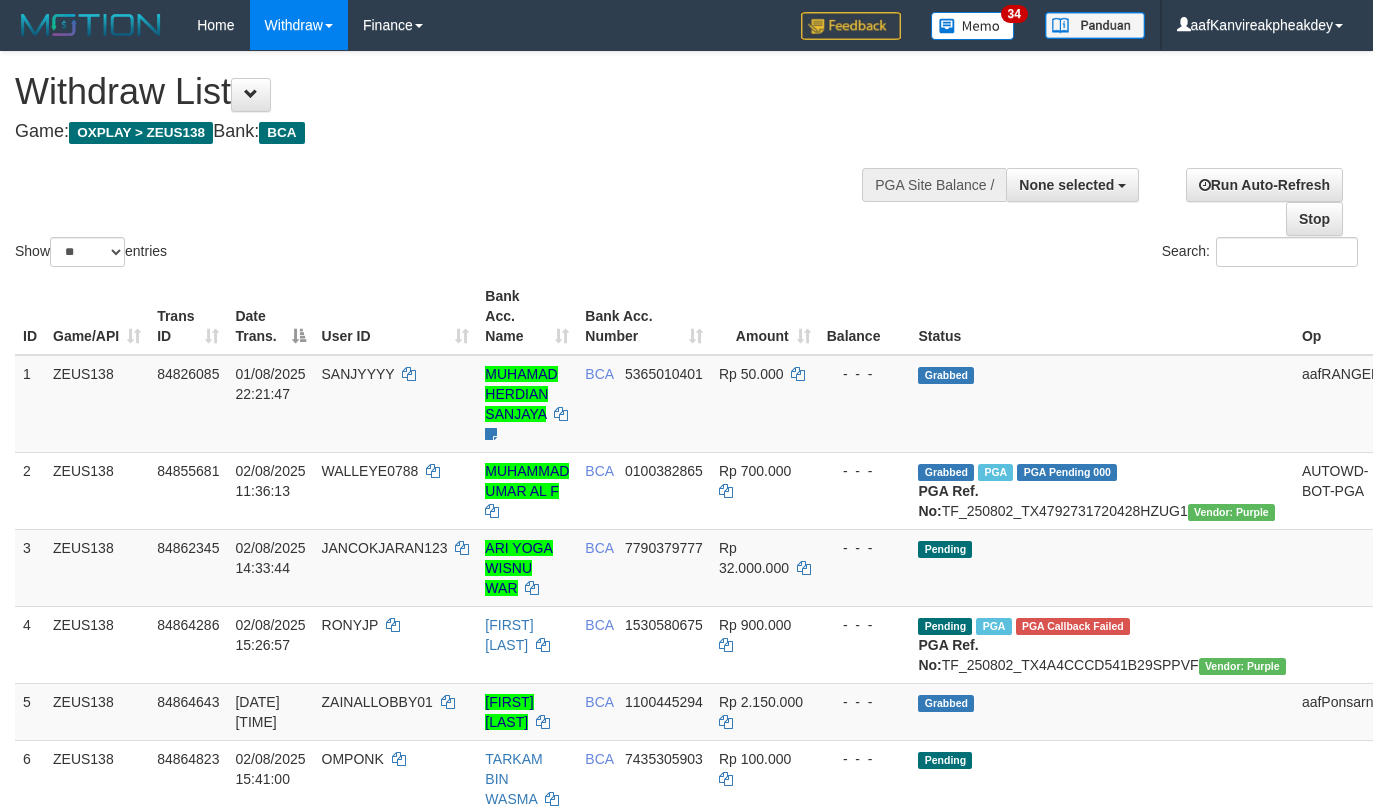 select 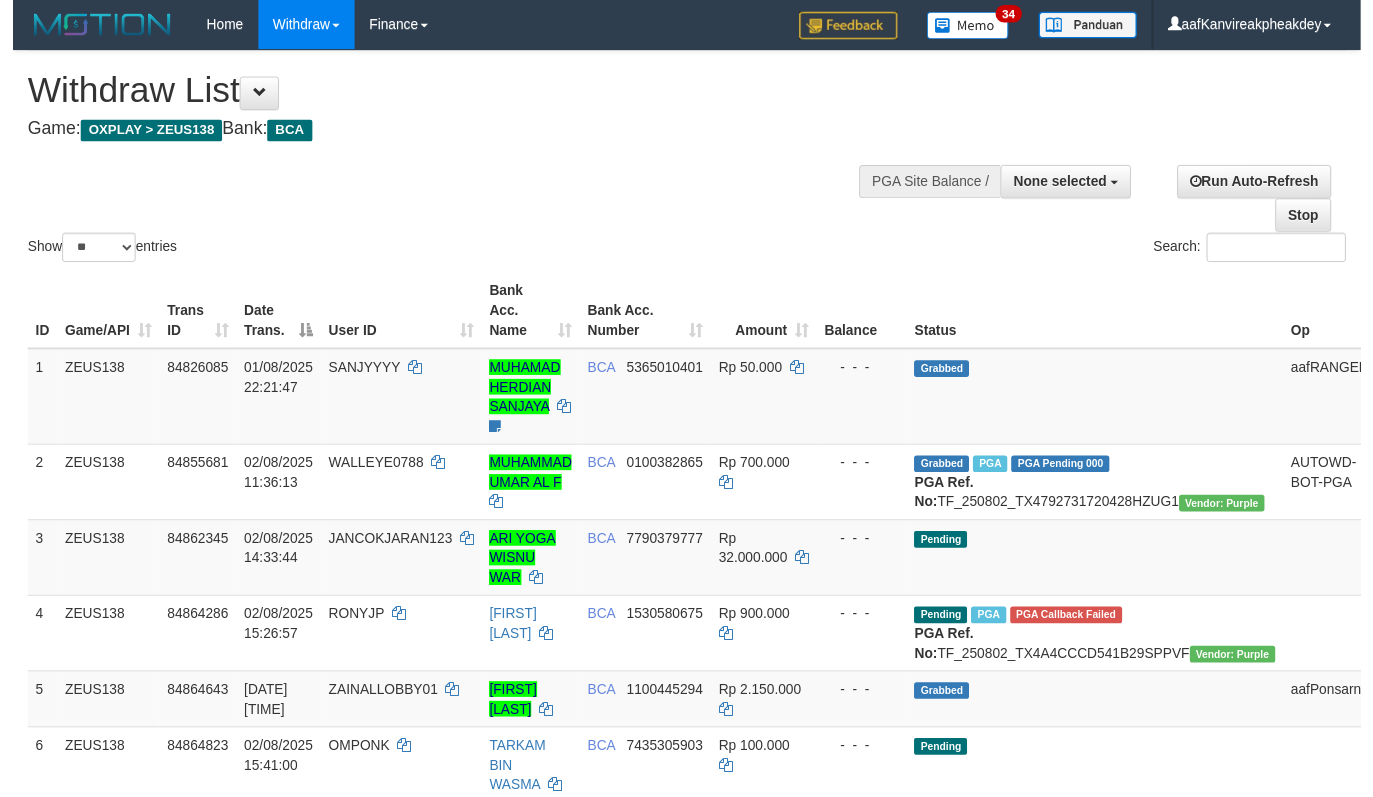 scroll, scrollTop: 67, scrollLeft: 0, axis: vertical 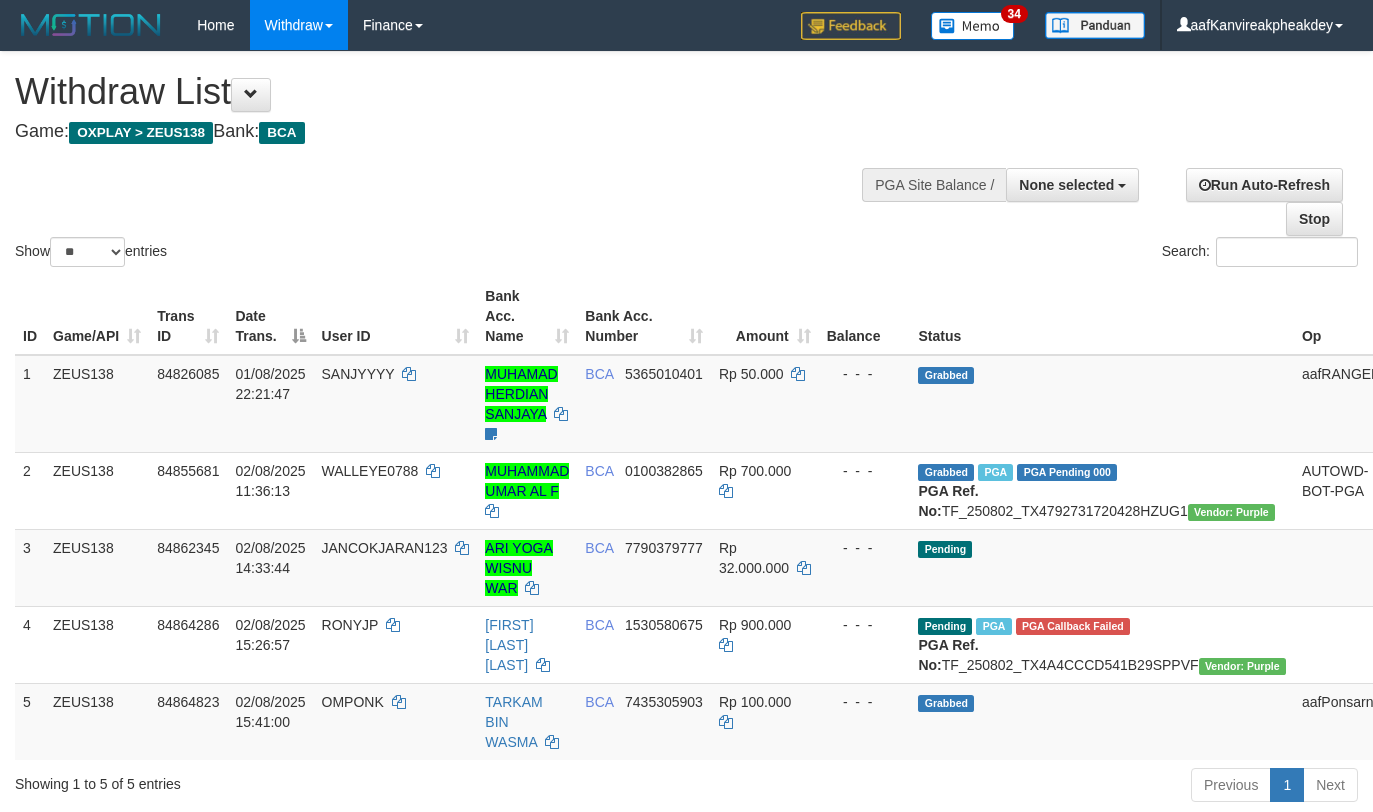 select 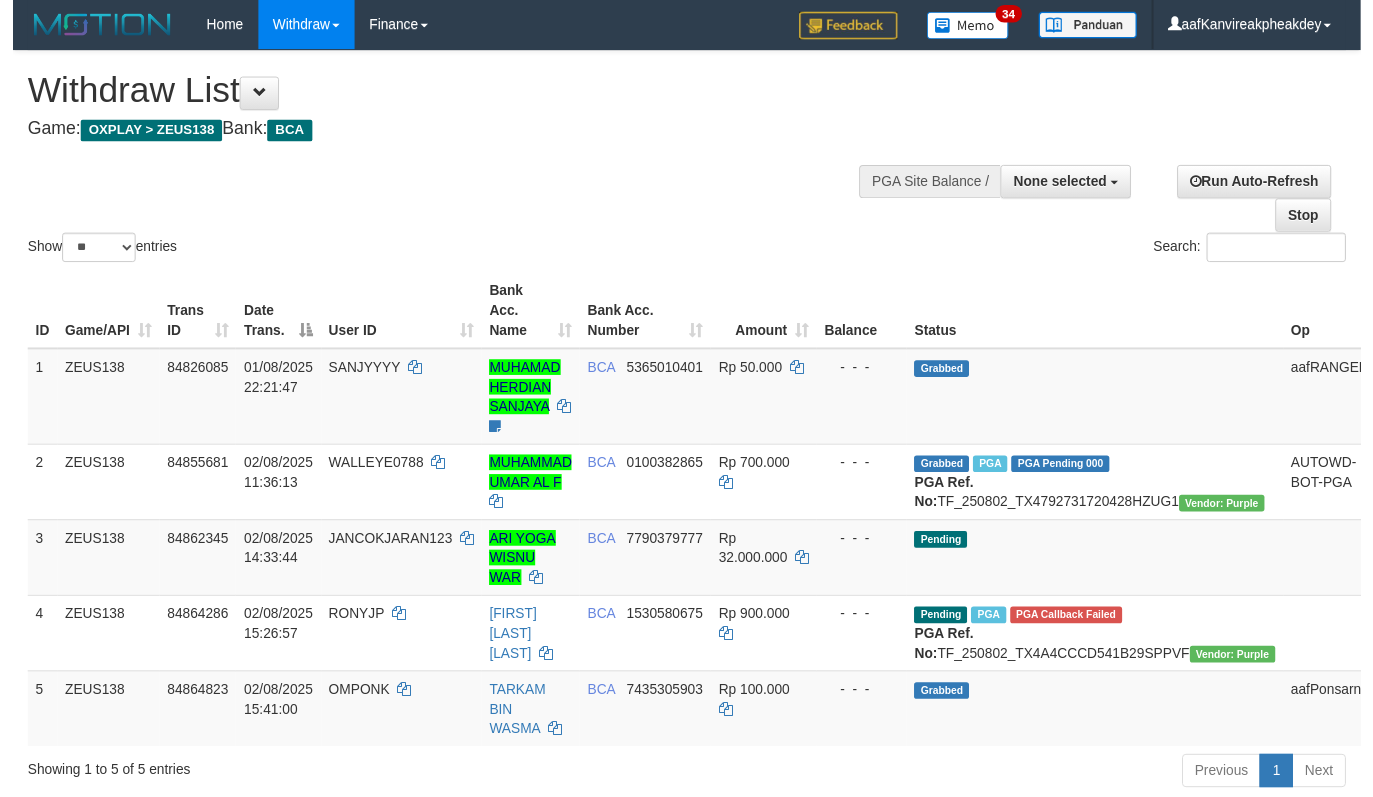 scroll, scrollTop: 67, scrollLeft: 0, axis: vertical 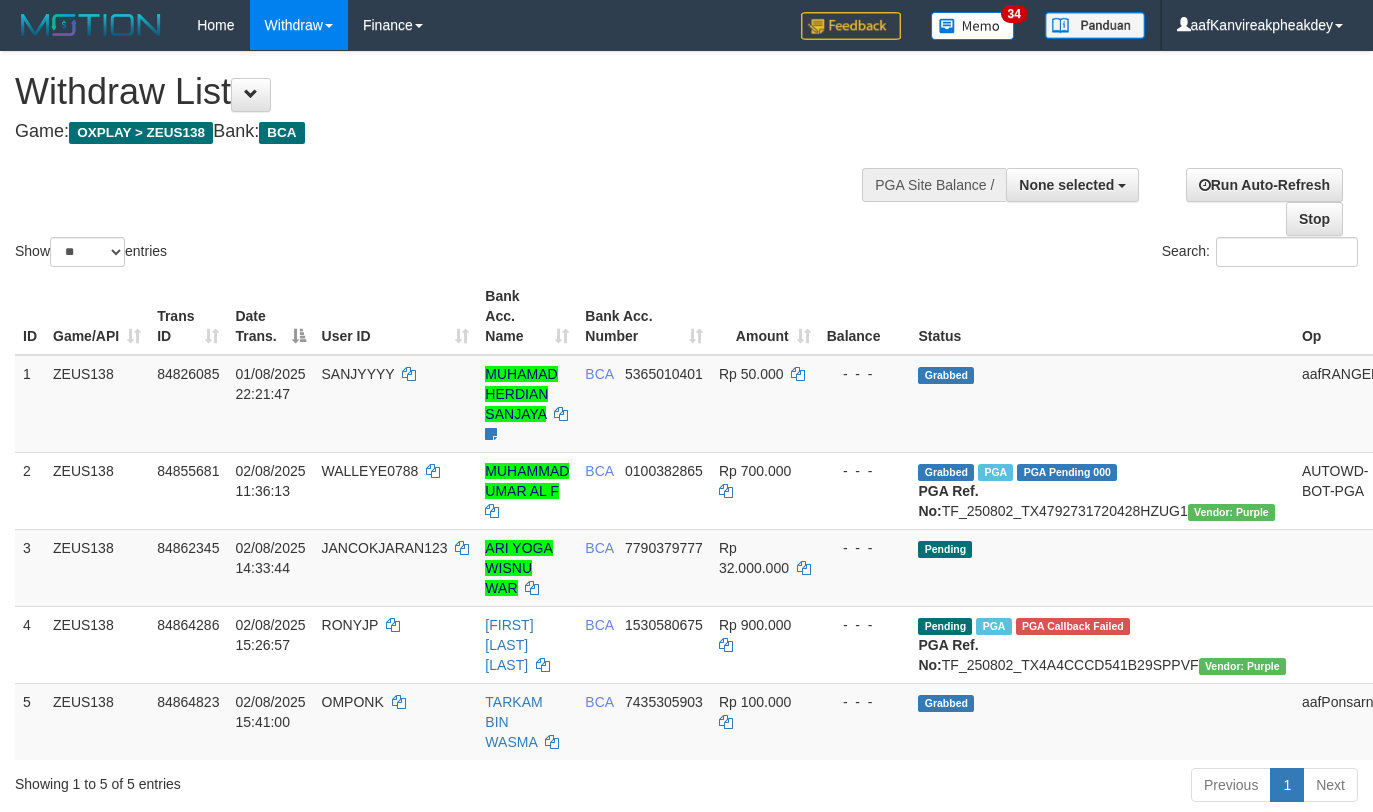 select 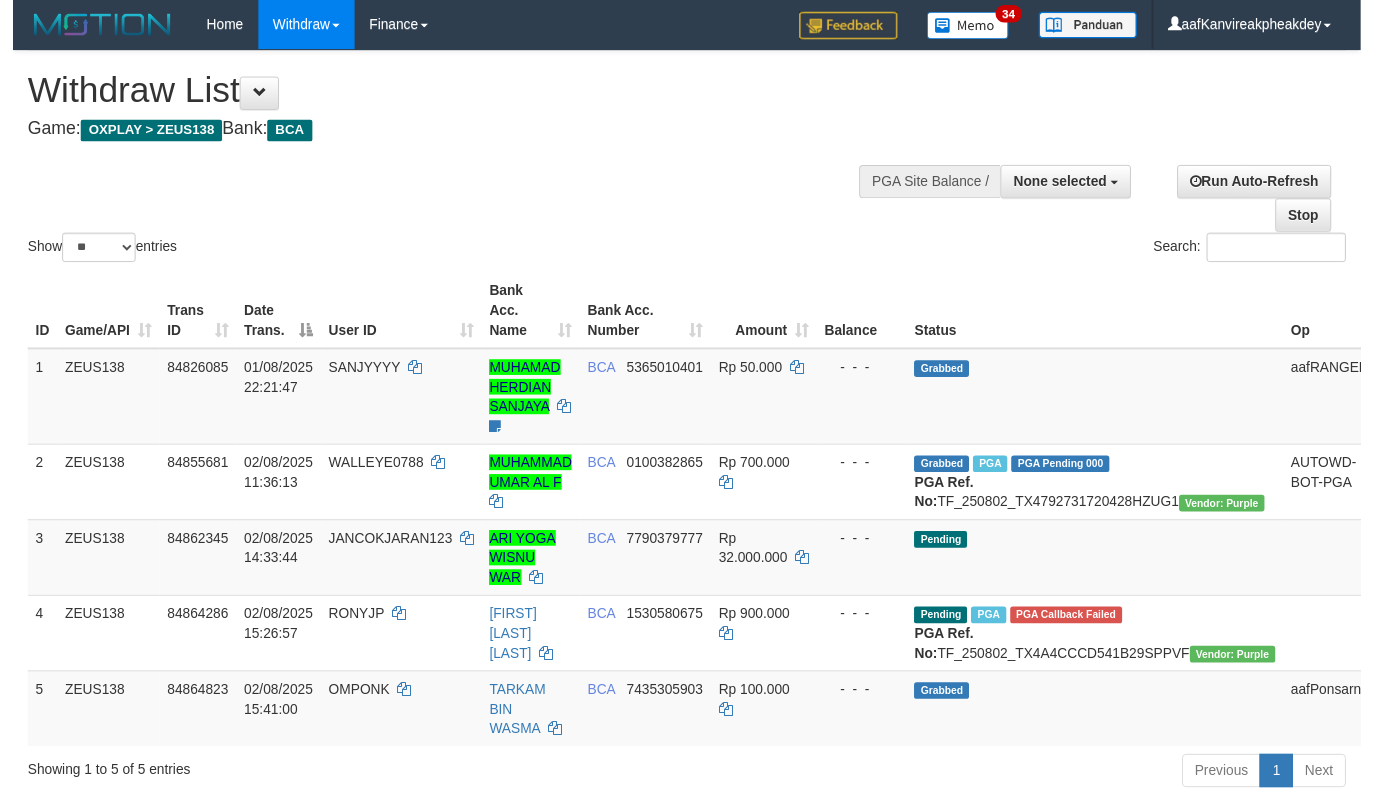 scroll, scrollTop: 67, scrollLeft: 0, axis: vertical 